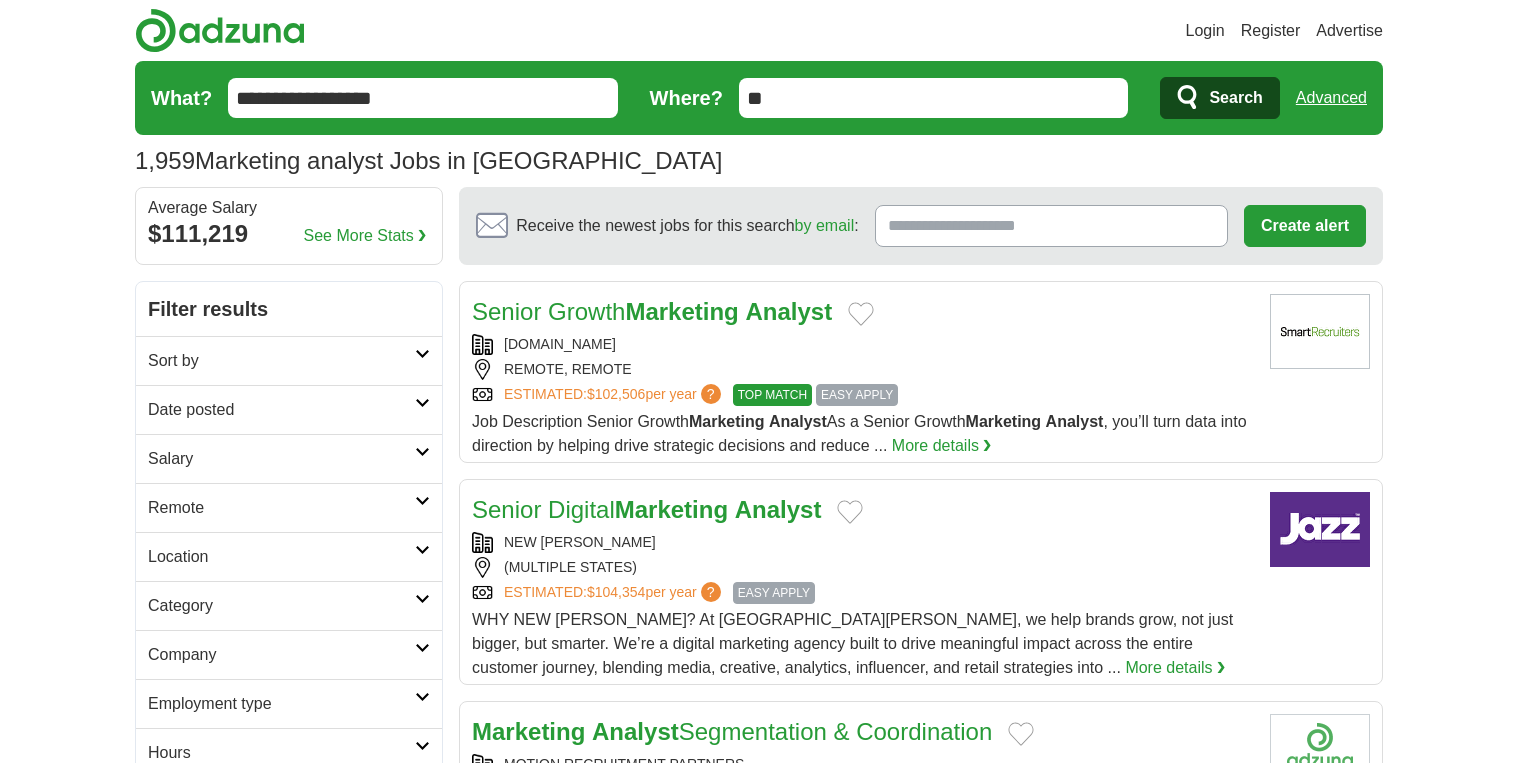 scroll, scrollTop: 0, scrollLeft: 0, axis: both 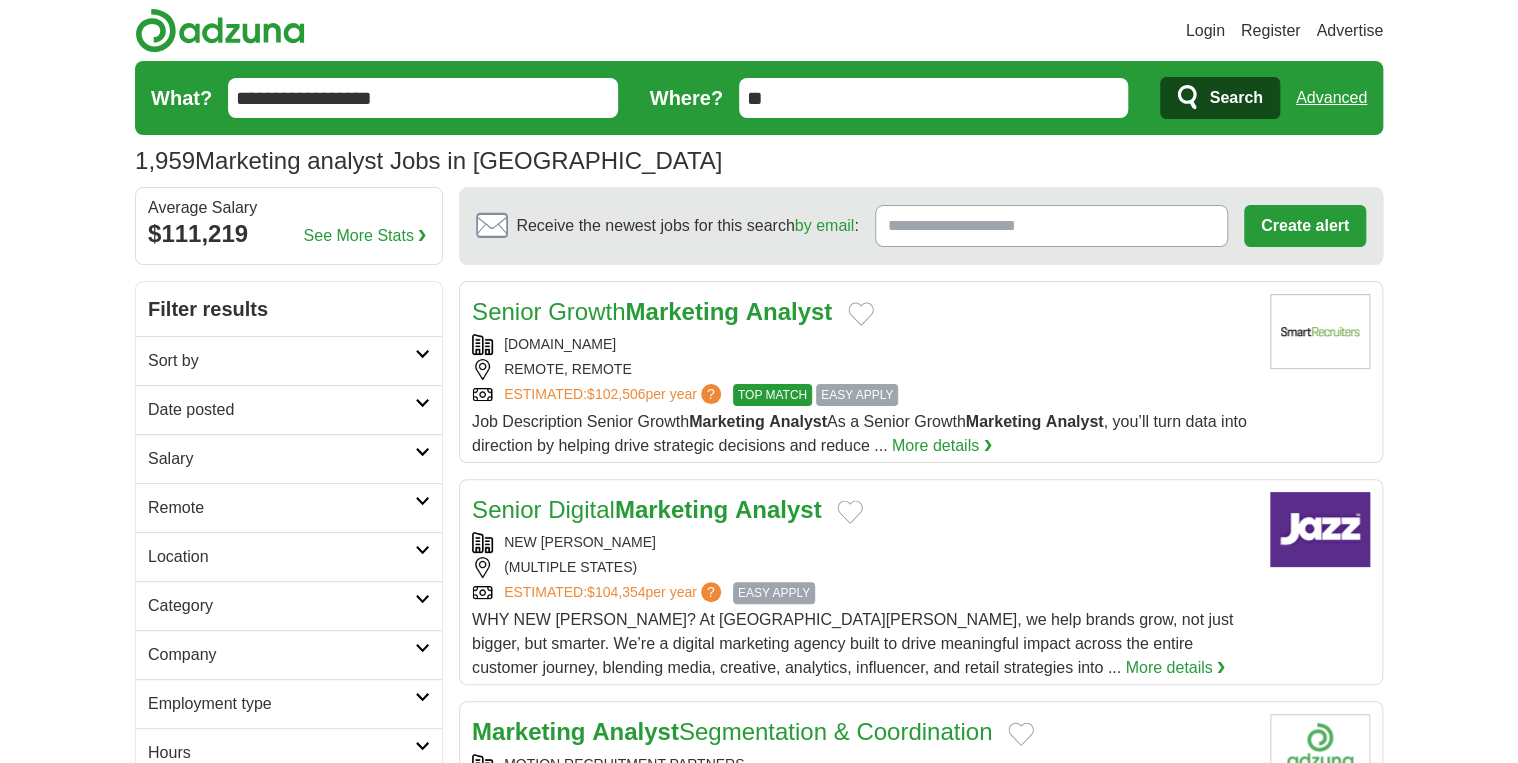 click on "1,959
Marketing analyst Jobs in US
Average Salary:  $111,219" at bounding box center [759, 161] 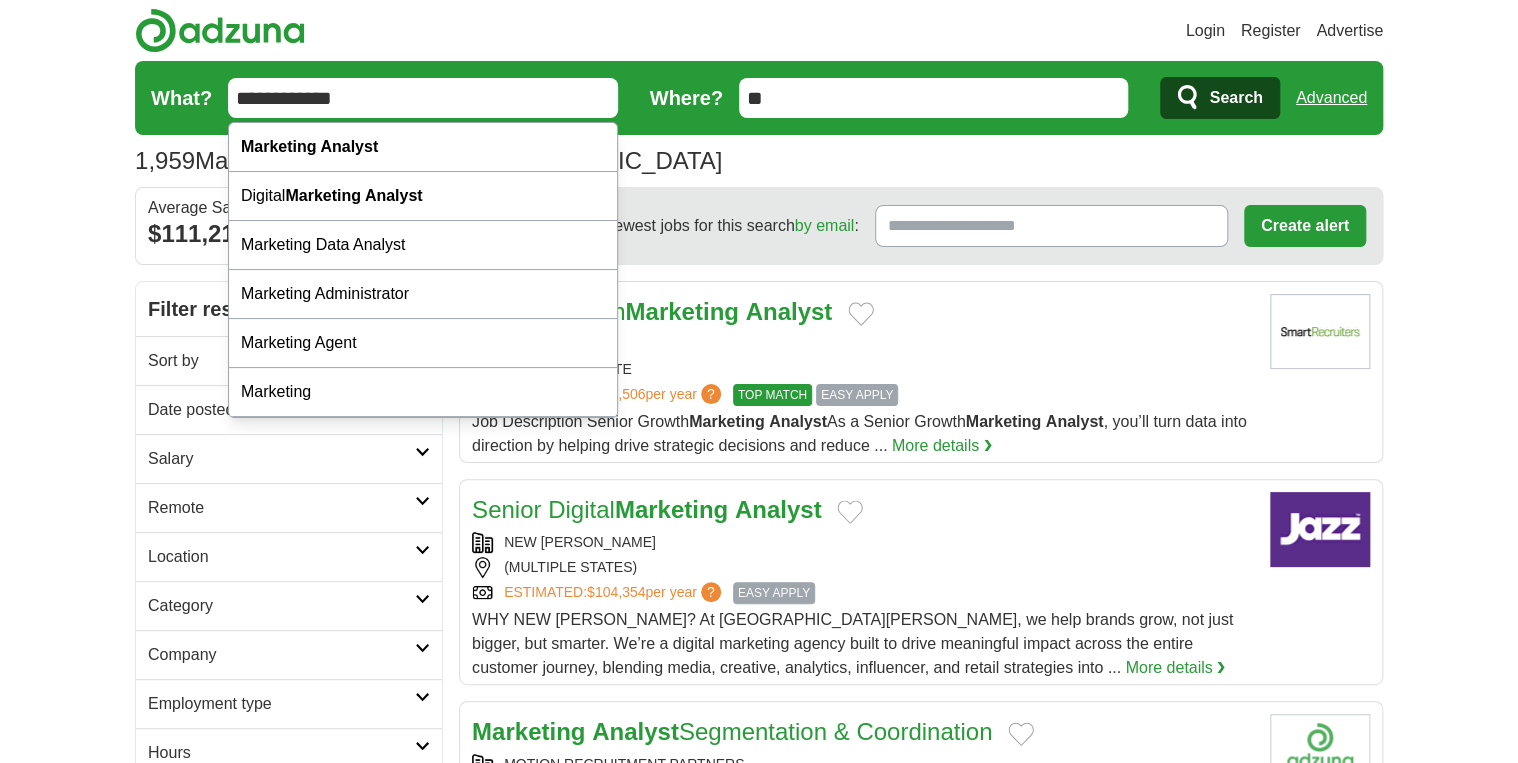 type on "**********" 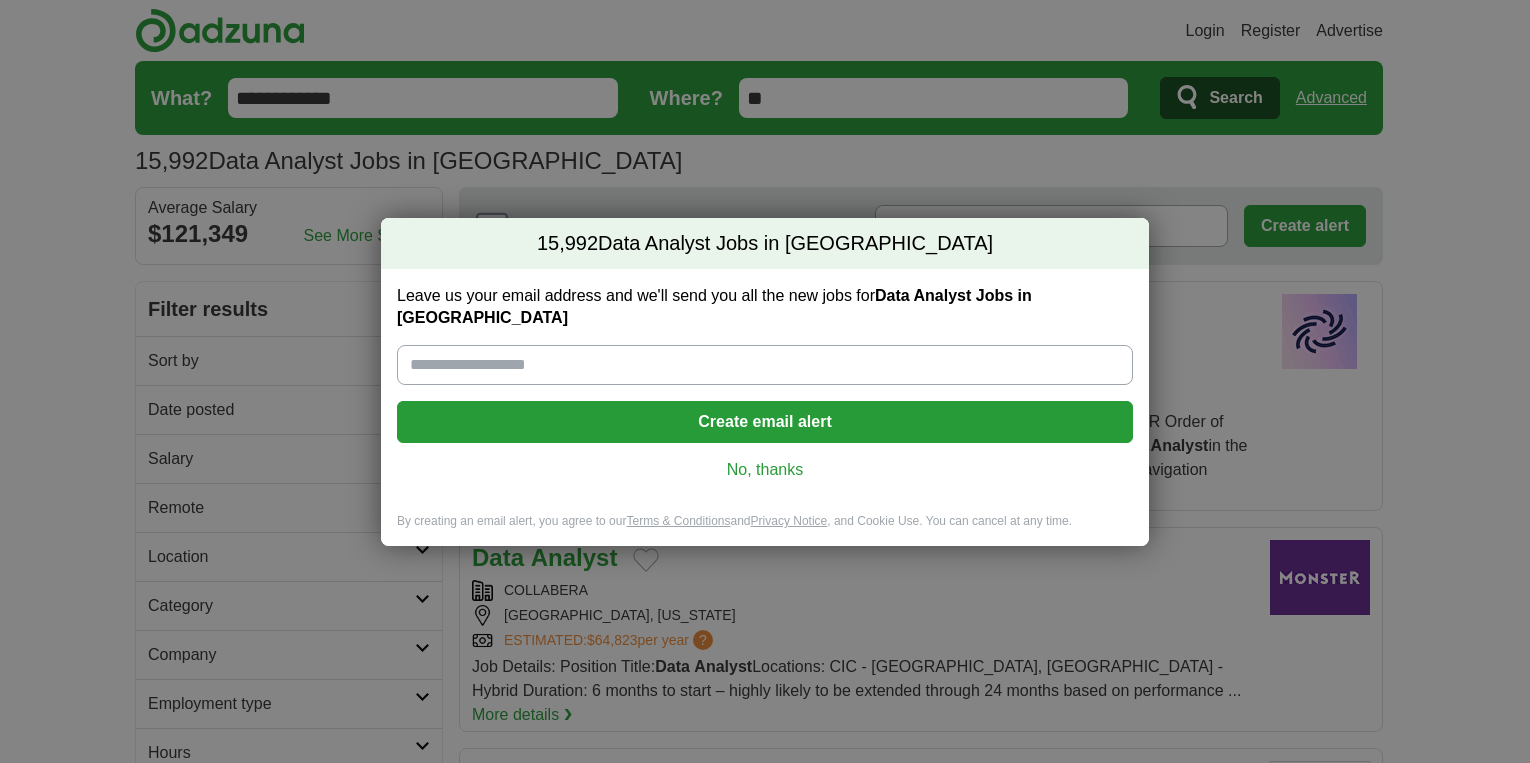 scroll, scrollTop: 0, scrollLeft: 0, axis: both 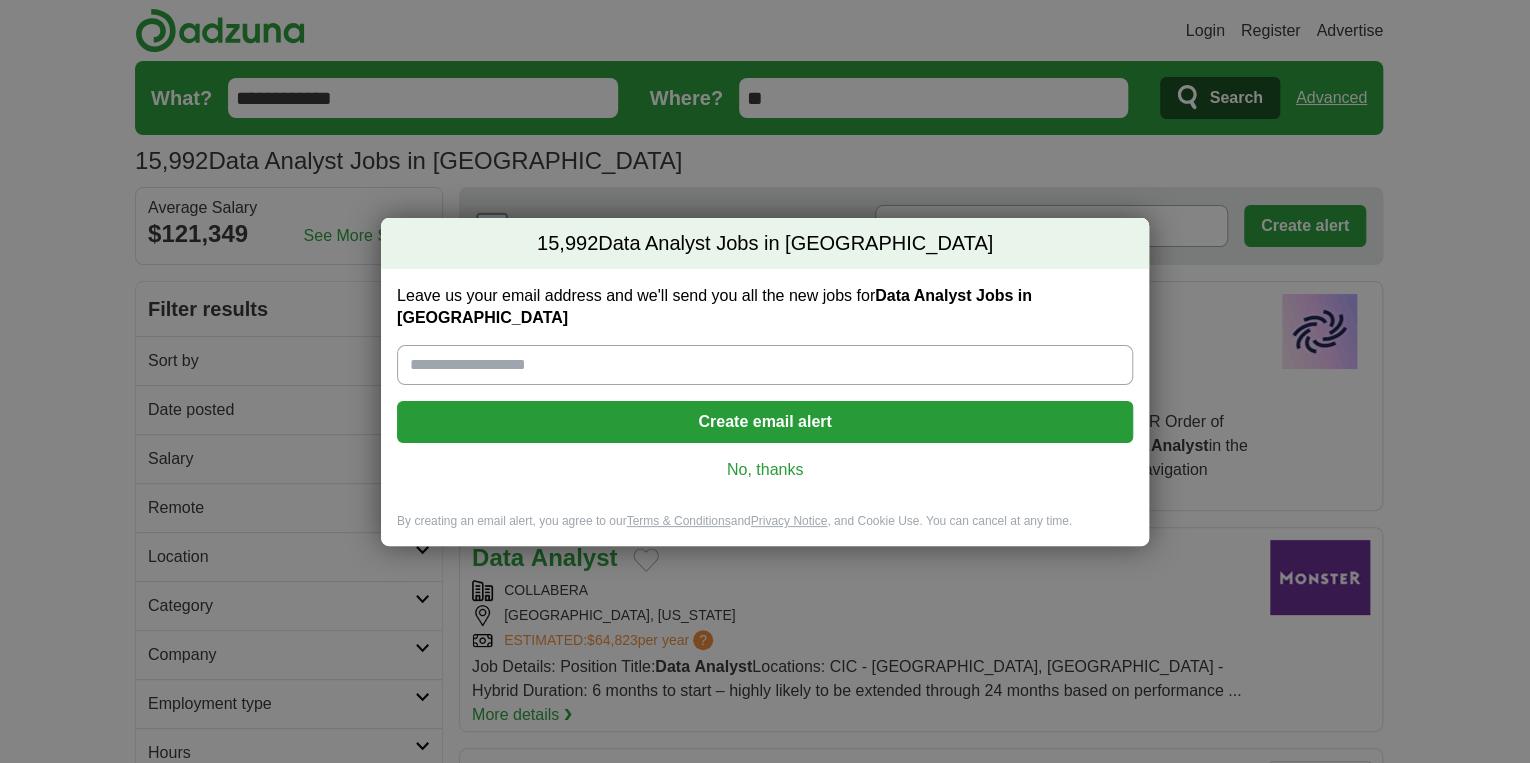 drag, startPoint x: 0, startPoint y: 0, endPoint x: 905, endPoint y: 192, distance: 925.1427 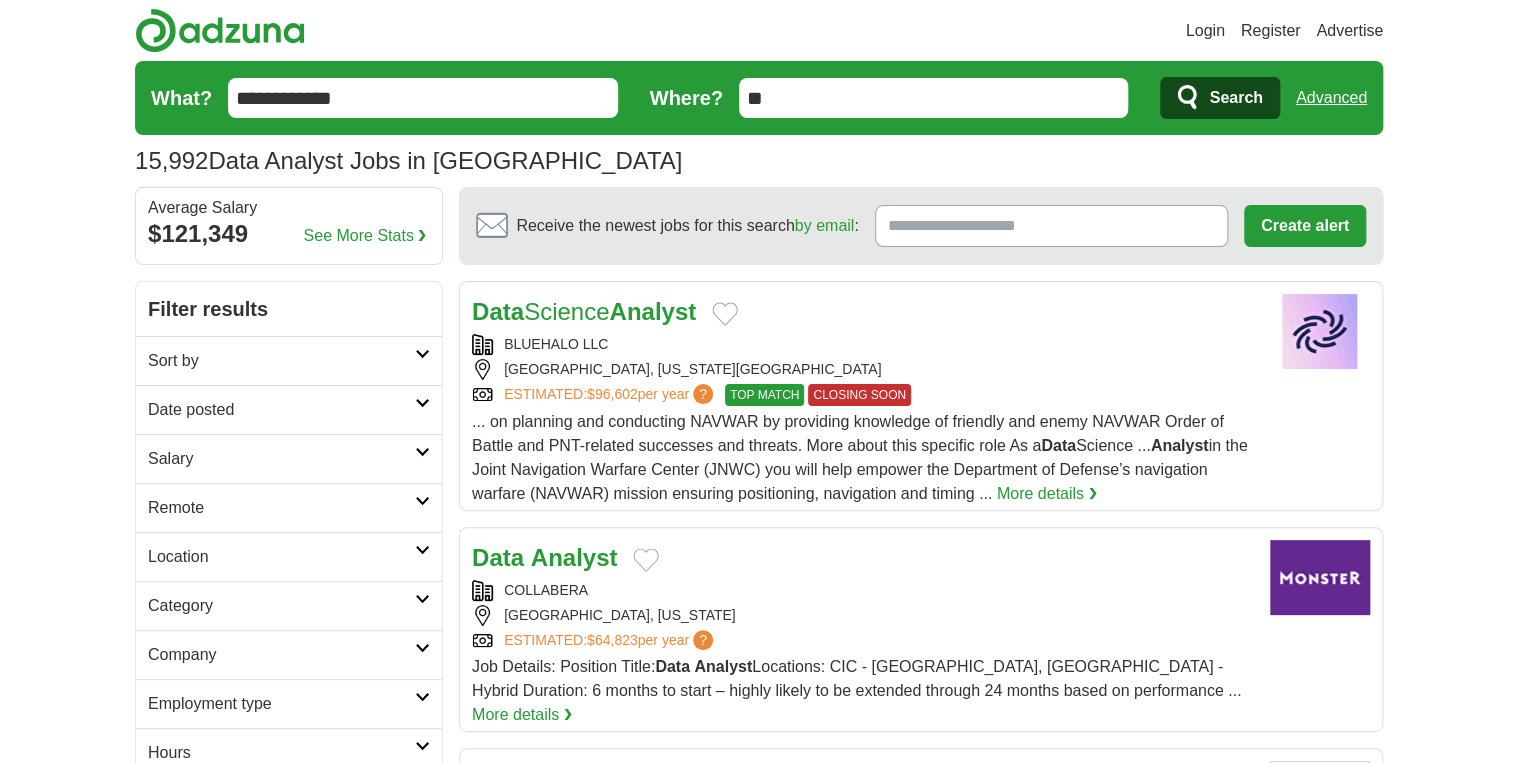 click on "Login" at bounding box center [1205, 31] 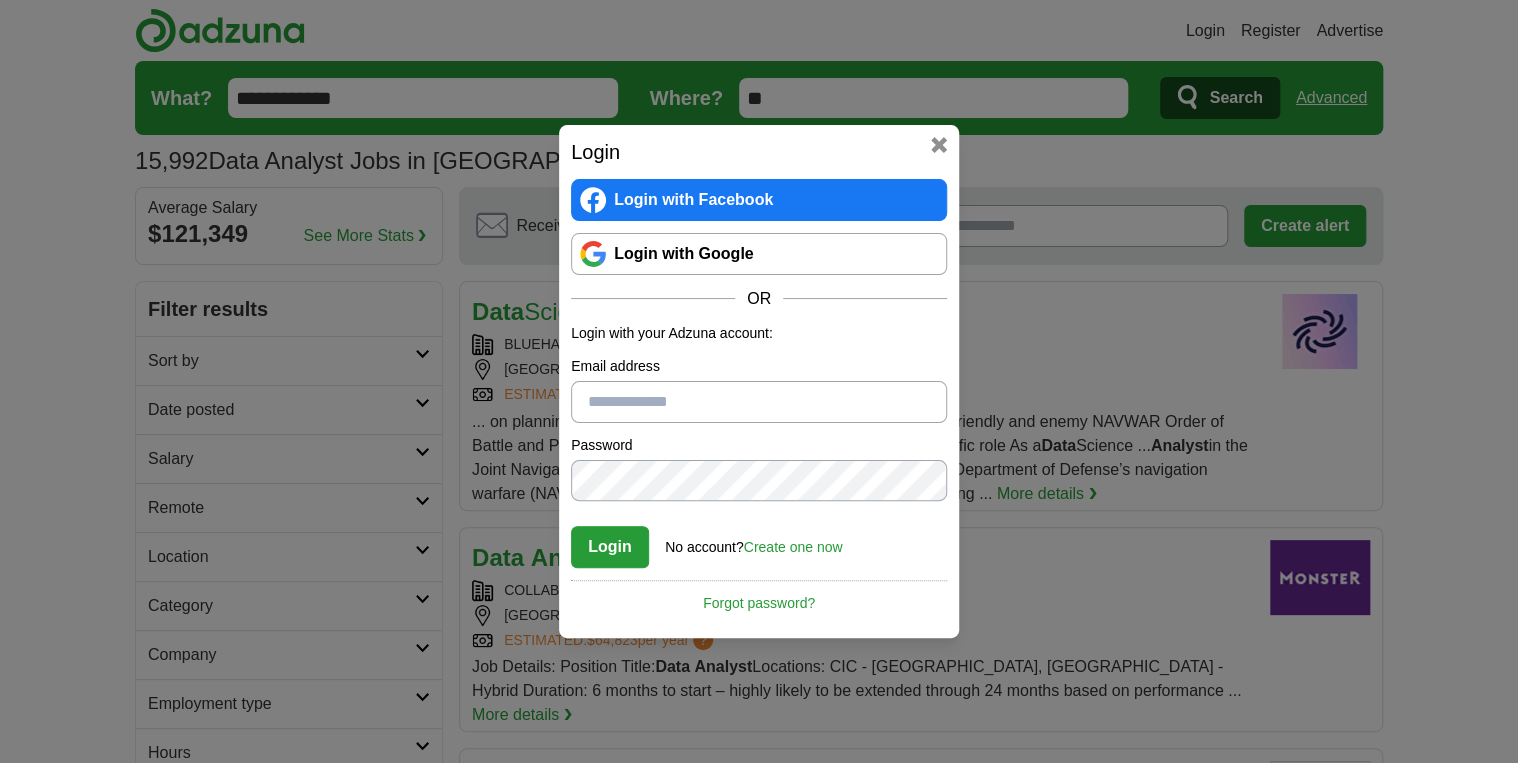 click on "Email address" at bounding box center (759, 402) 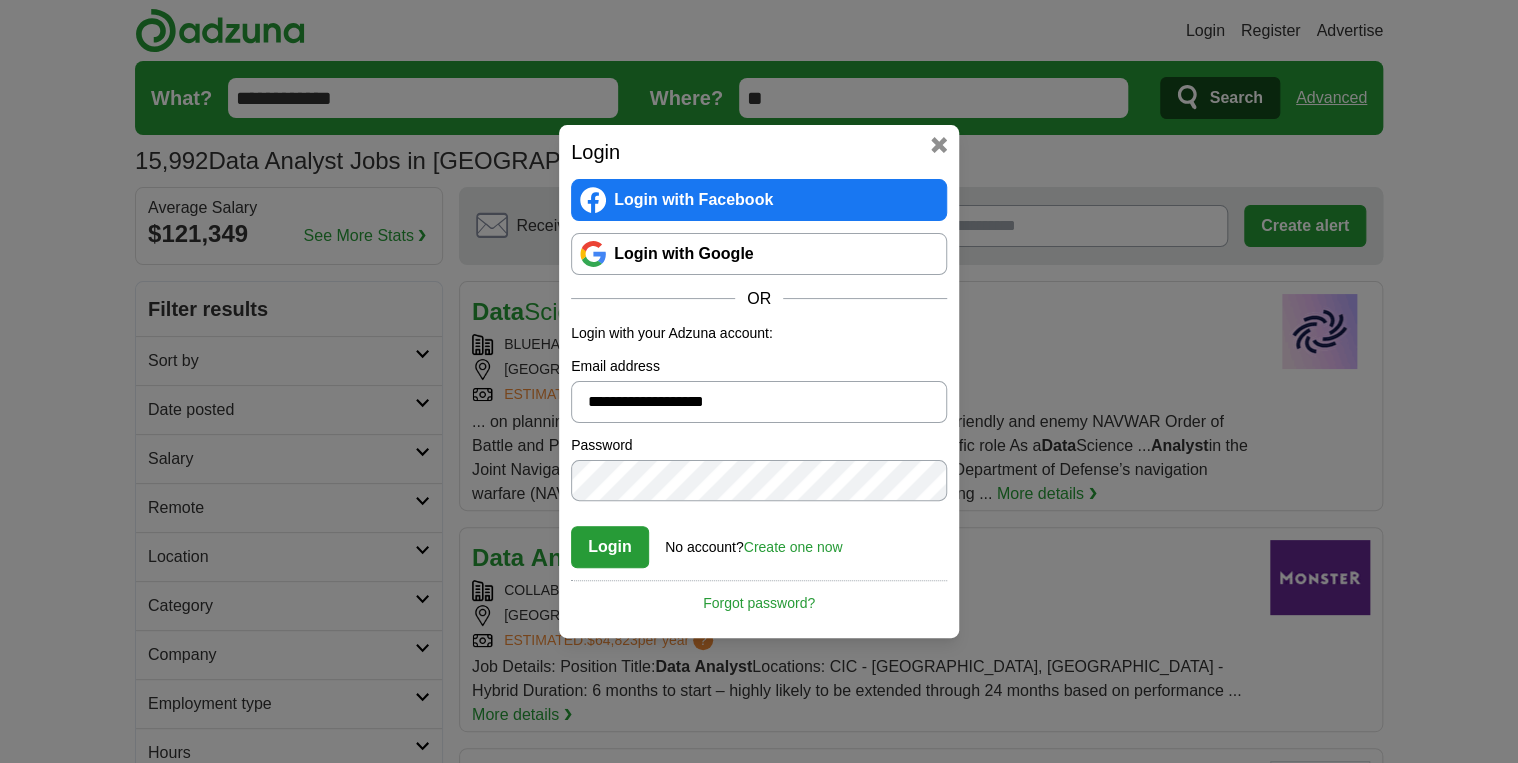 type on "**********" 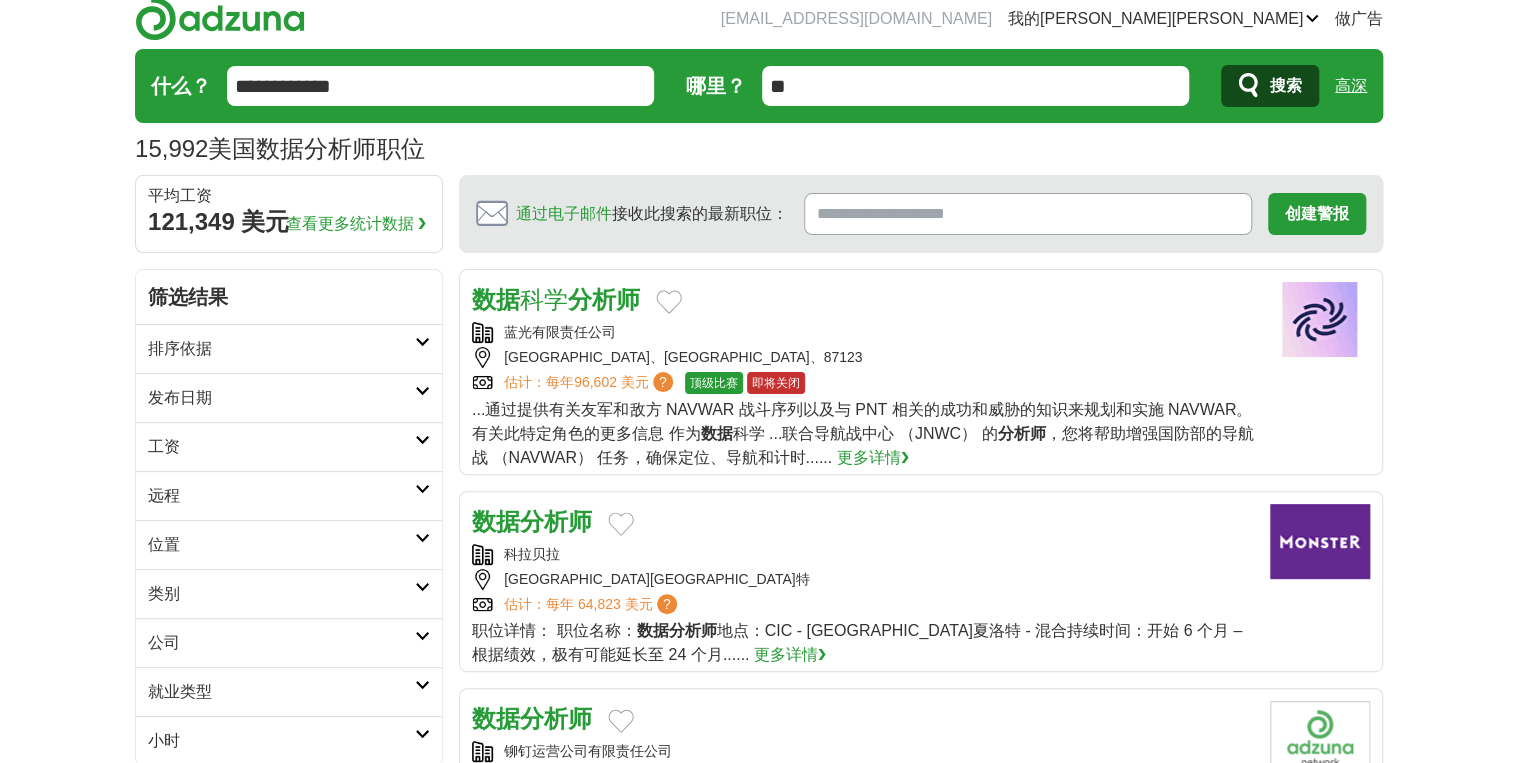scroll, scrollTop: 0, scrollLeft: 0, axis: both 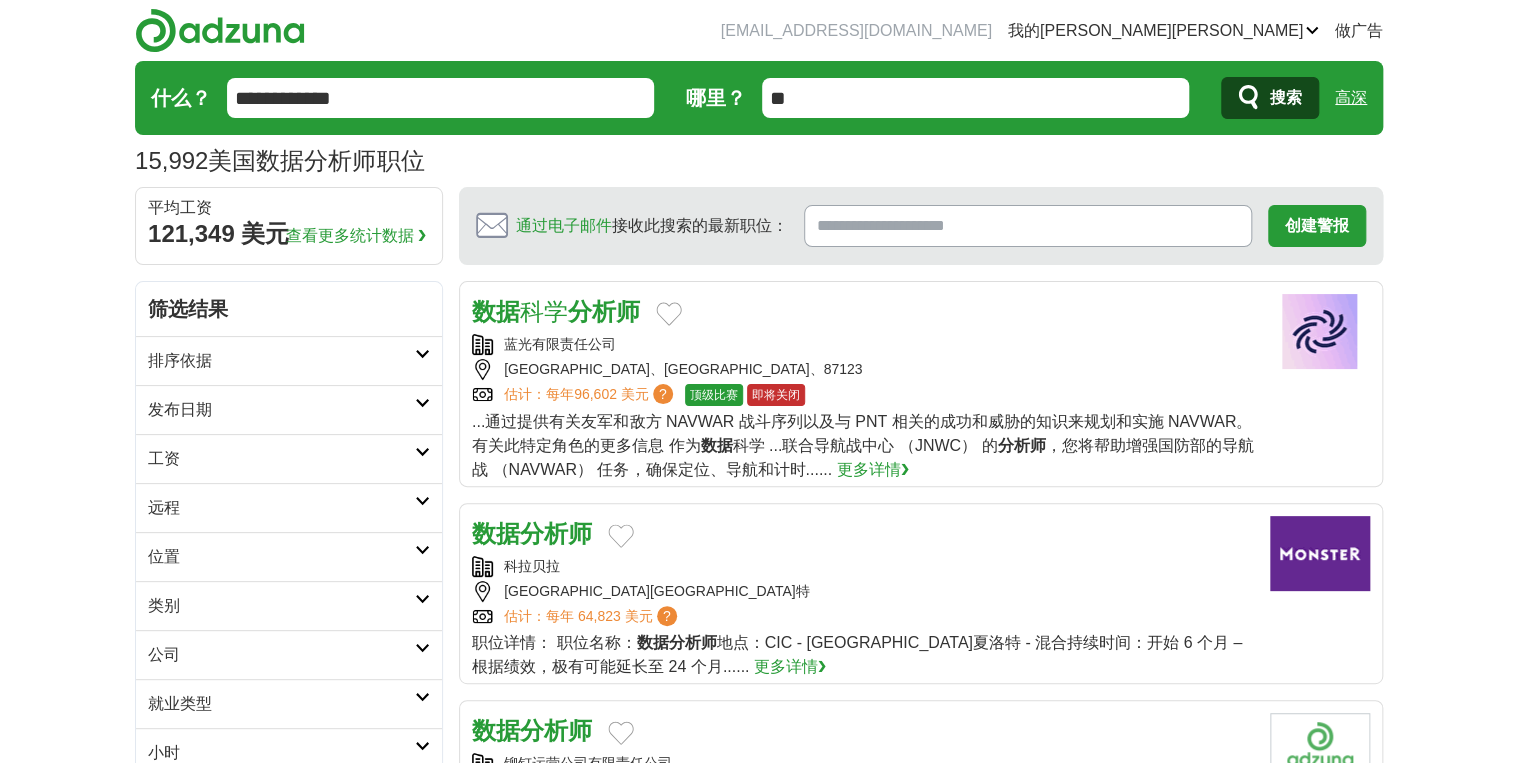 drag, startPoint x: 231, startPoint y: 418, endPoint x: 226, endPoint y: 427, distance: 10.29563 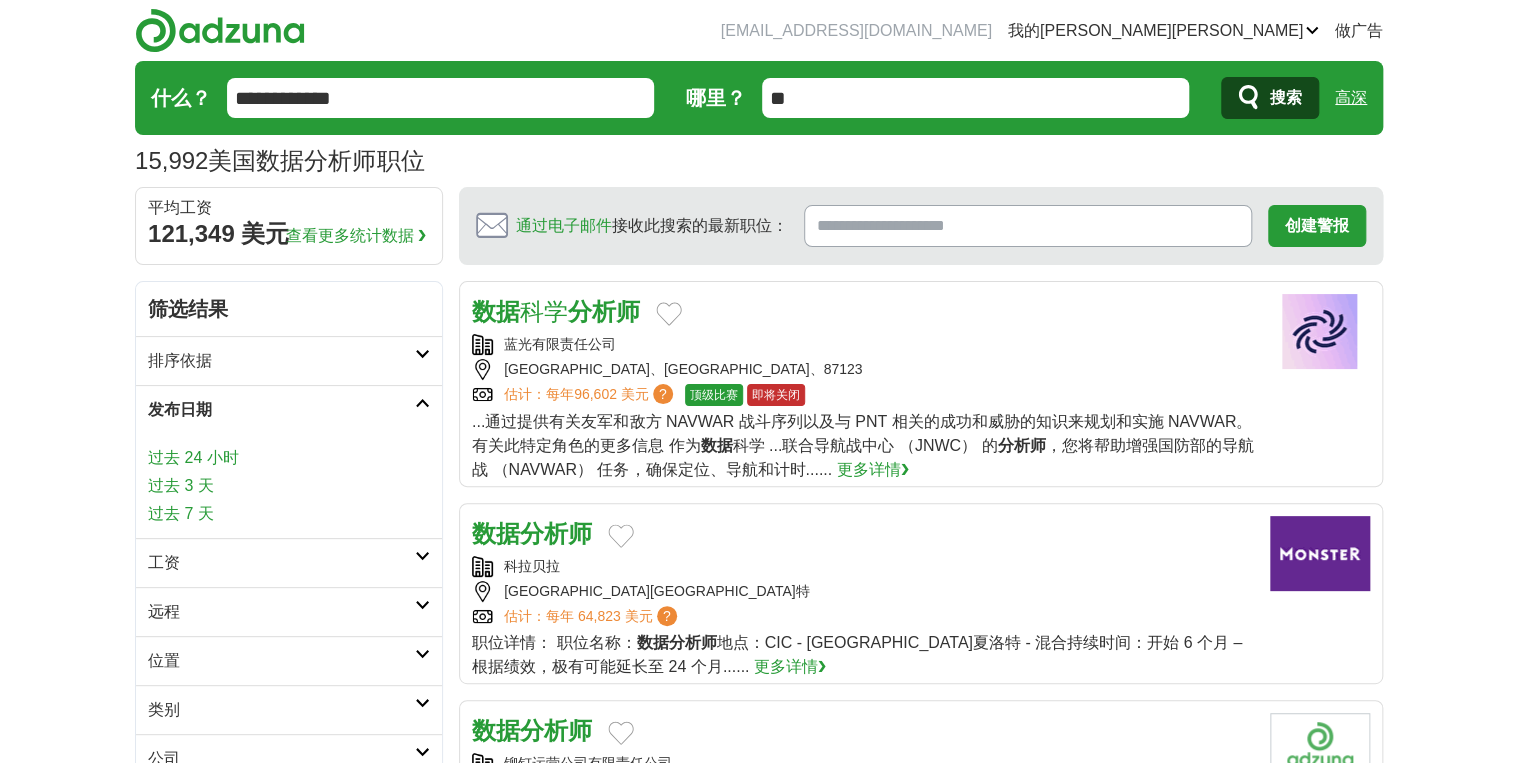 click on "过去 7 天" at bounding box center (289, 514) 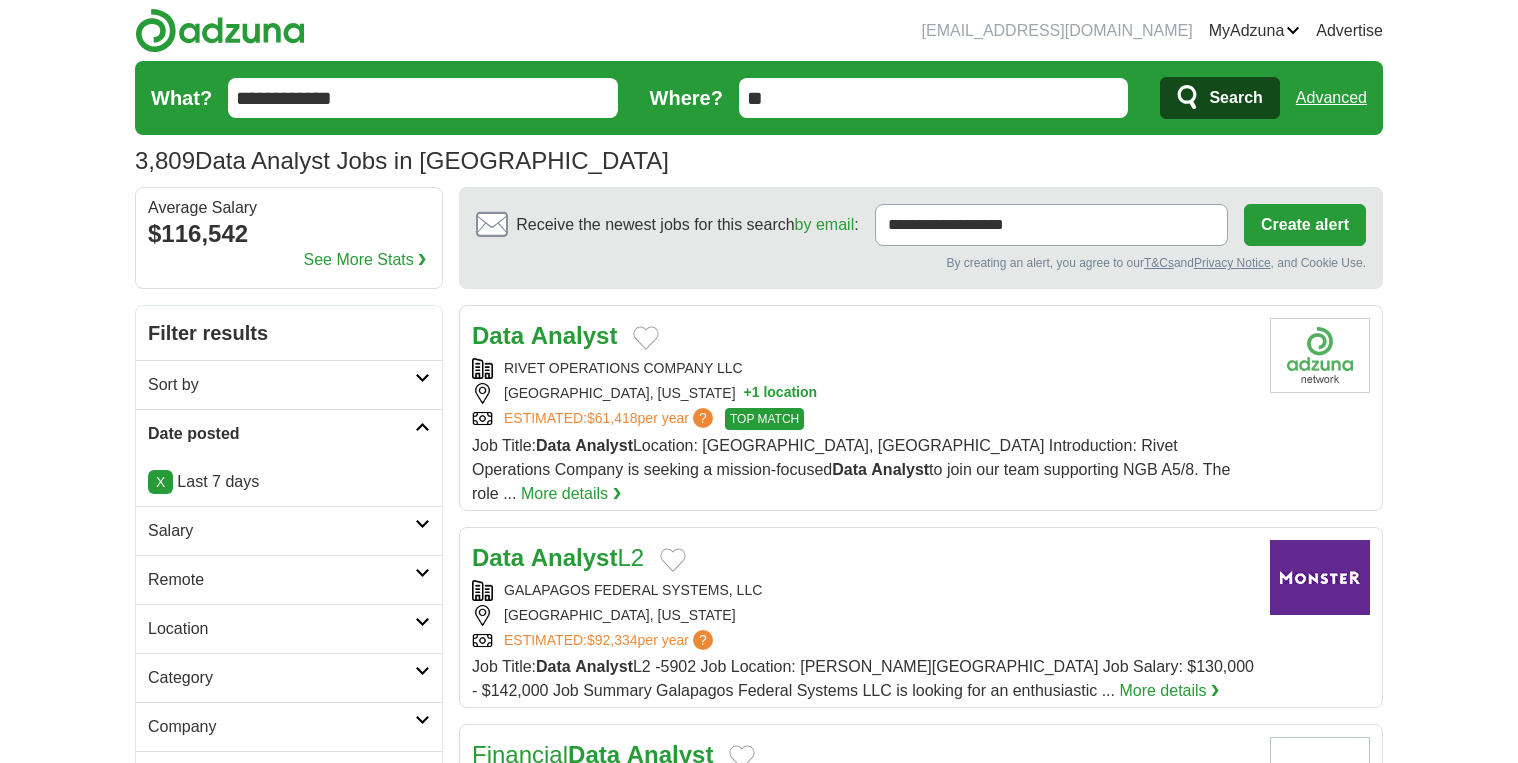 scroll, scrollTop: 0, scrollLeft: 0, axis: both 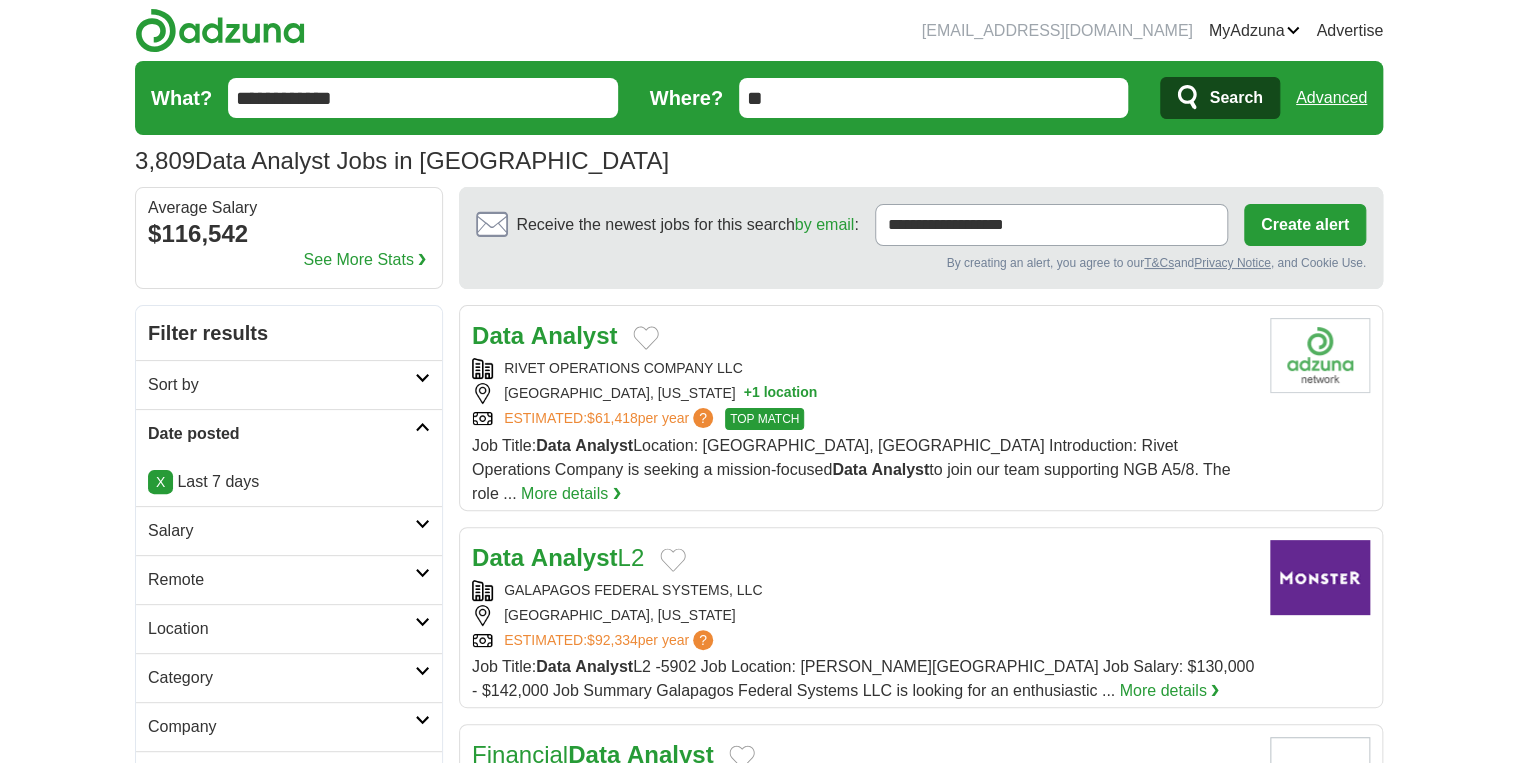 click on "Analyst" at bounding box center [574, 335] 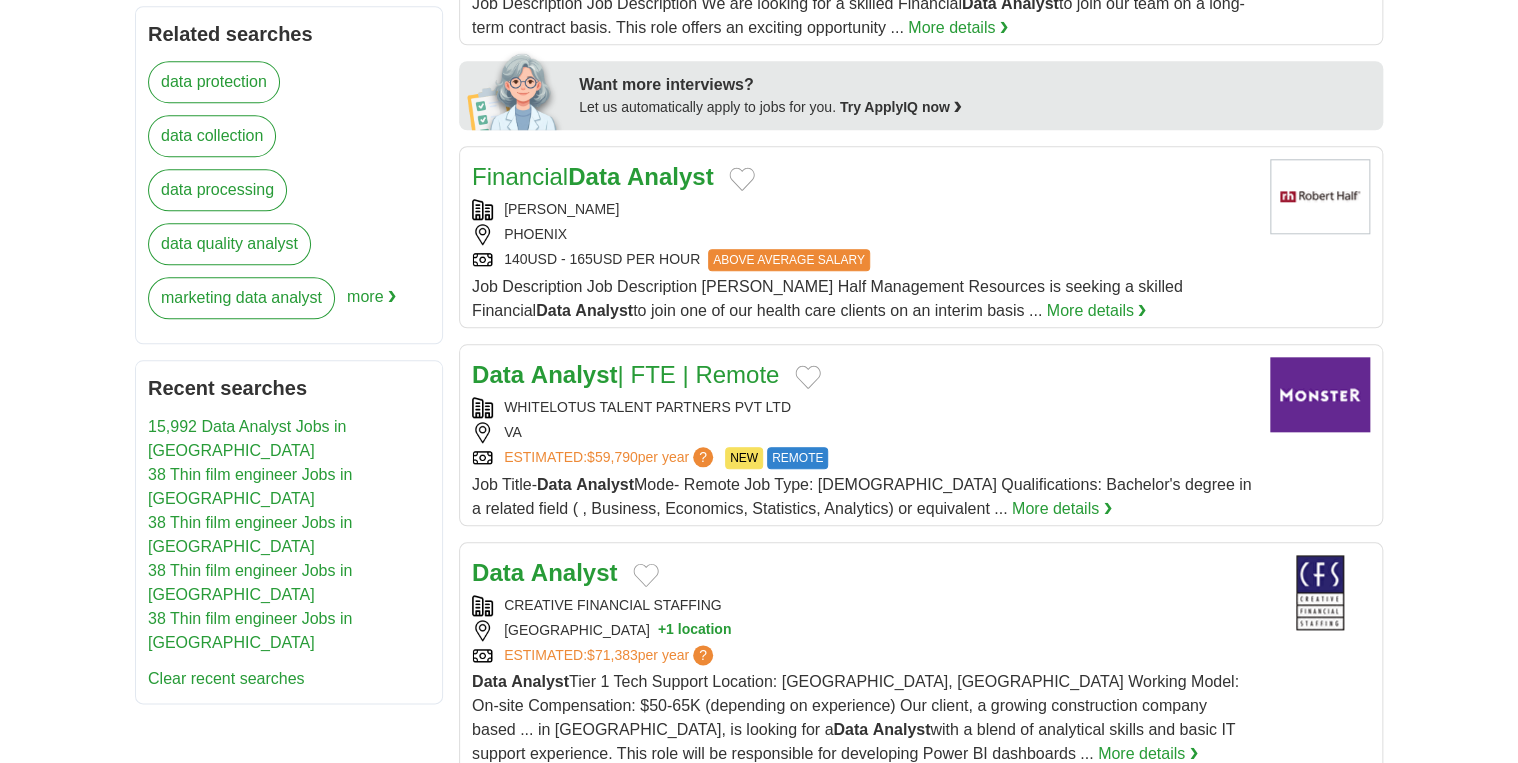 scroll, scrollTop: 1040, scrollLeft: 0, axis: vertical 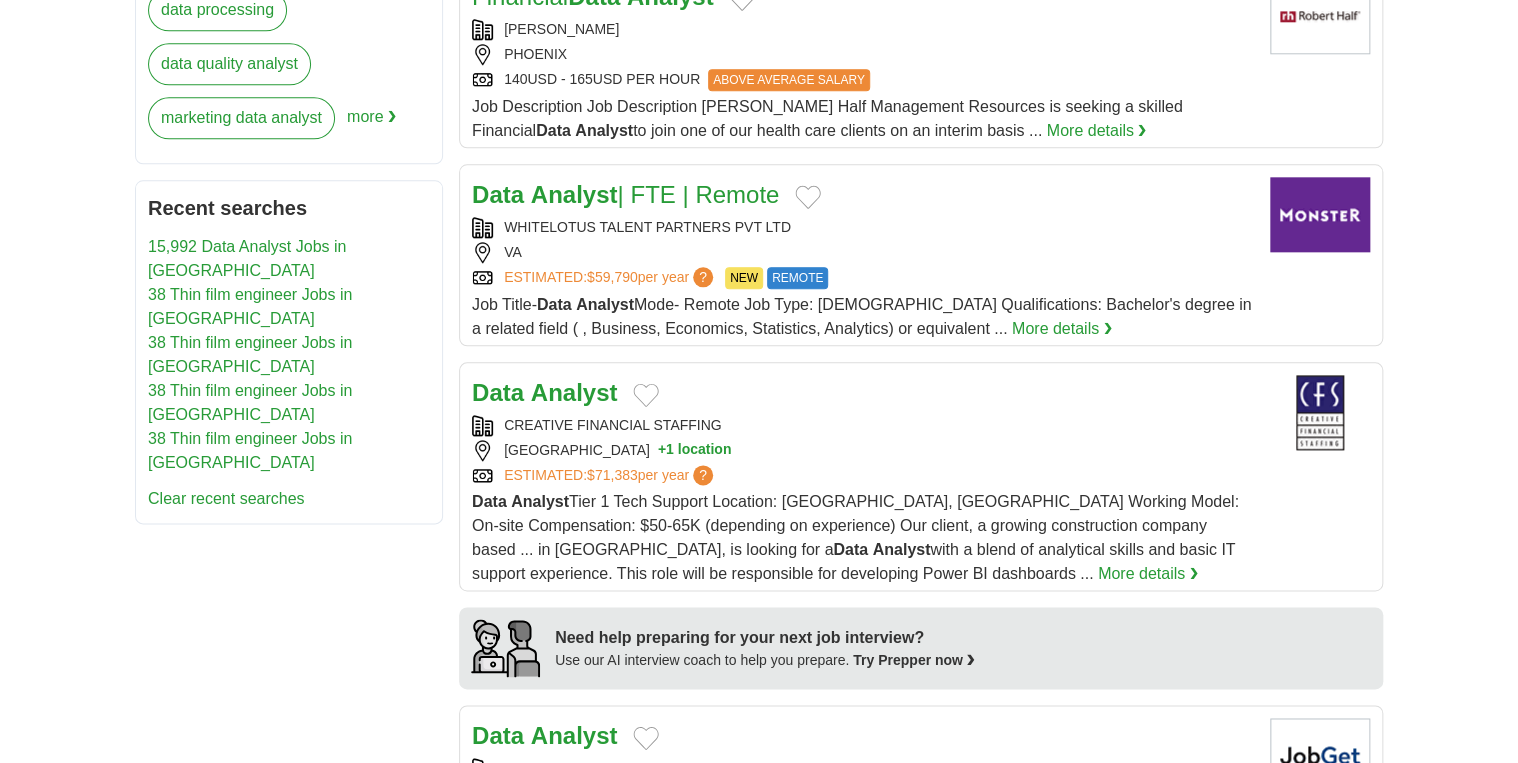 click on "Data   Analyst" at bounding box center (544, 393) 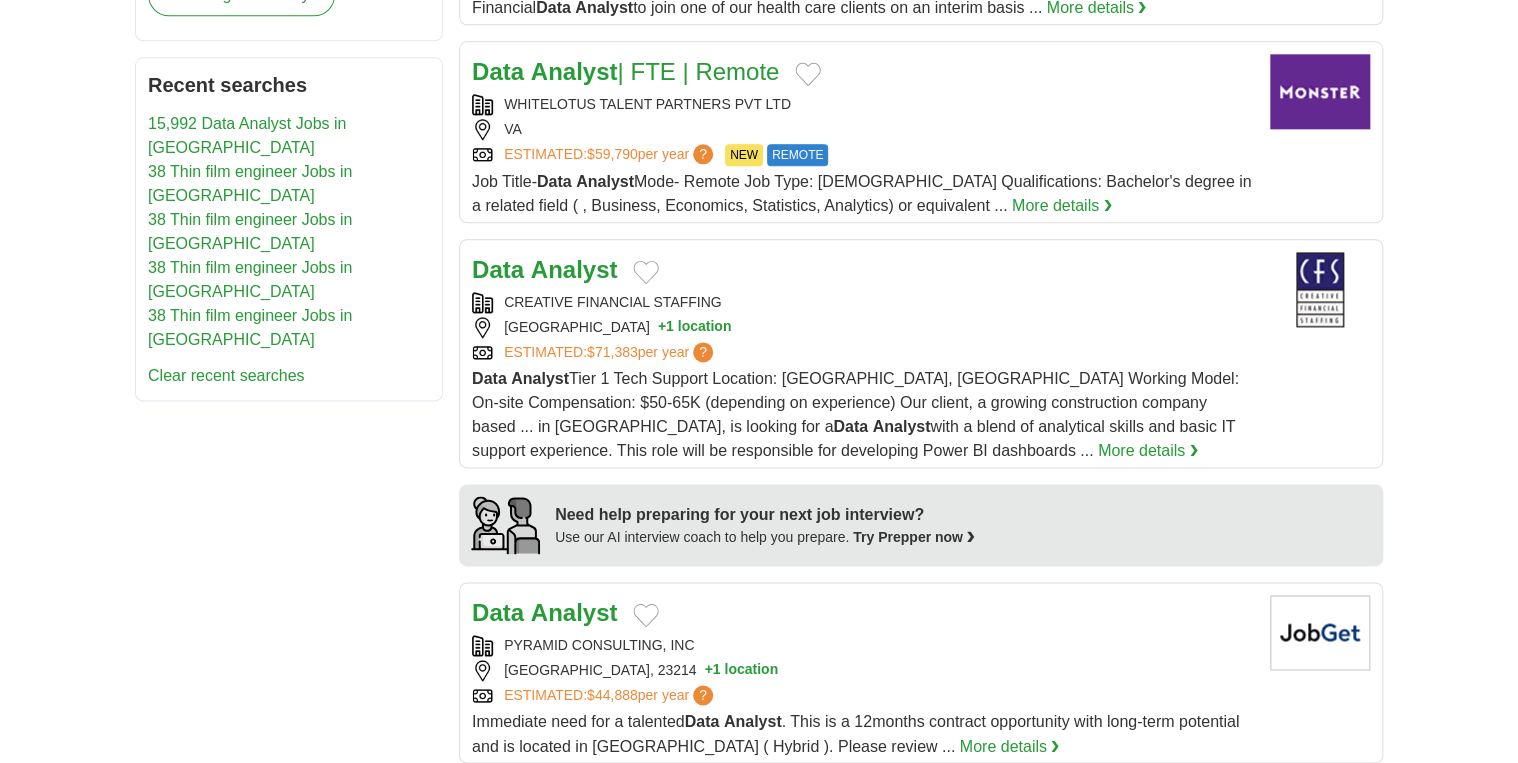 scroll, scrollTop: 1280, scrollLeft: 0, axis: vertical 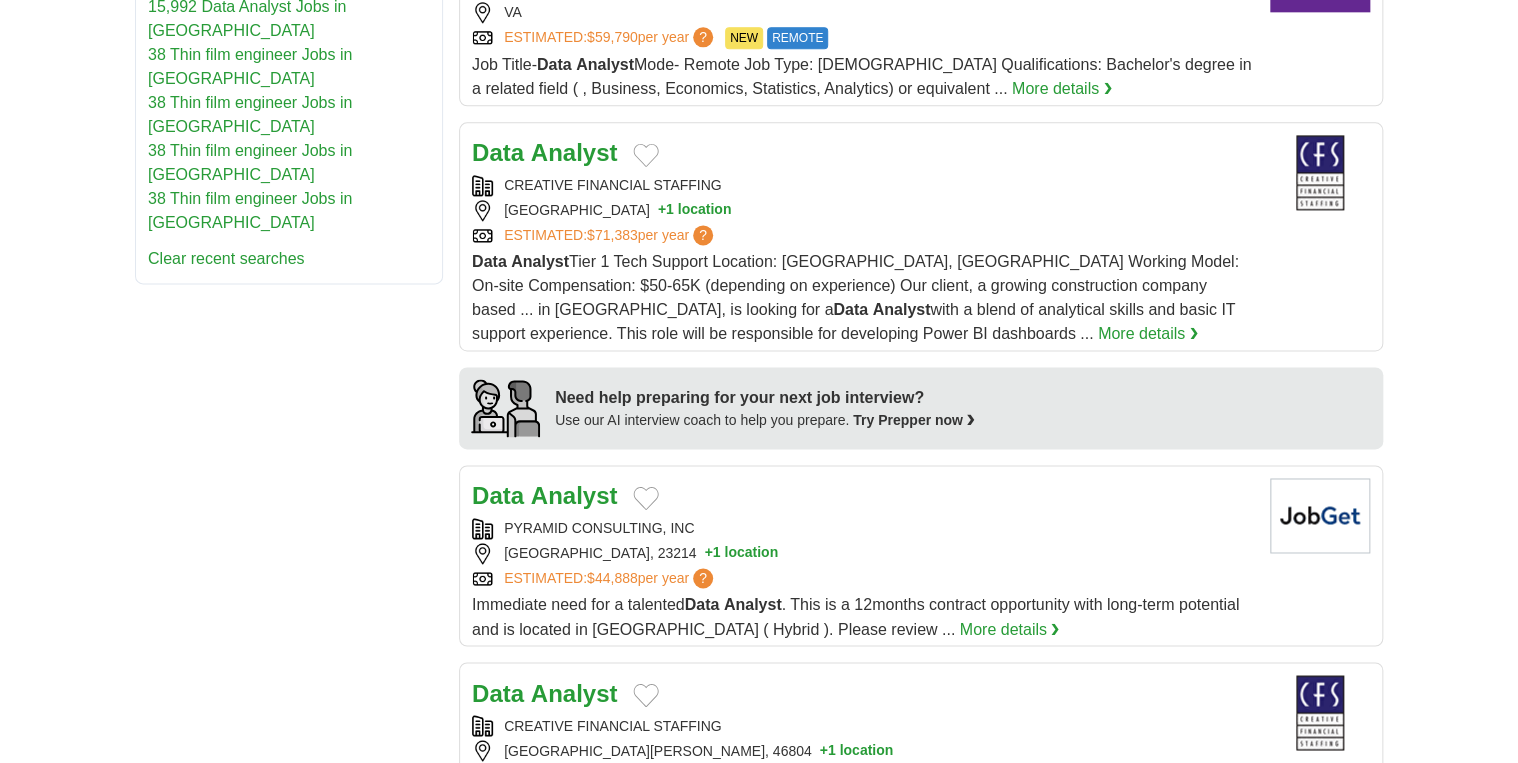 click on "Analyst" at bounding box center [574, 495] 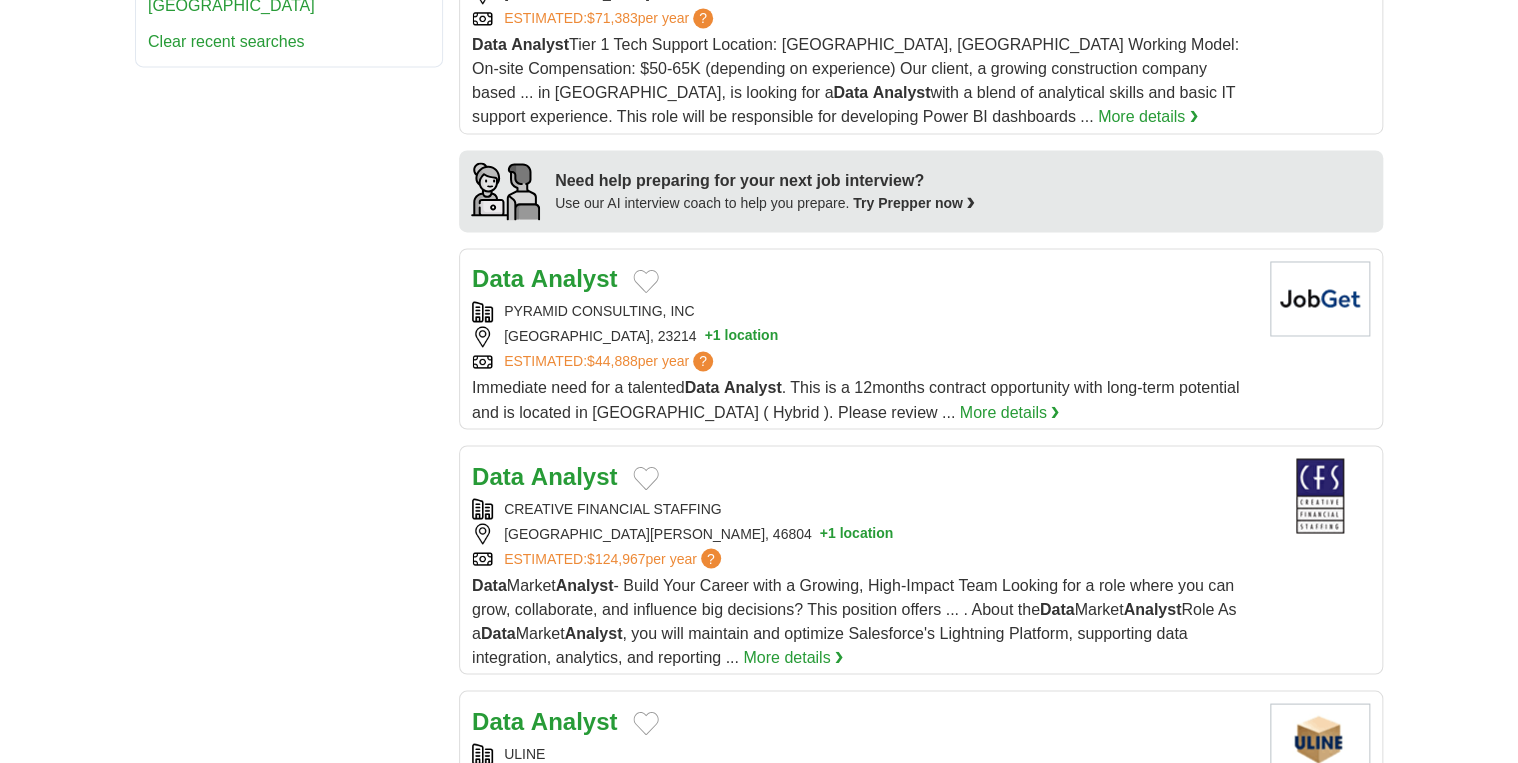 scroll, scrollTop: 1520, scrollLeft: 0, axis: vertical 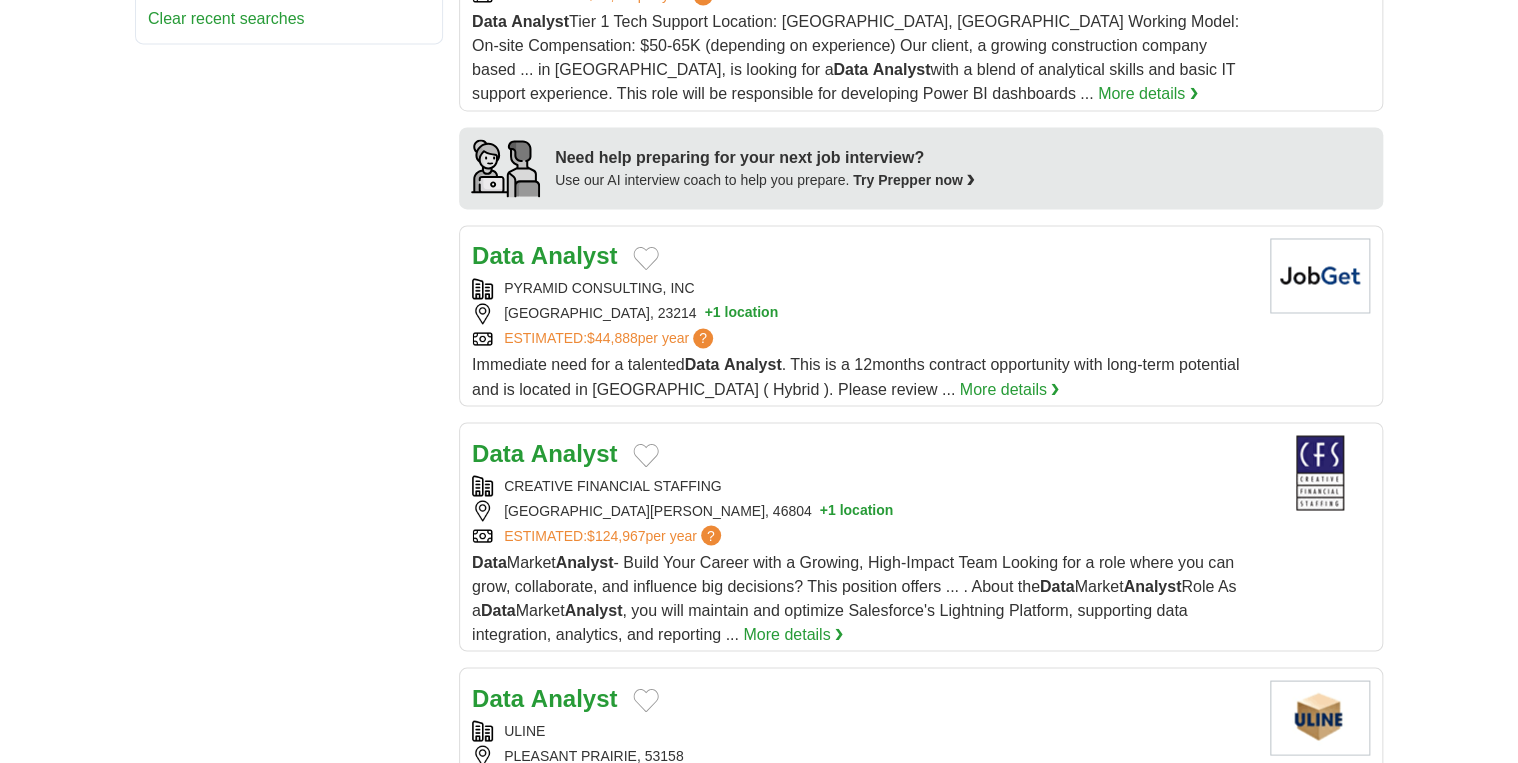 click on "Analyst" at bounding box center [574, 452] 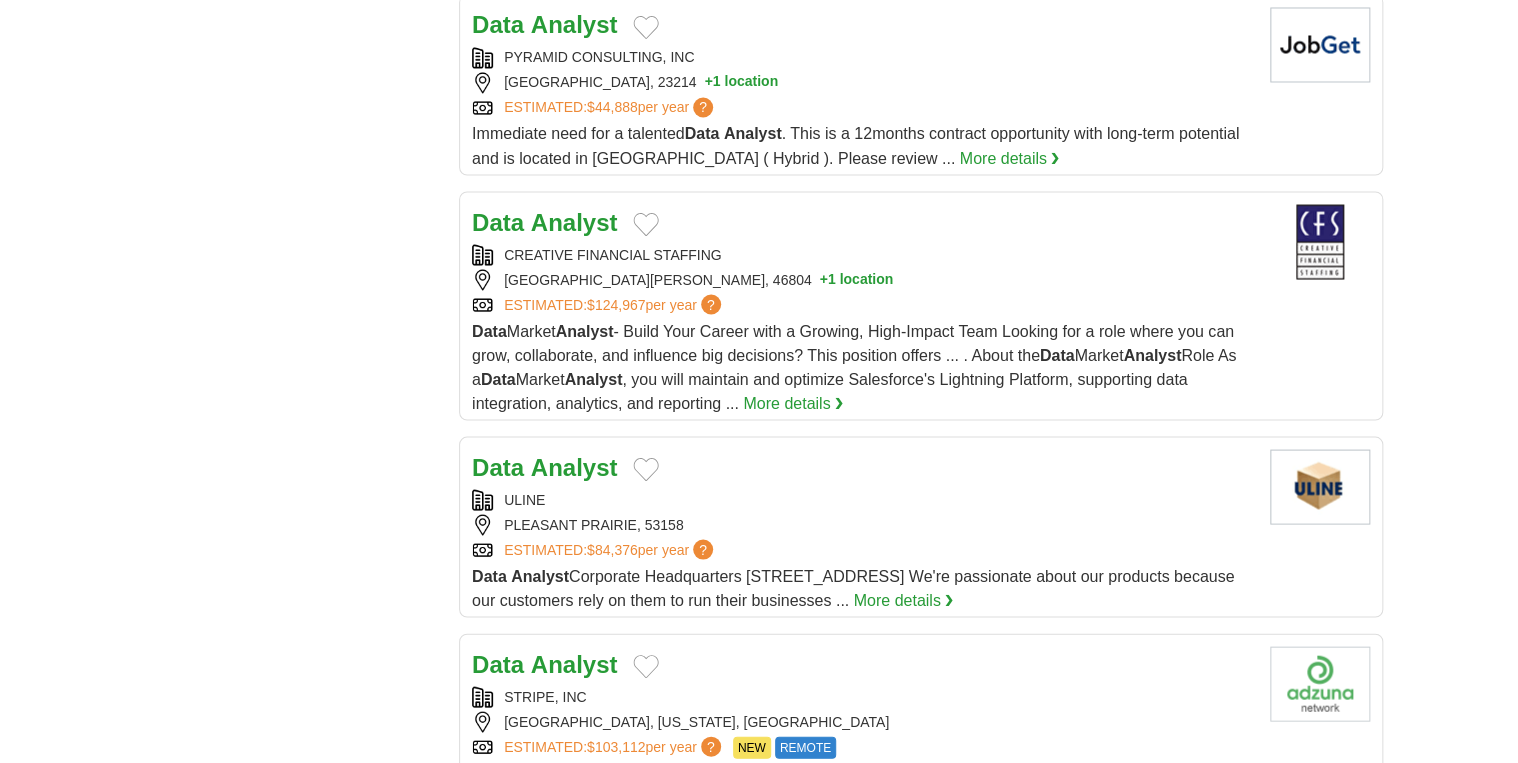 scroll, scrollTop: 1760, scrollLeft: 0, axis: vertical 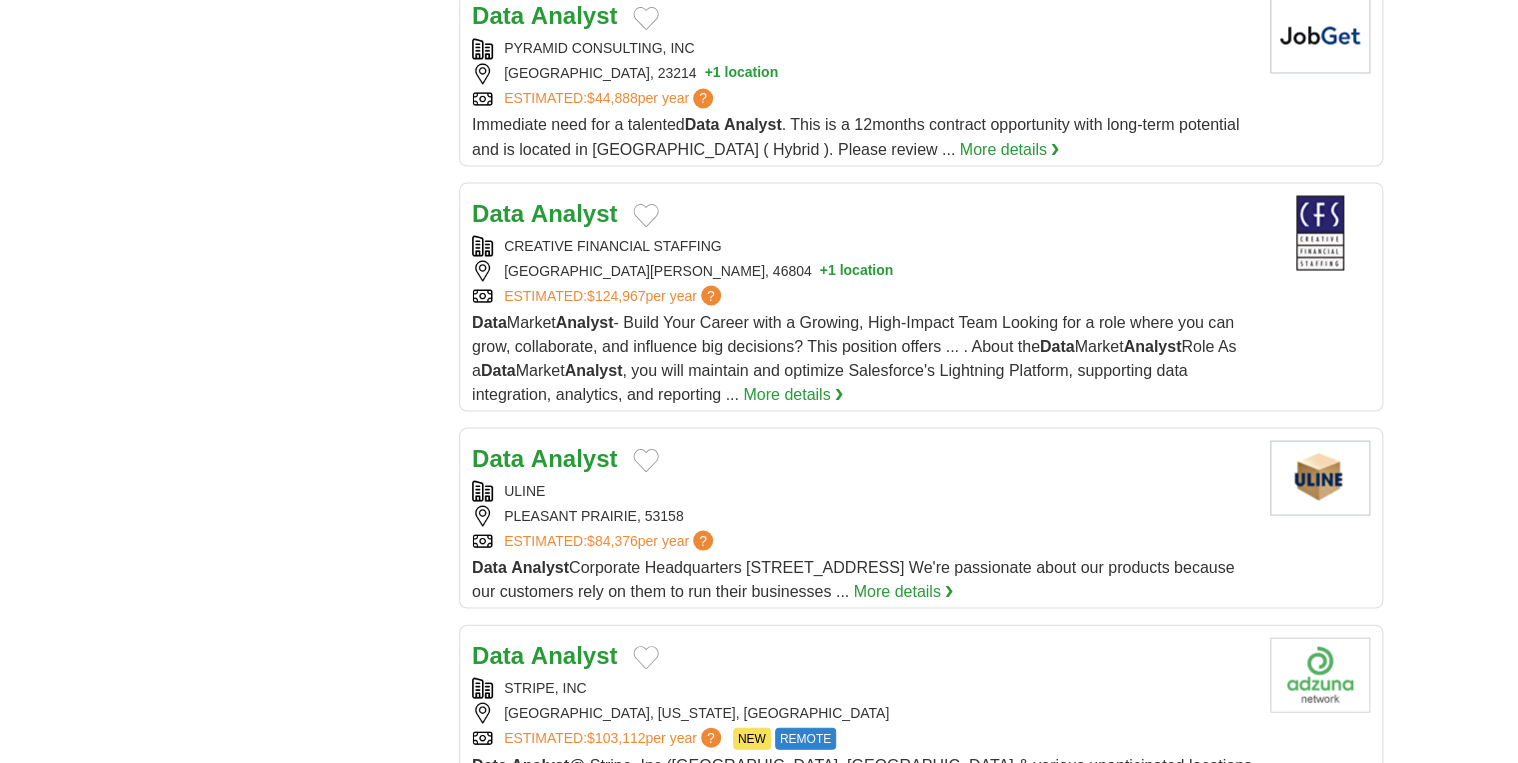click on "Analyst" at bounding box center [574, 457] 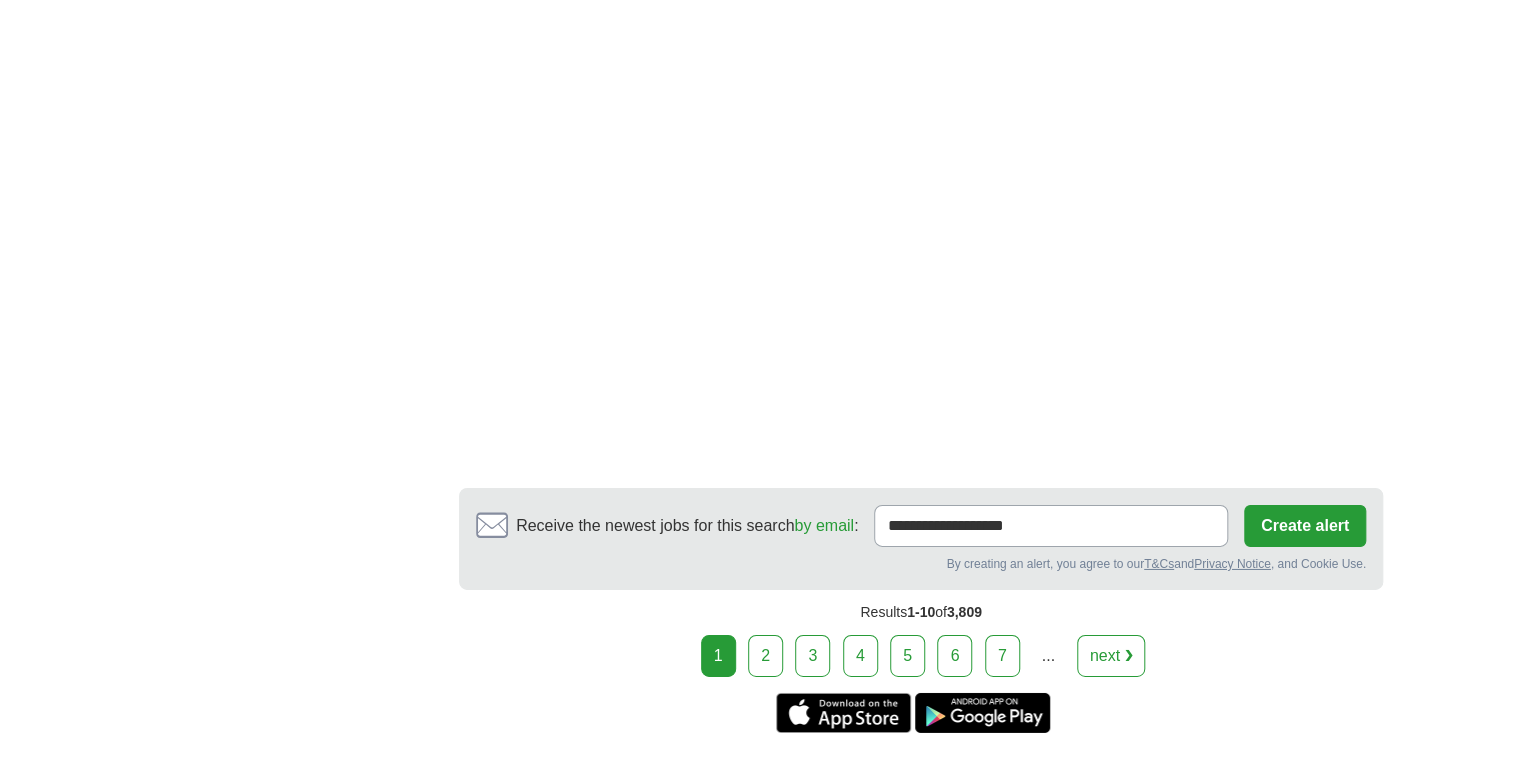 scroll, scrollTop: 3120, scrollLeft: 0, axis: vertical 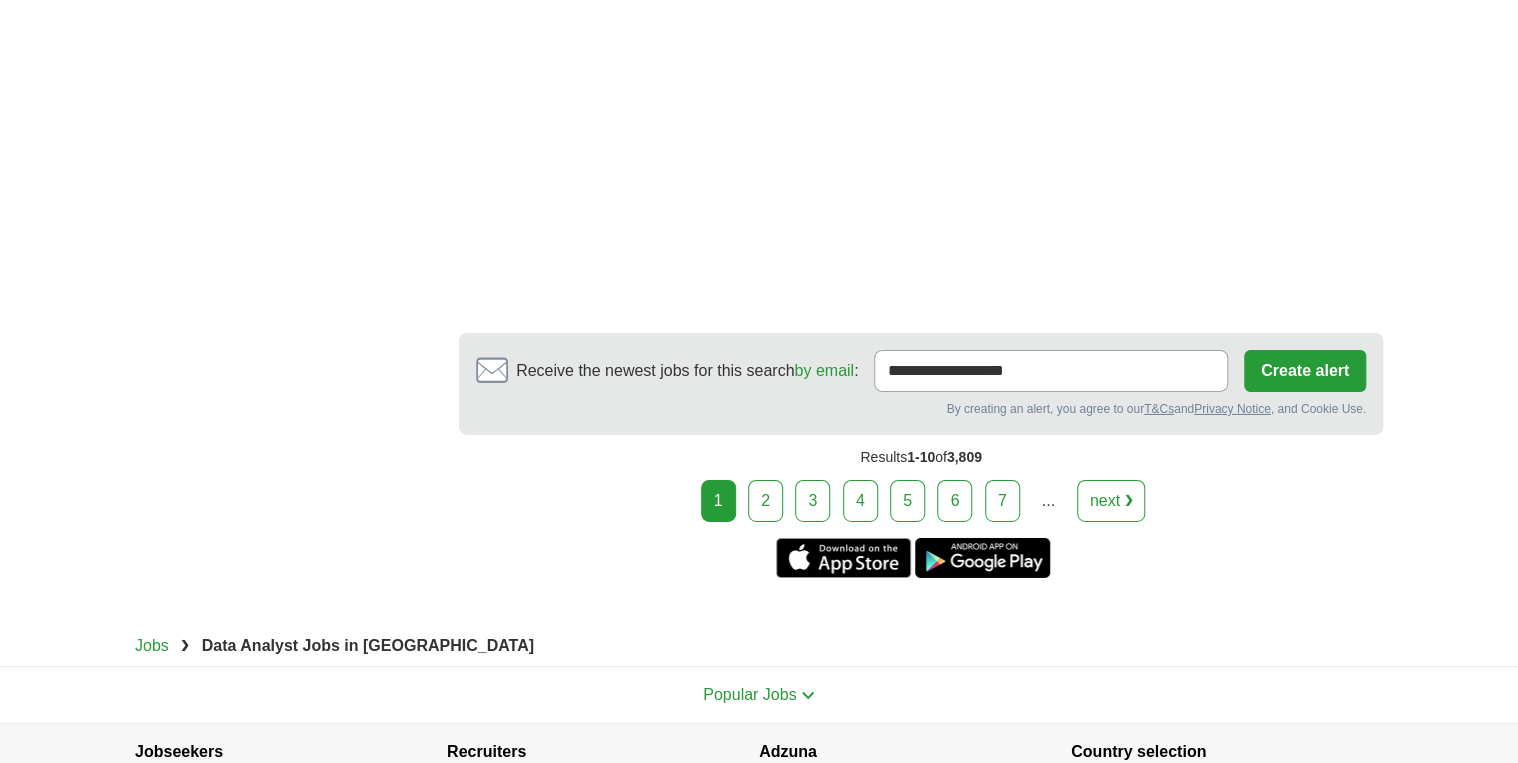 drag, startPoint x: 768, startPoint y: 431, endPoint x: 795, endPoint y: 367, distance: 69.46222 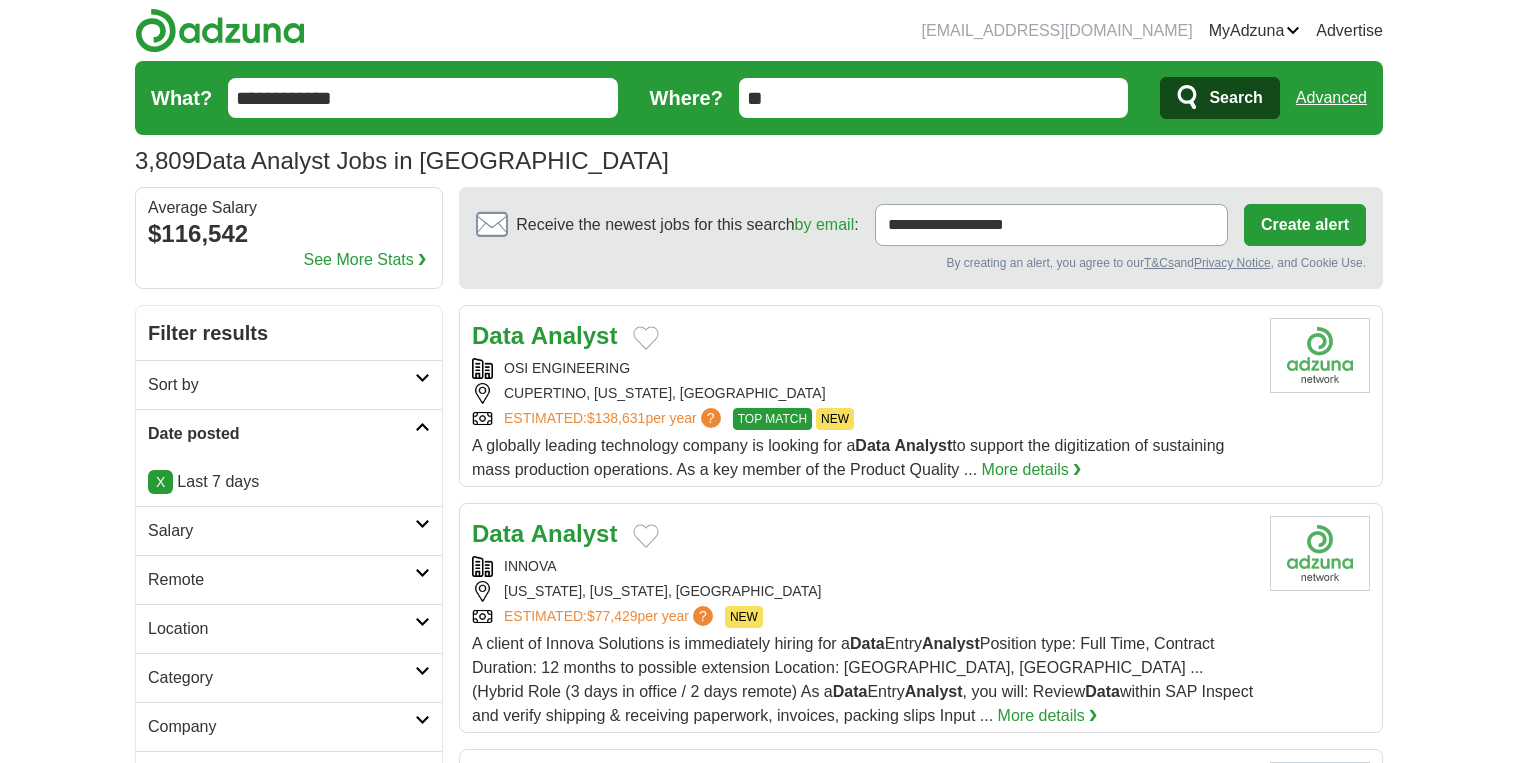 scroll, scrollTop: 0, scrollLeft: 0, axis: both 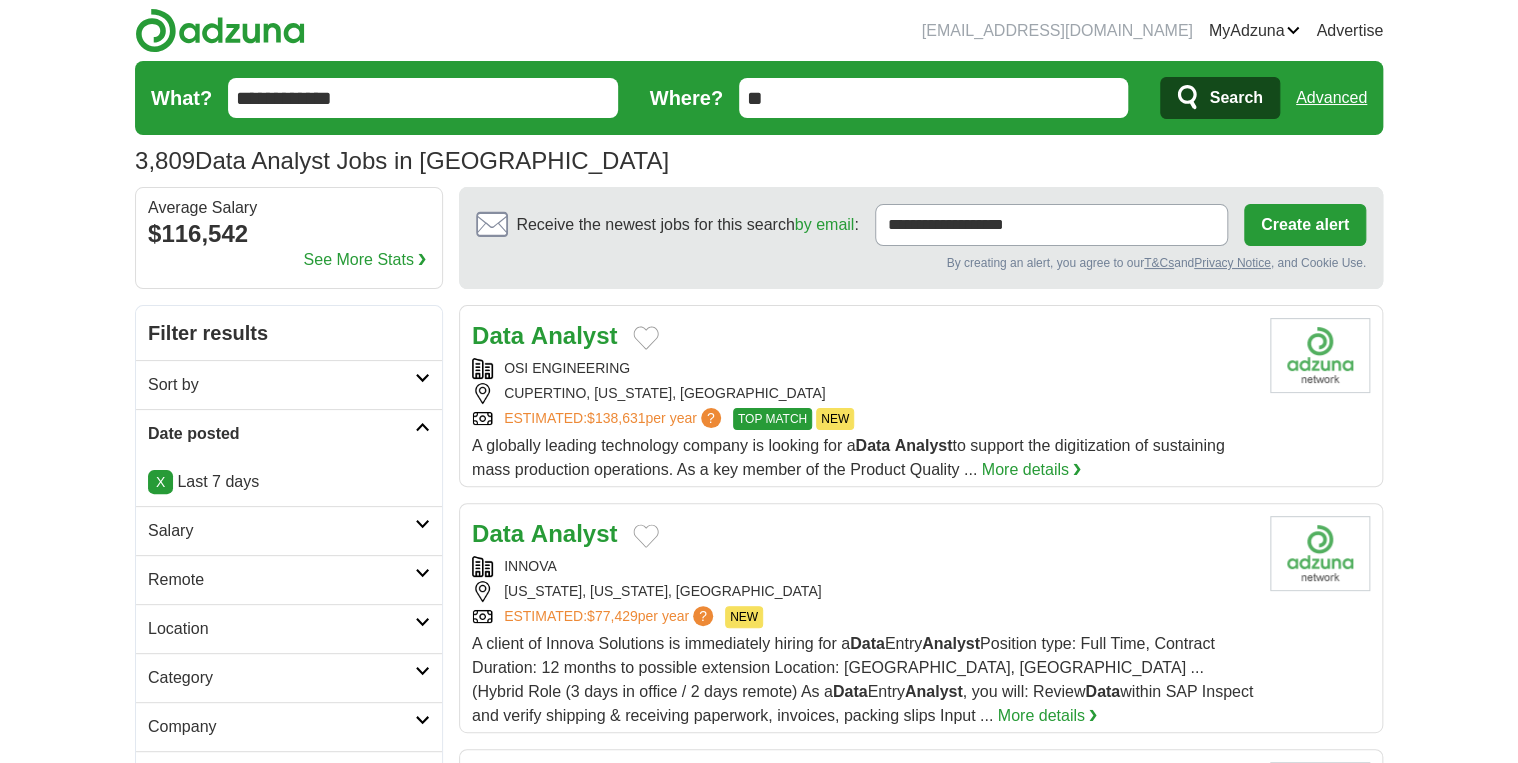 click on "Analyst" at bounding box center [574, 335] 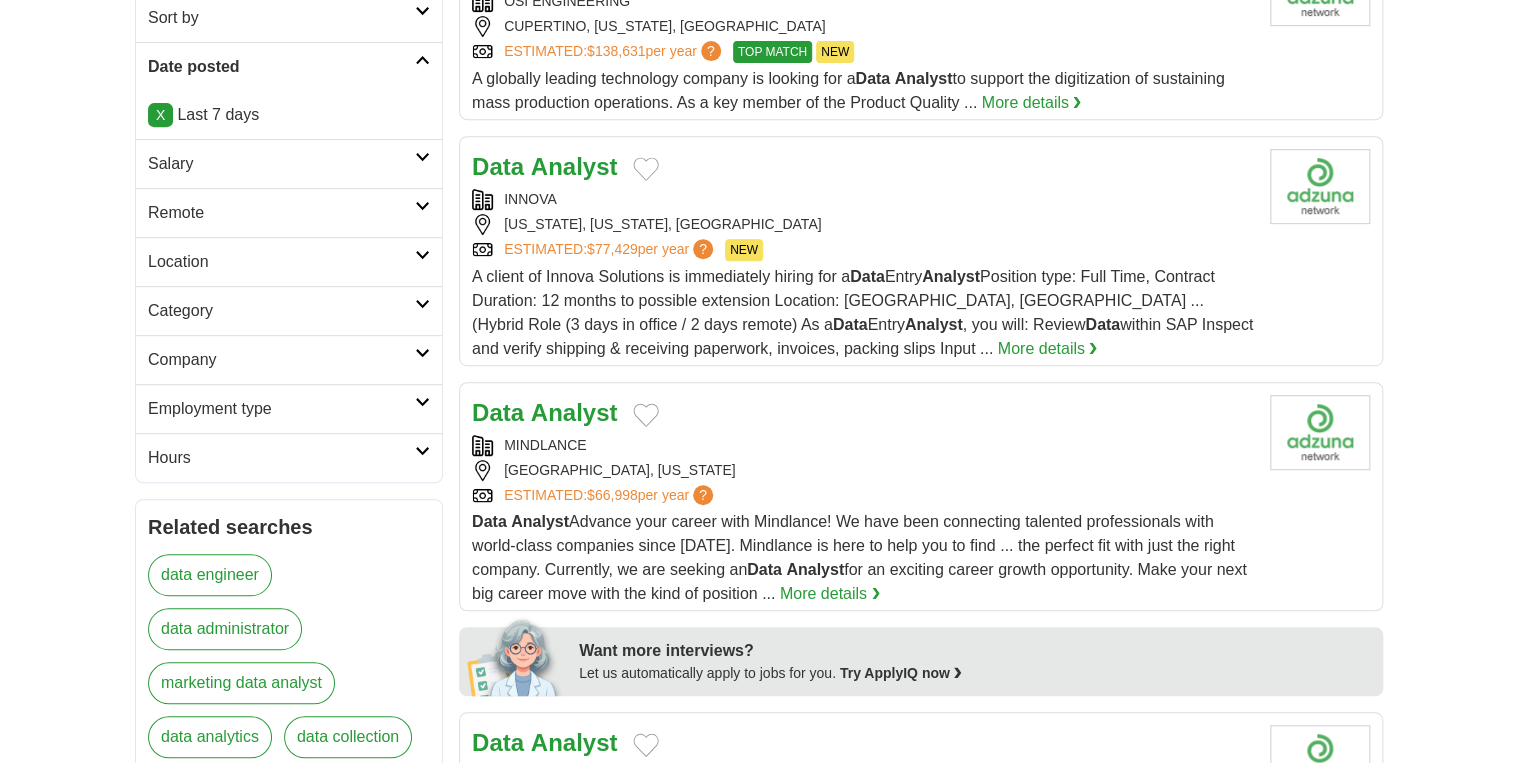 scroll, scrollTop: 560, scrollLeft: 0, axis: vertical 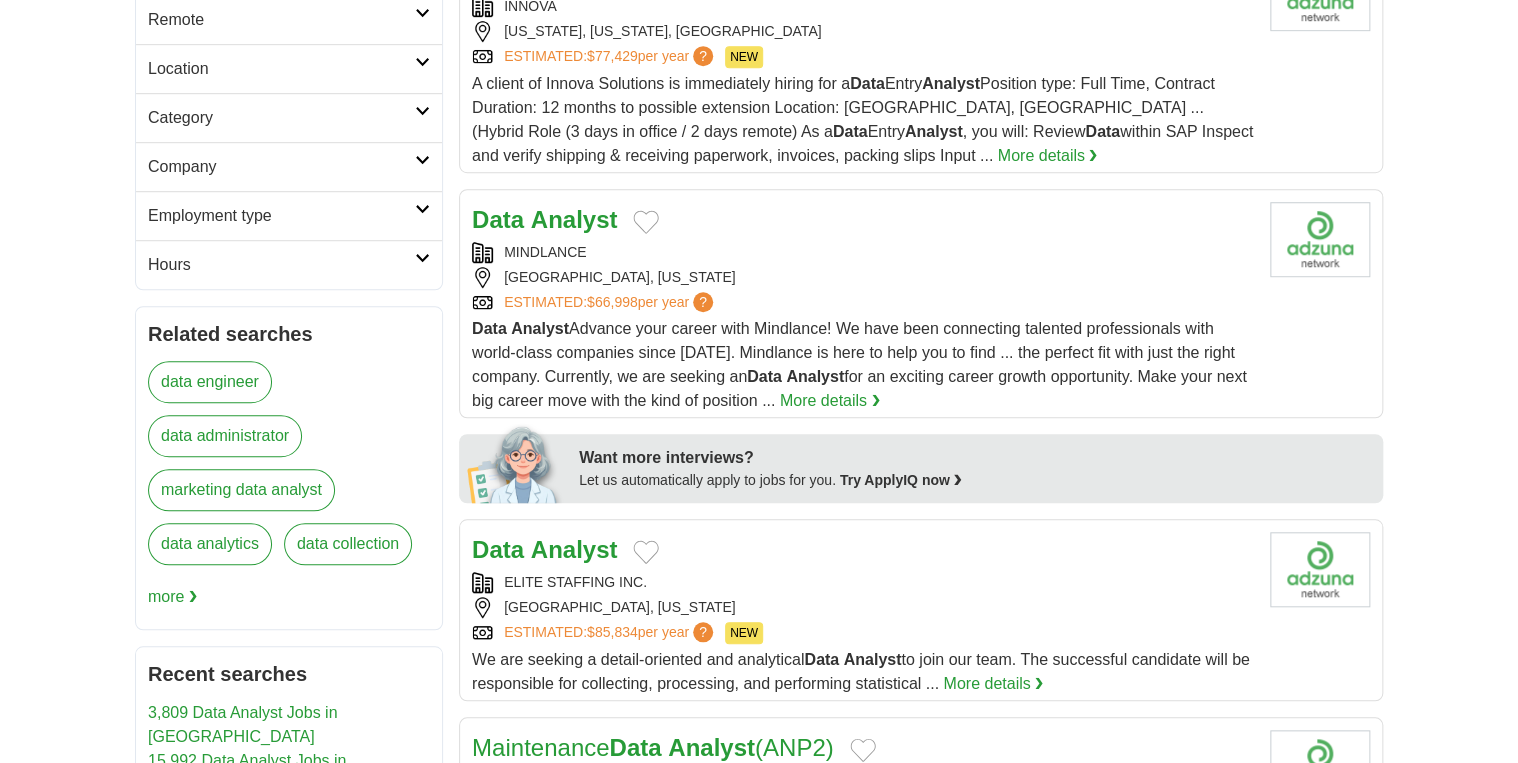 click on "Analyst" at bounding box center (574, 219) 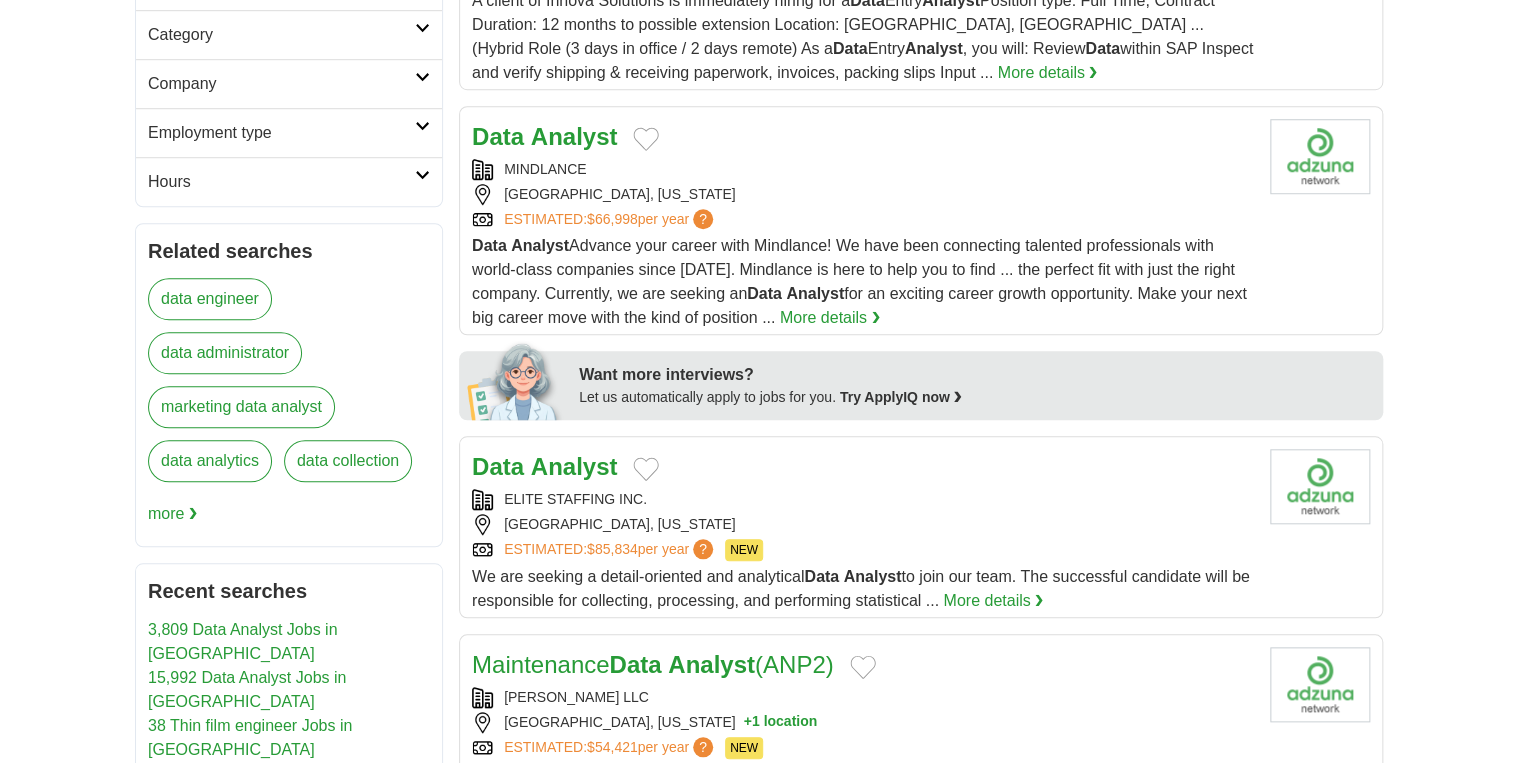 scroll, scrollTop: 720, scrollLeft: 0, axis: vertical 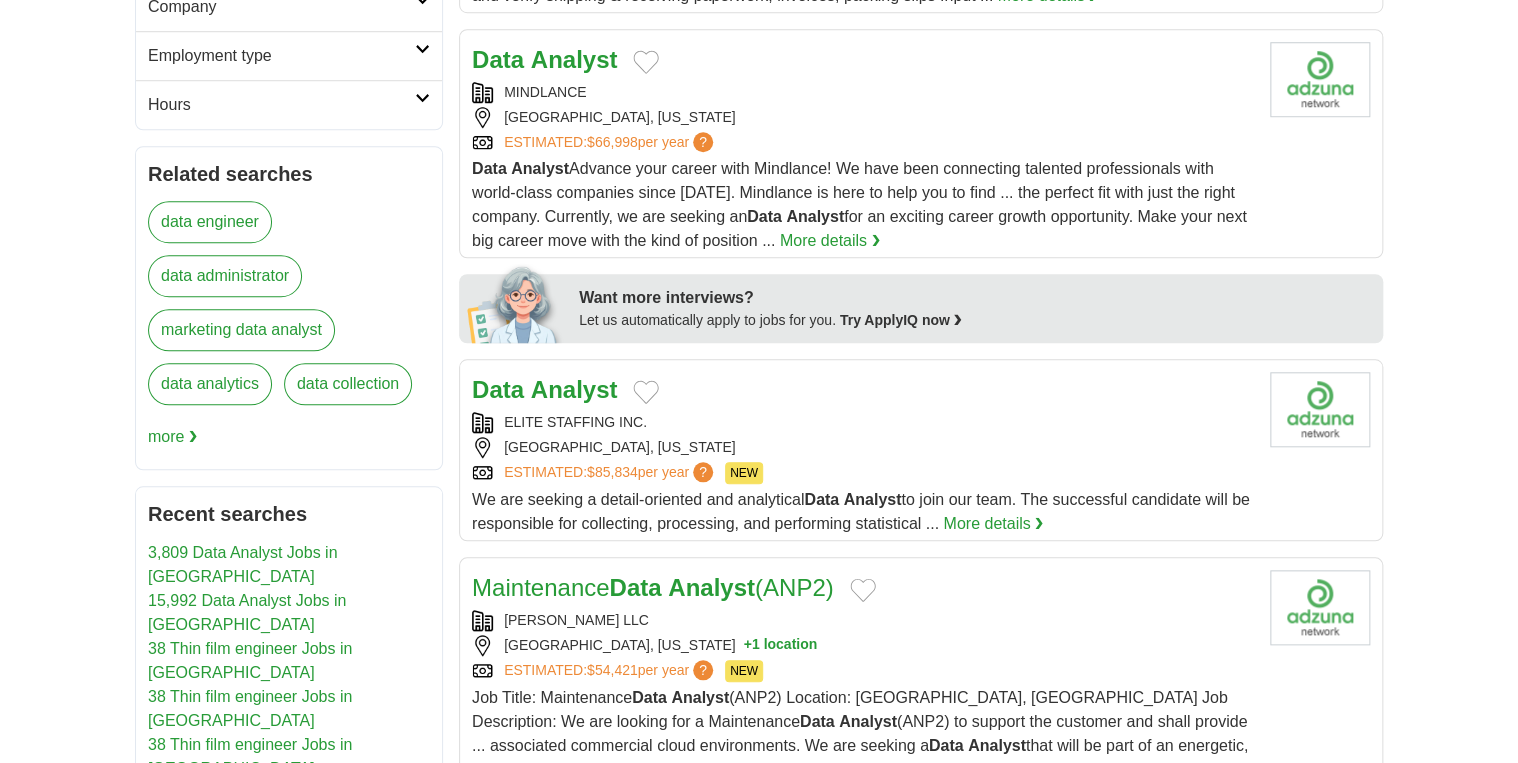 click on "ELITE STAFFING INC." at bounding box center (863, 422) 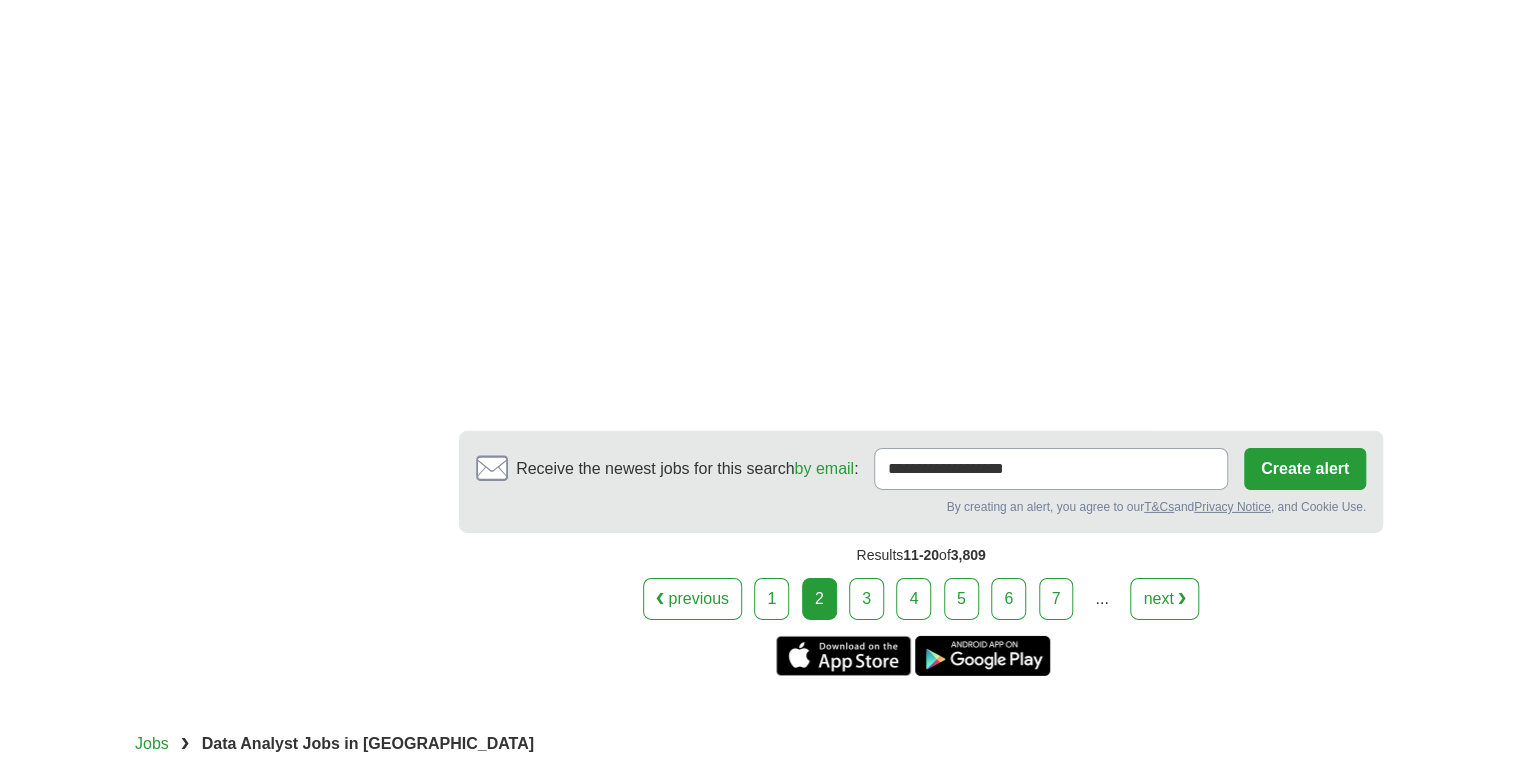 scroll, scrollTop: 3040, scrollLeft: 0, axis: vertical 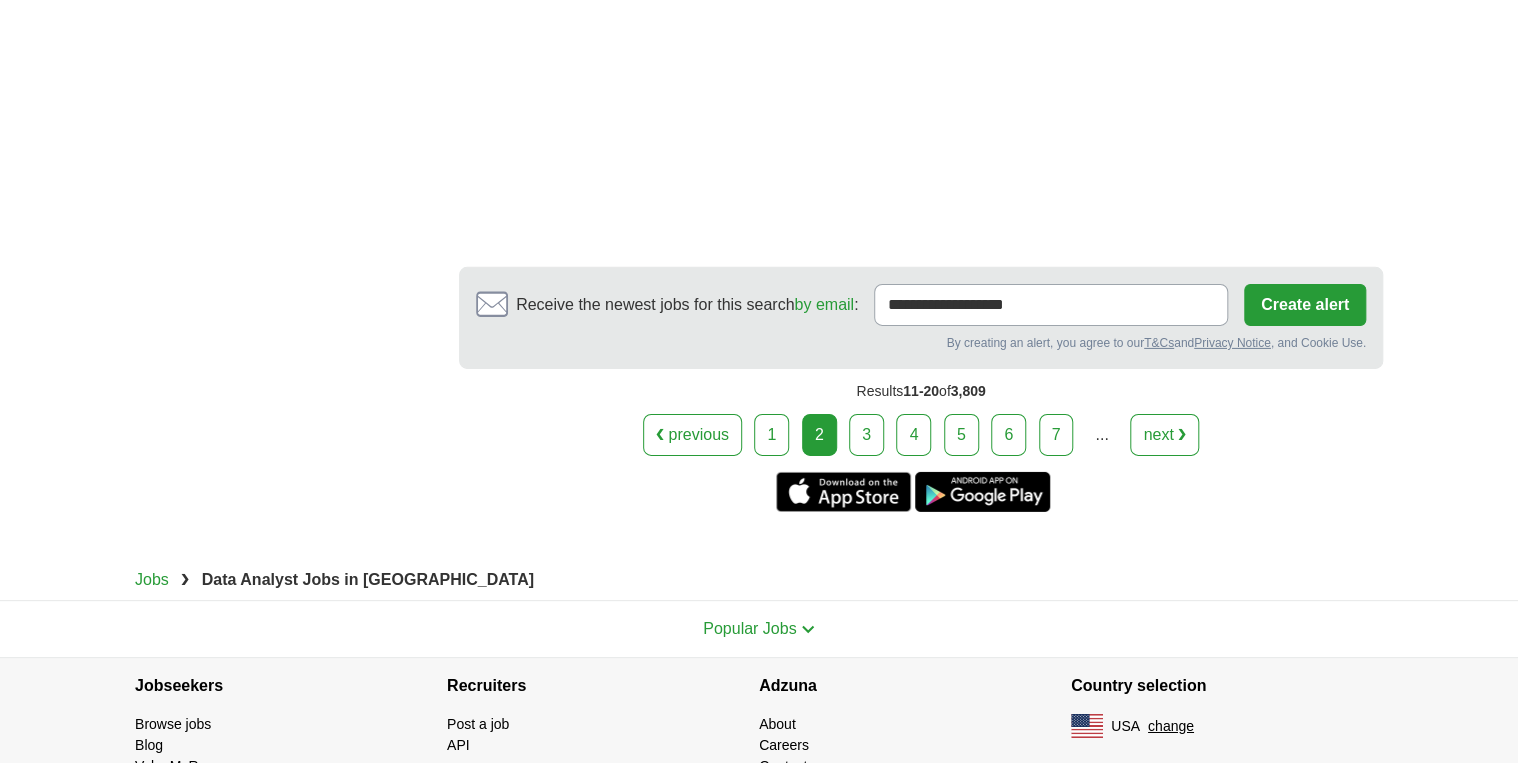 click on "3" at bounding box center [866, 435] 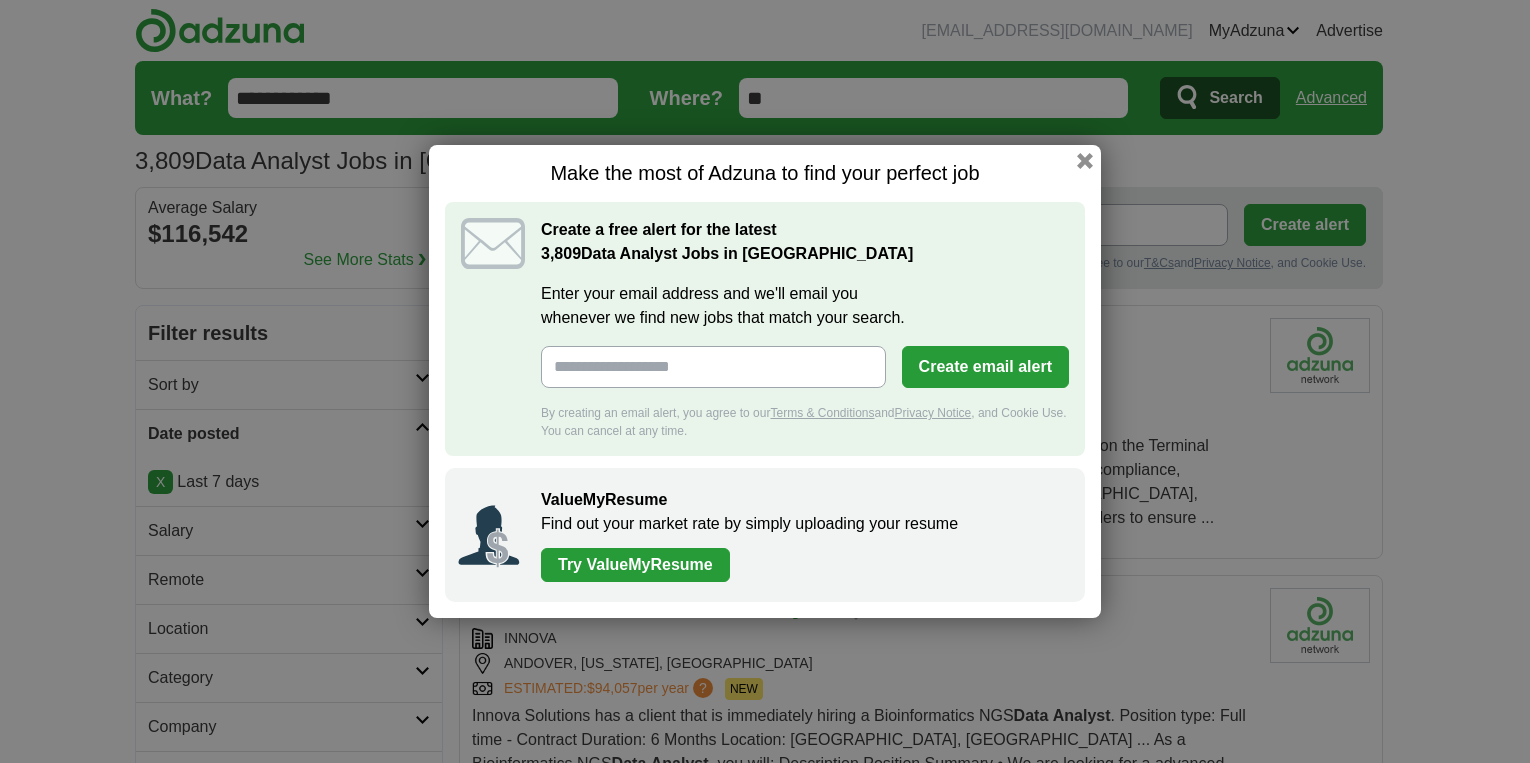 scroll, scrollTop: 0, scrollLeft: 0, axis: both 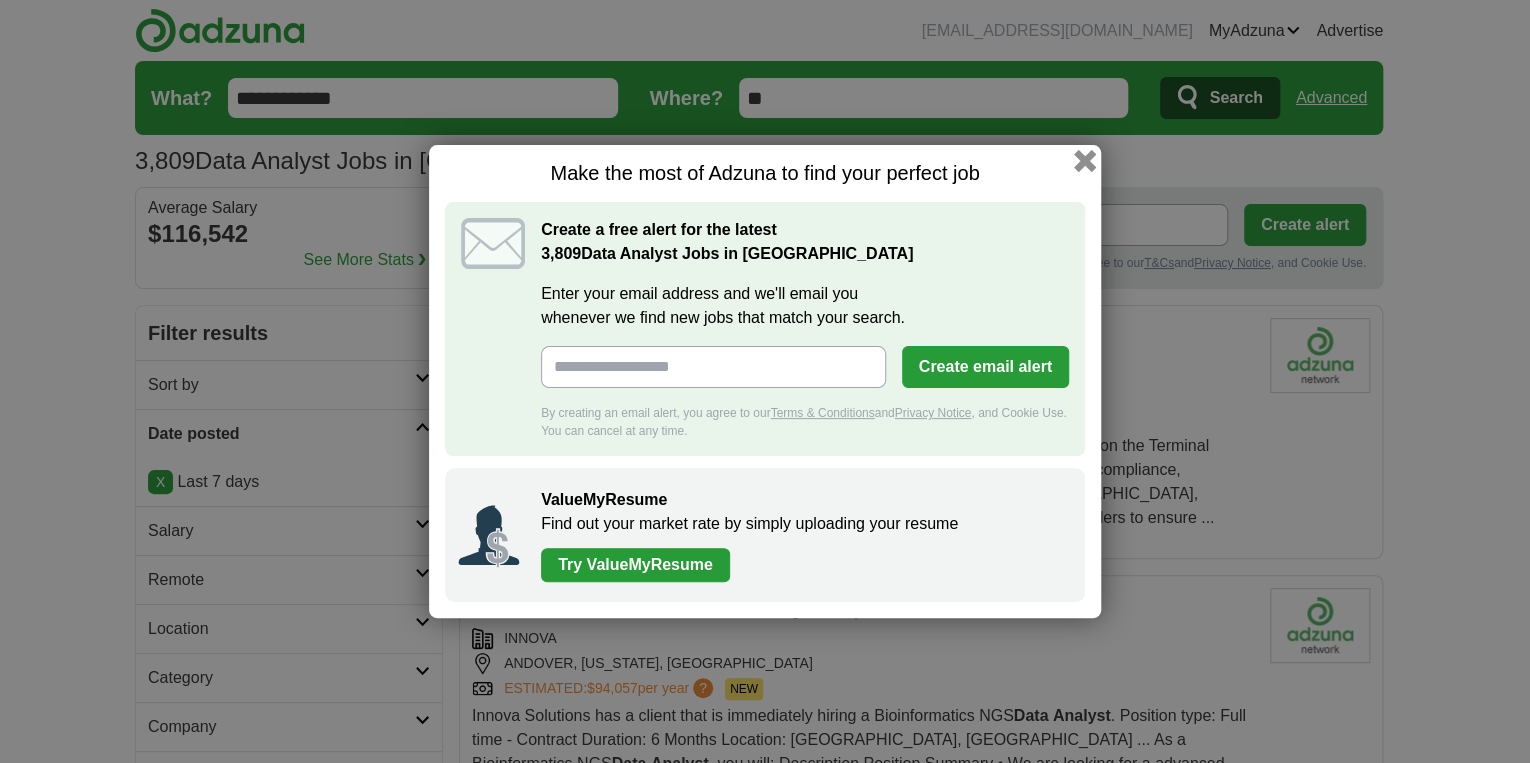 click at bounding box center (1085, 161) 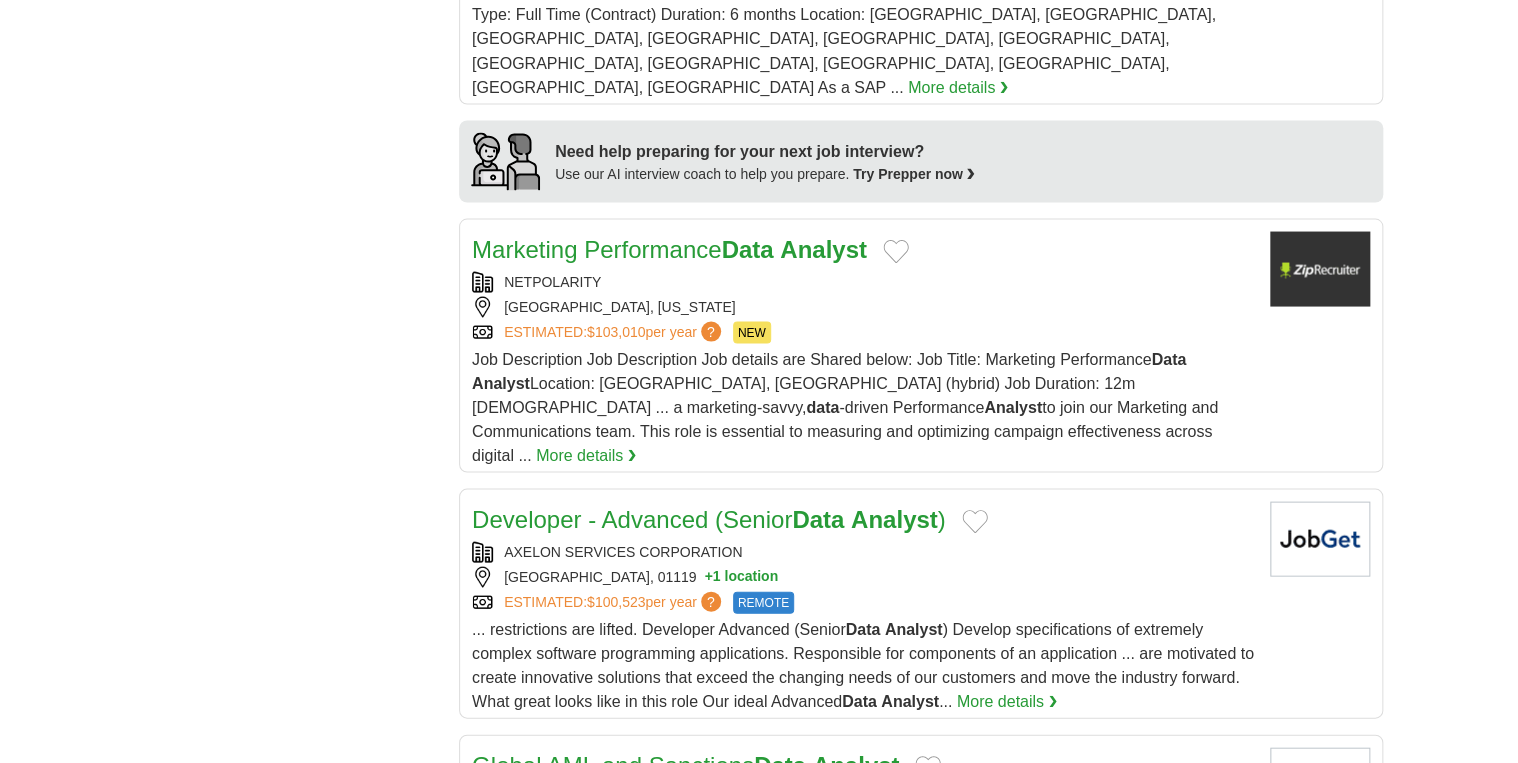 scroll, scrollTop: 2240, scrollLeft: 0, axis: vertical 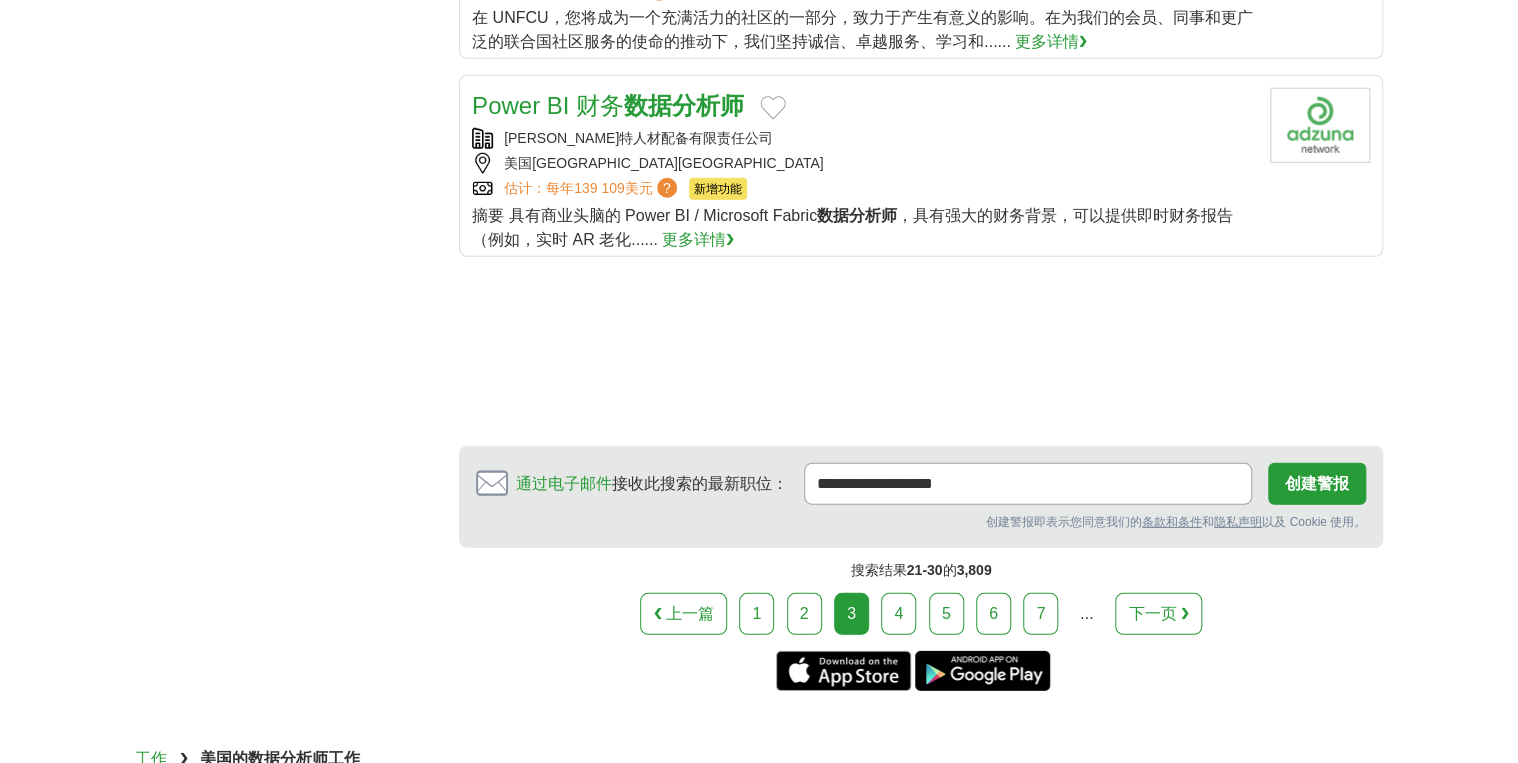 click on "4" at bounding box center (898, 614) 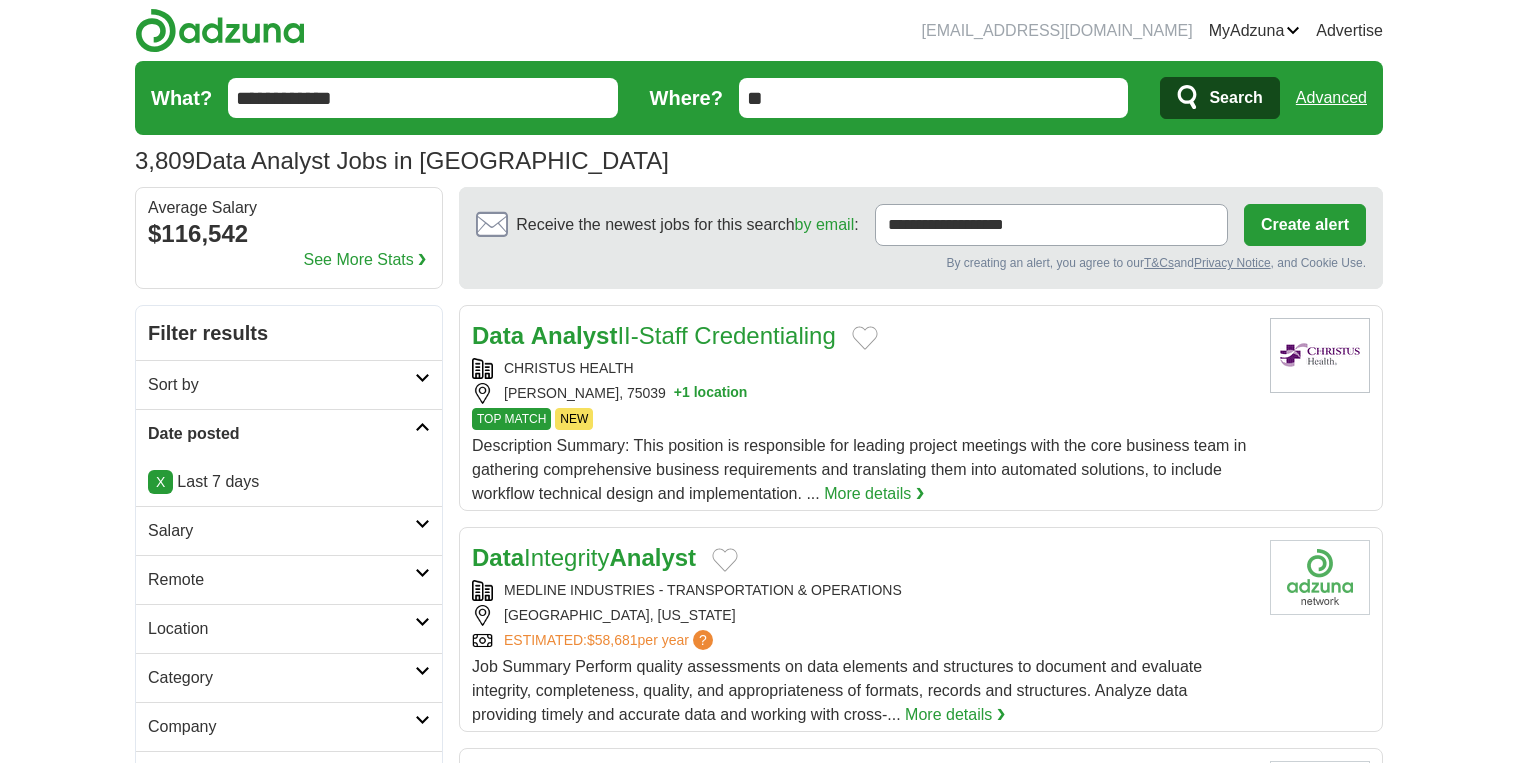 scroll, scrollTop: 0, scrollLeft: 0, axis: both 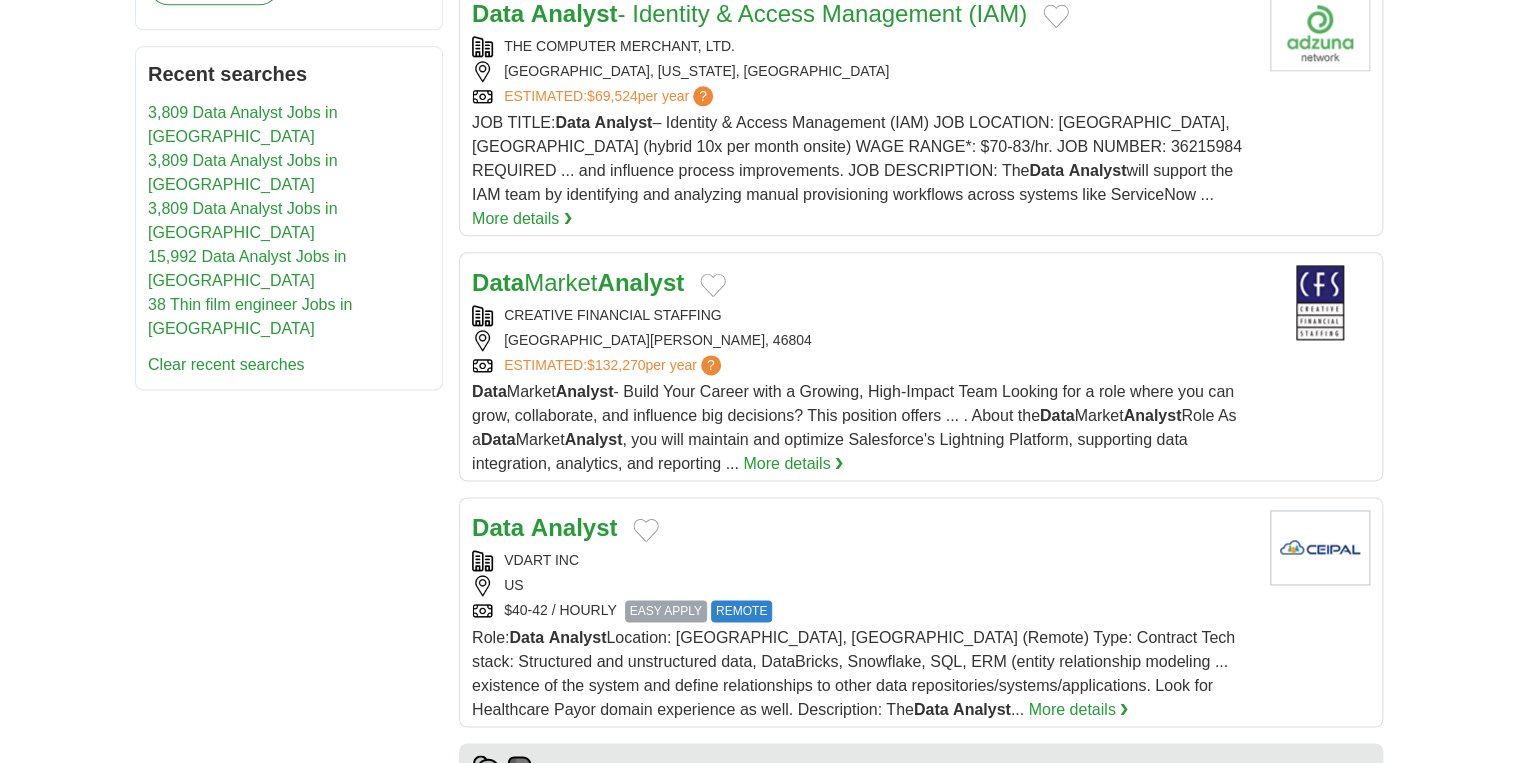 click on "Analyst" at bounding box center [574, 527] 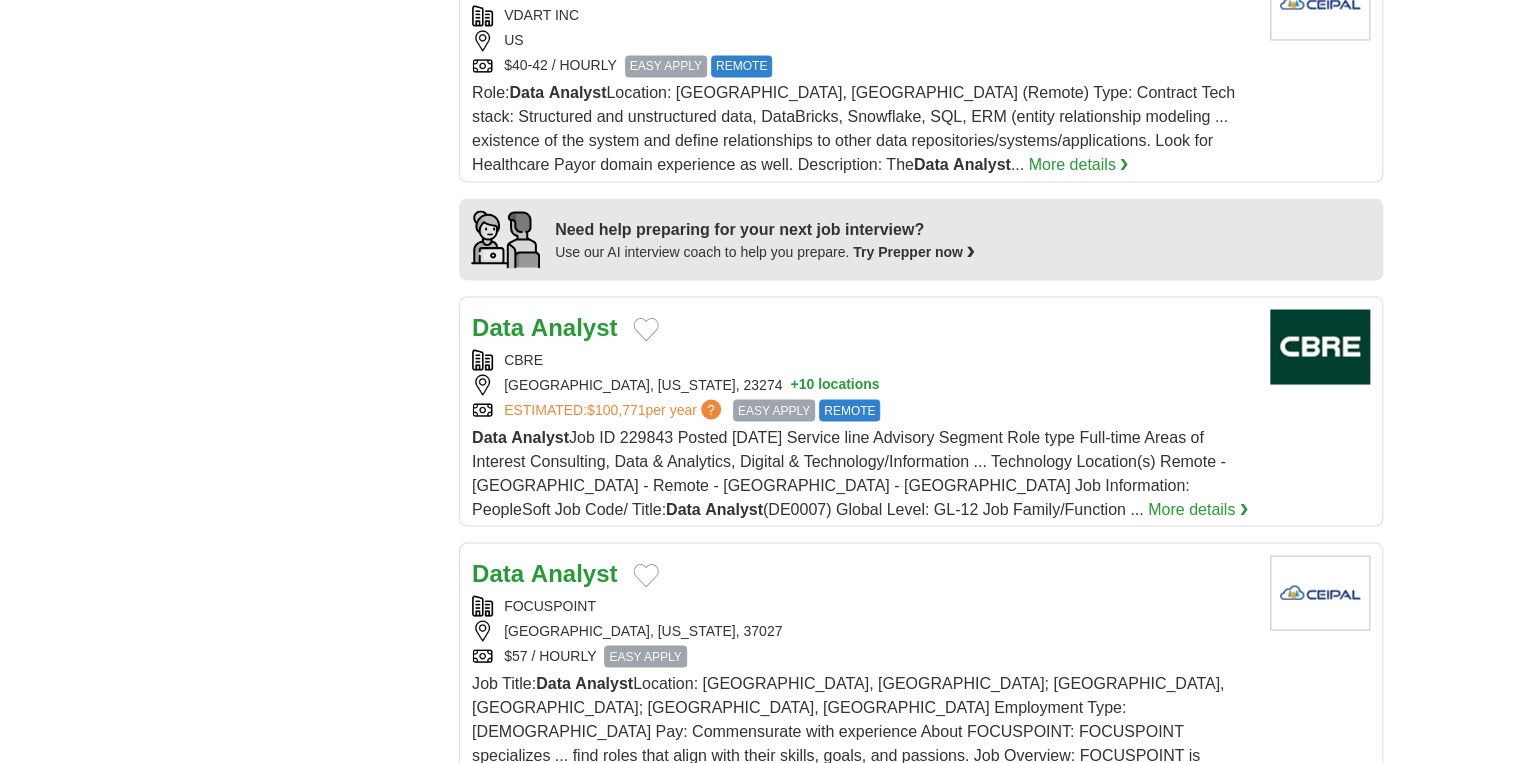 scroll, scrollTop: 1680, scrollLeft: 0, axis: vertical 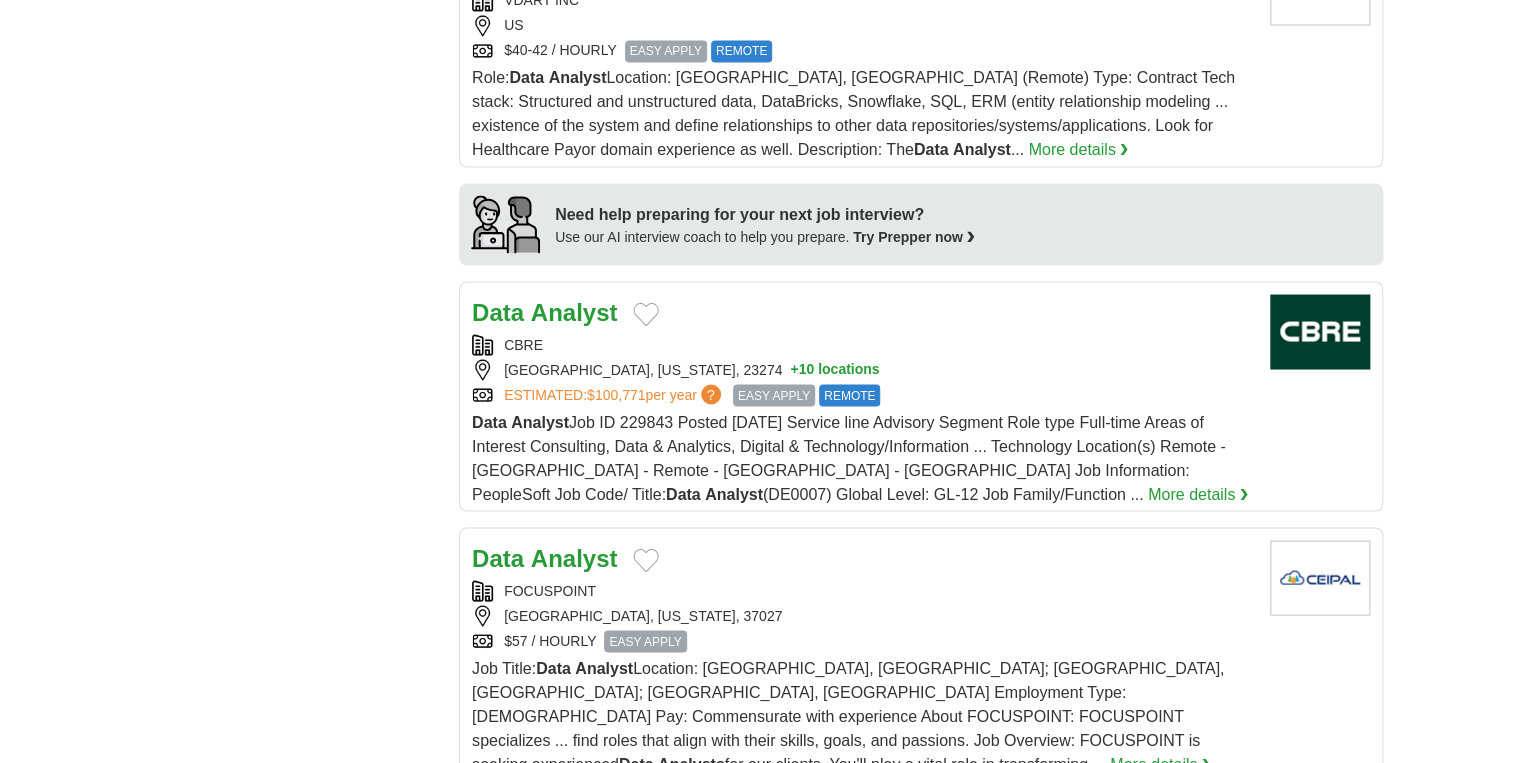 click on "Analyst" at bounding box center [574, 311] 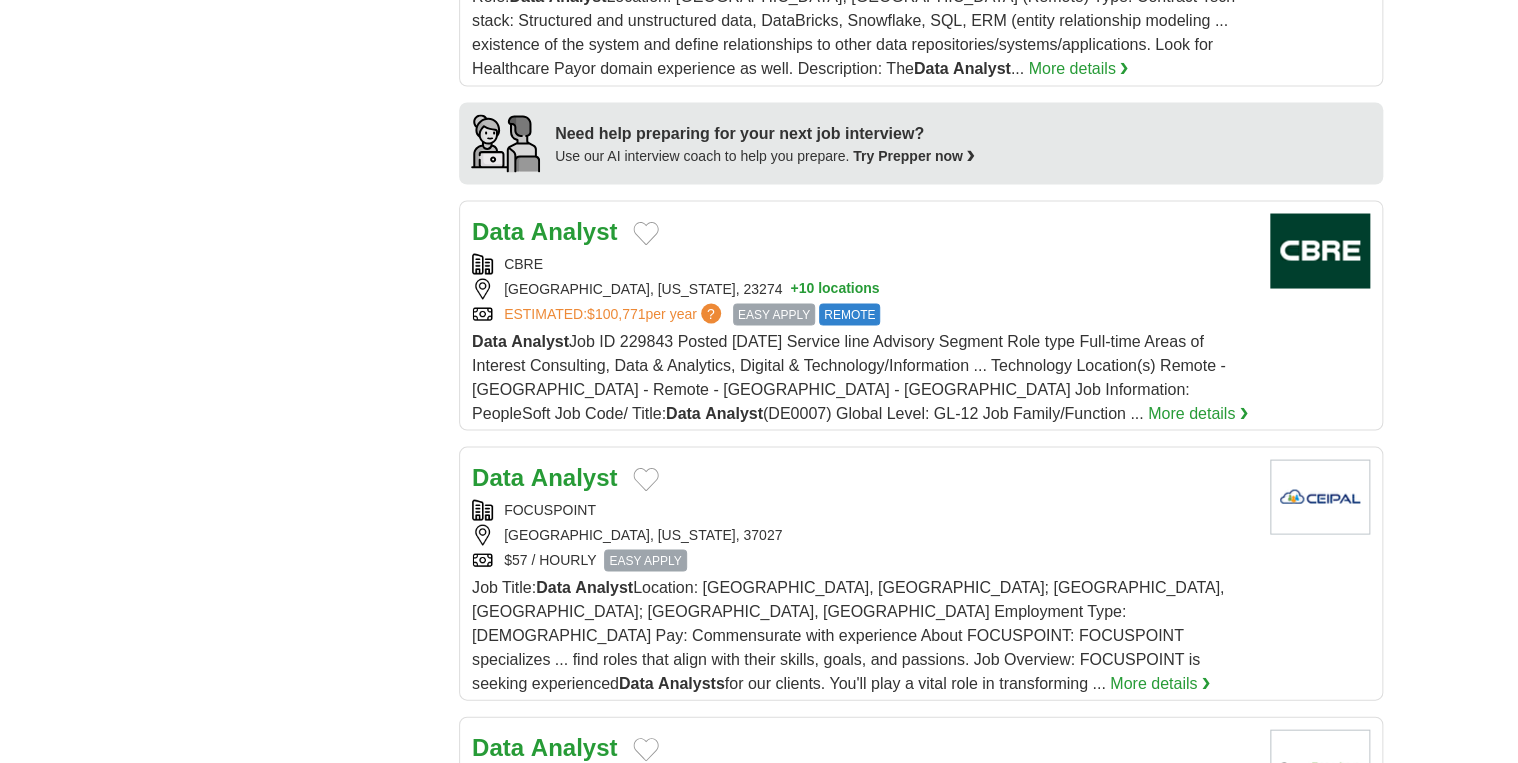 scroll, scrollTop: 1840, scrollLeft: 0, axis: vertical 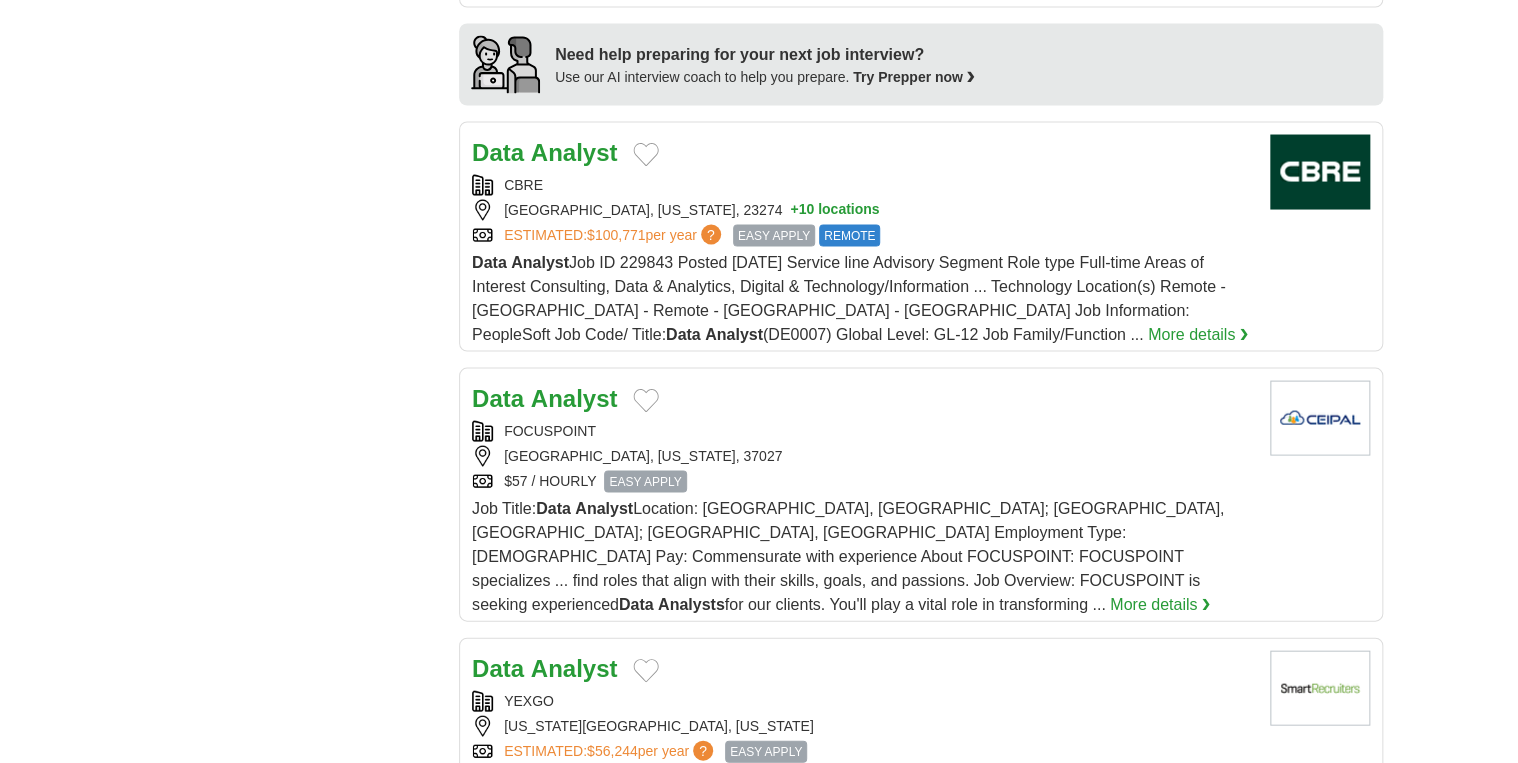click on "Data   Analyst" at bounding box center [544, 398] 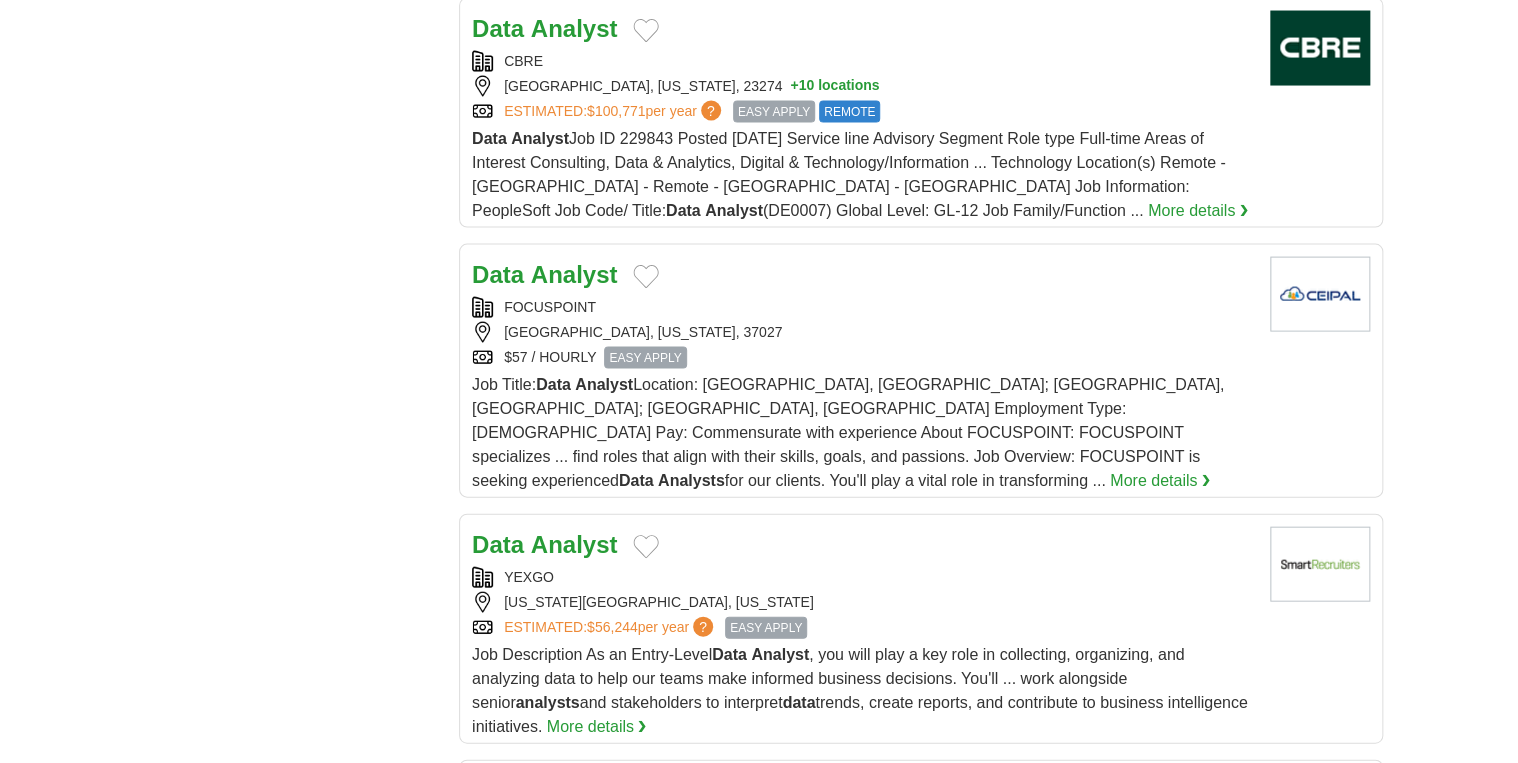 scroll, scrollTop: 2080, scrollLeft: 0, axis: vertical 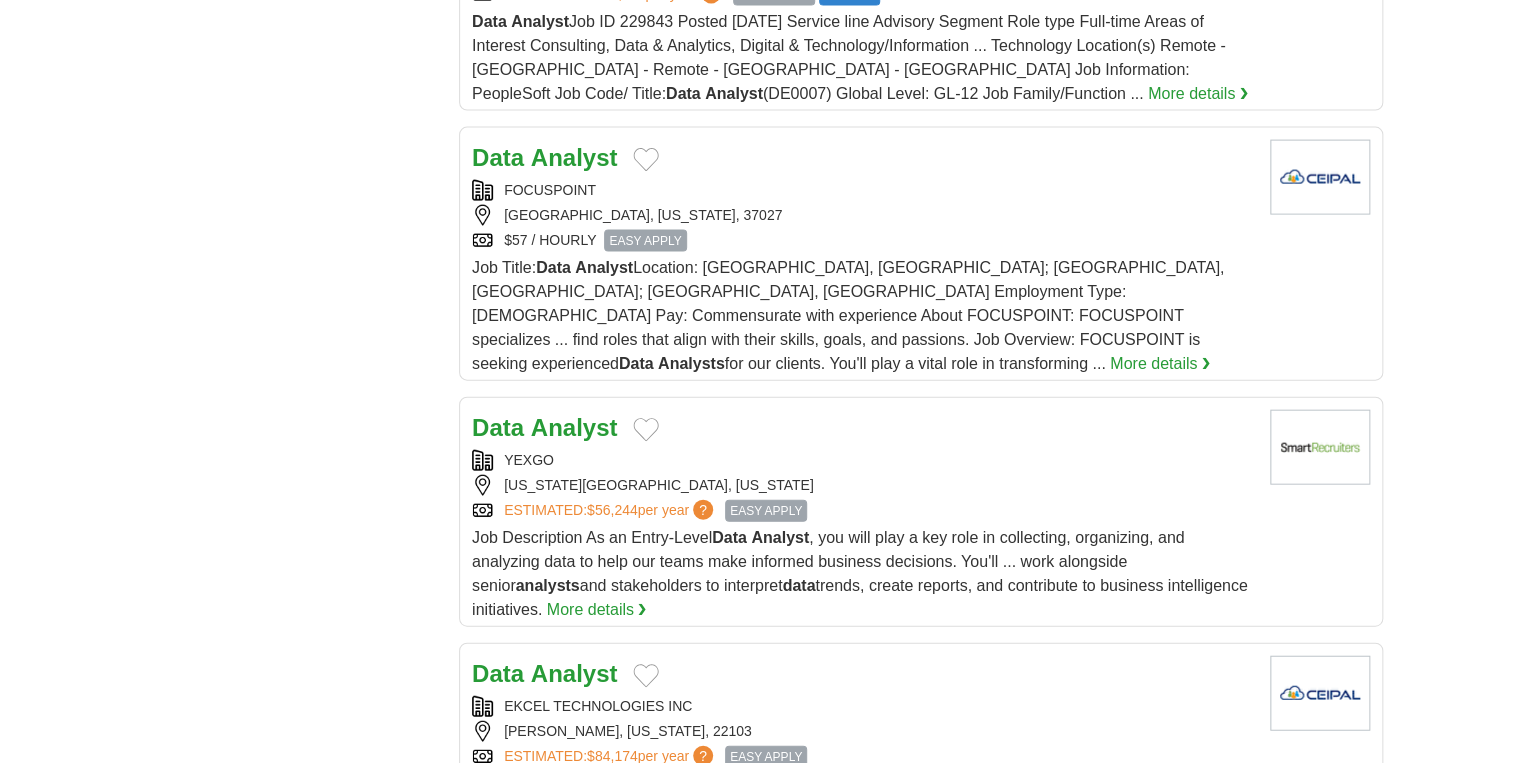 click on "Analyst" at bounding box center (574, 427) 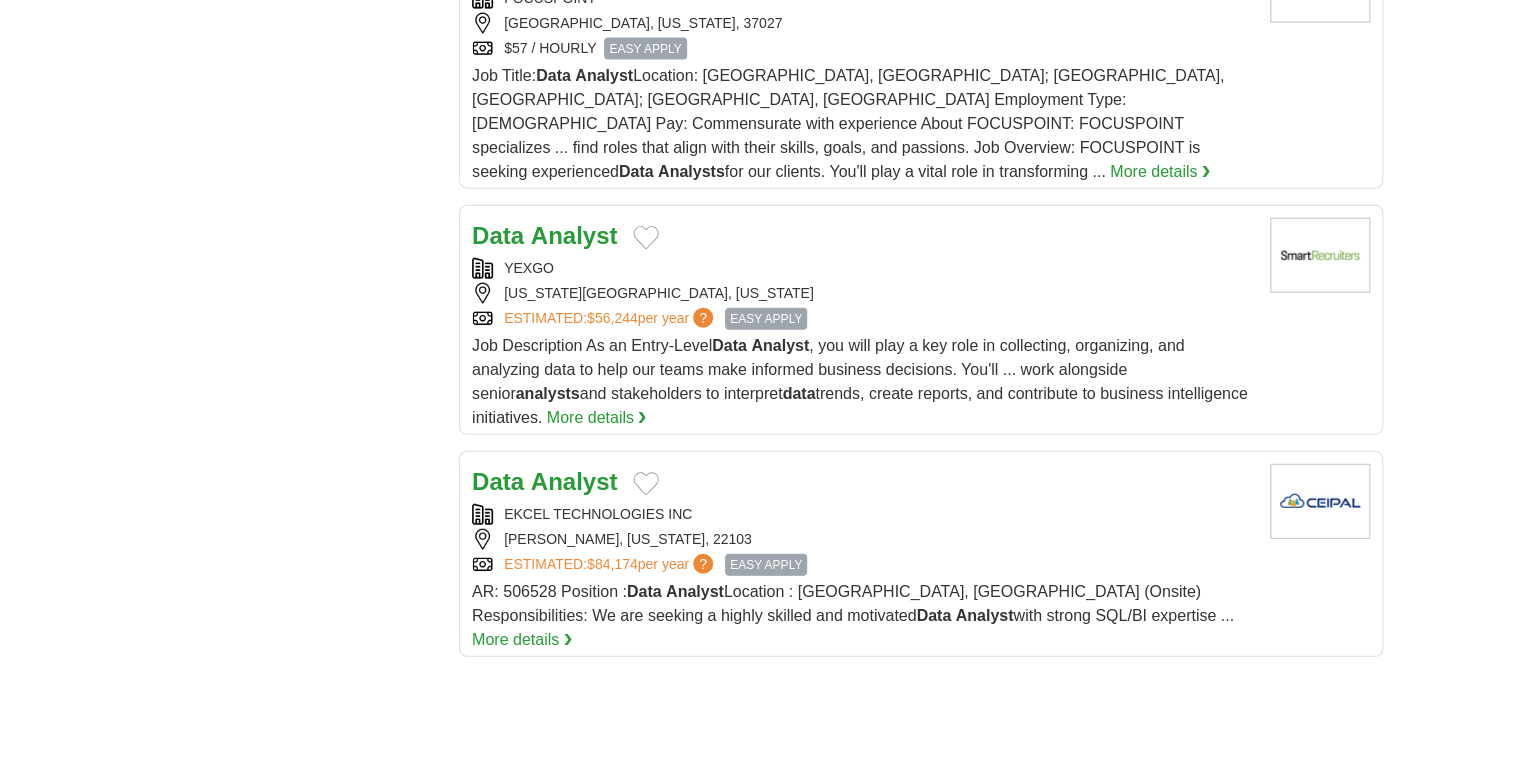 scroll, scrollTop: 2400, scrollLeft: 0, axis: vertical 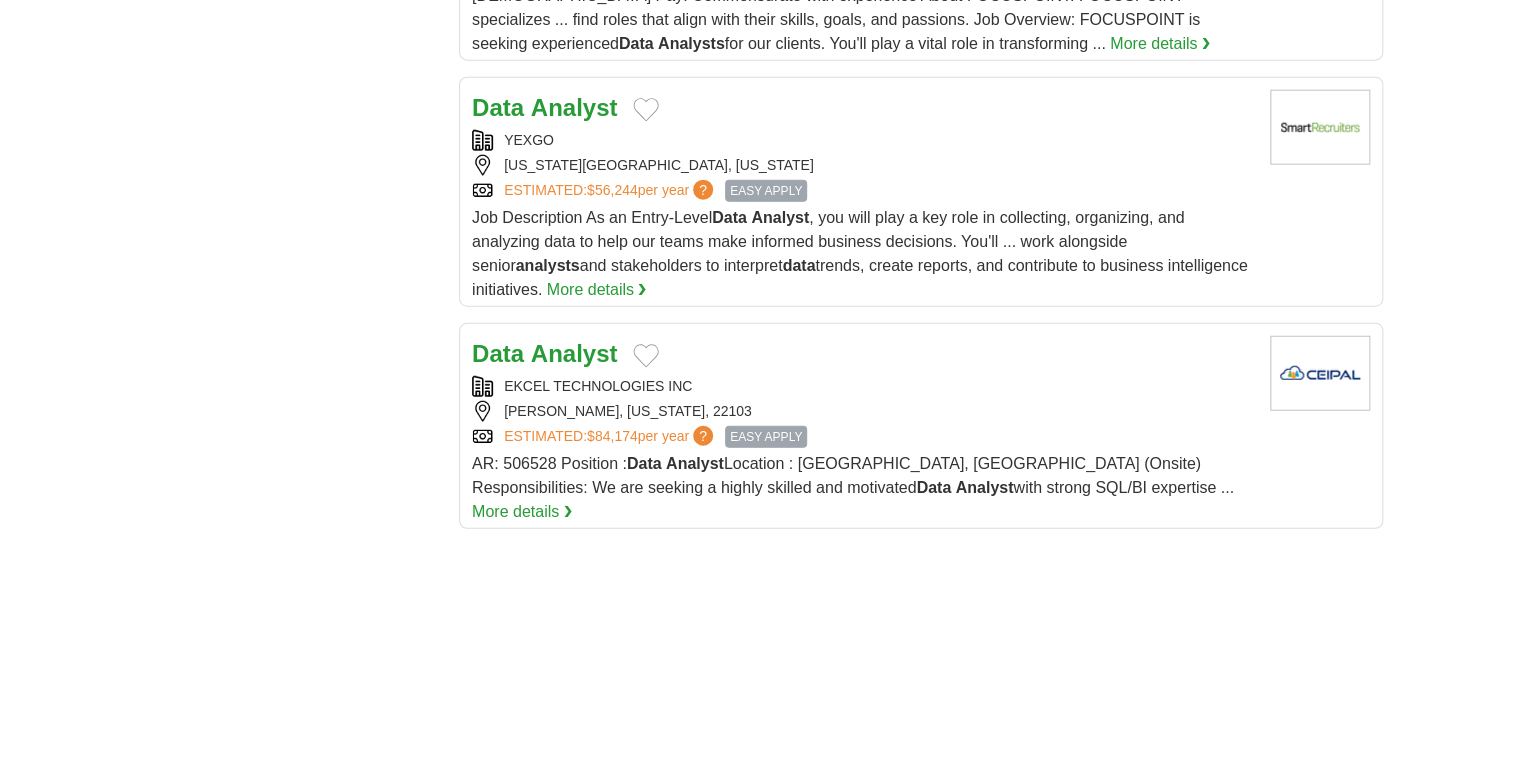 click on "Data" at bounding box center (498, 353) 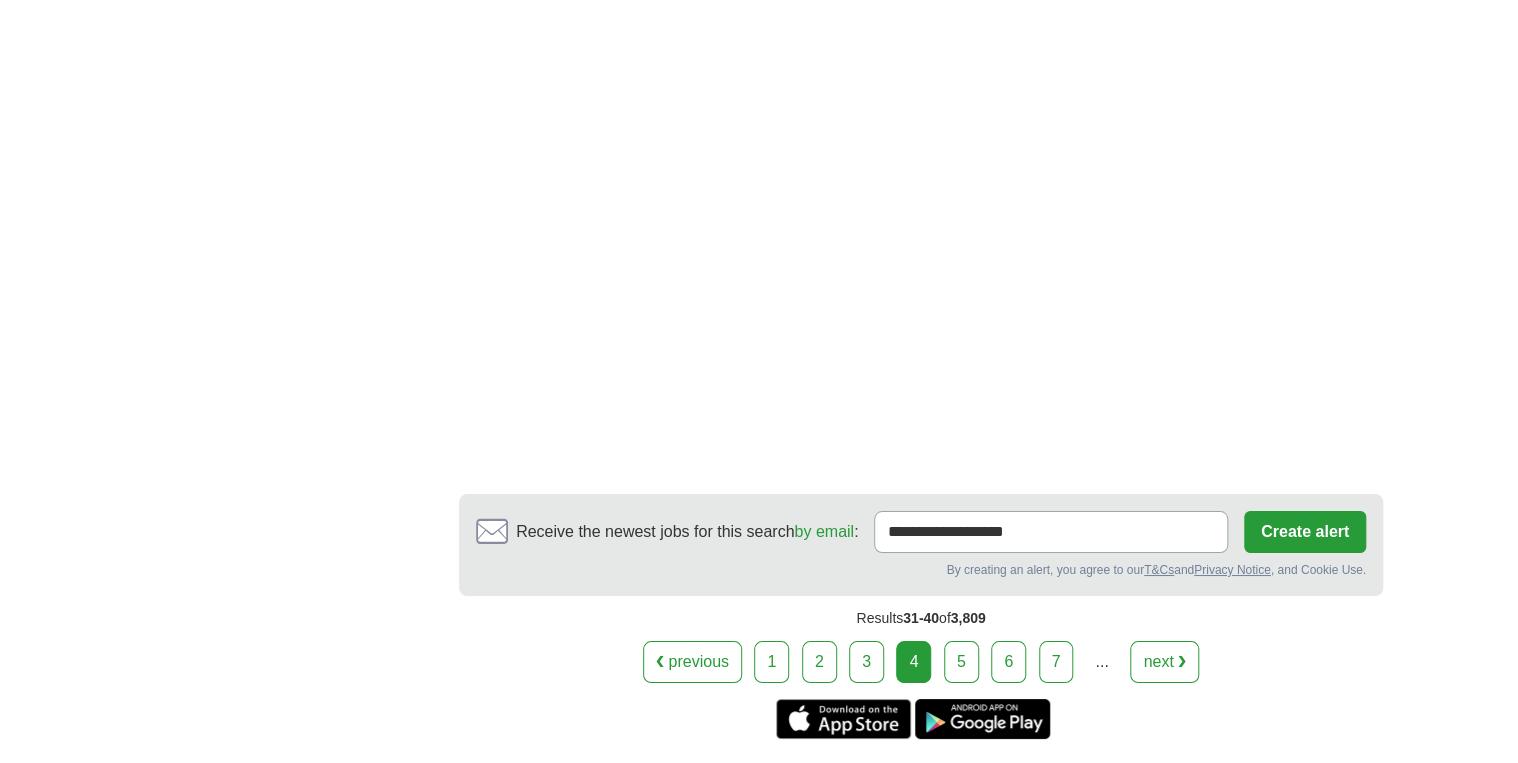 scroll, scrollTop: 3440, scrollLeft: 0, axis: vertical 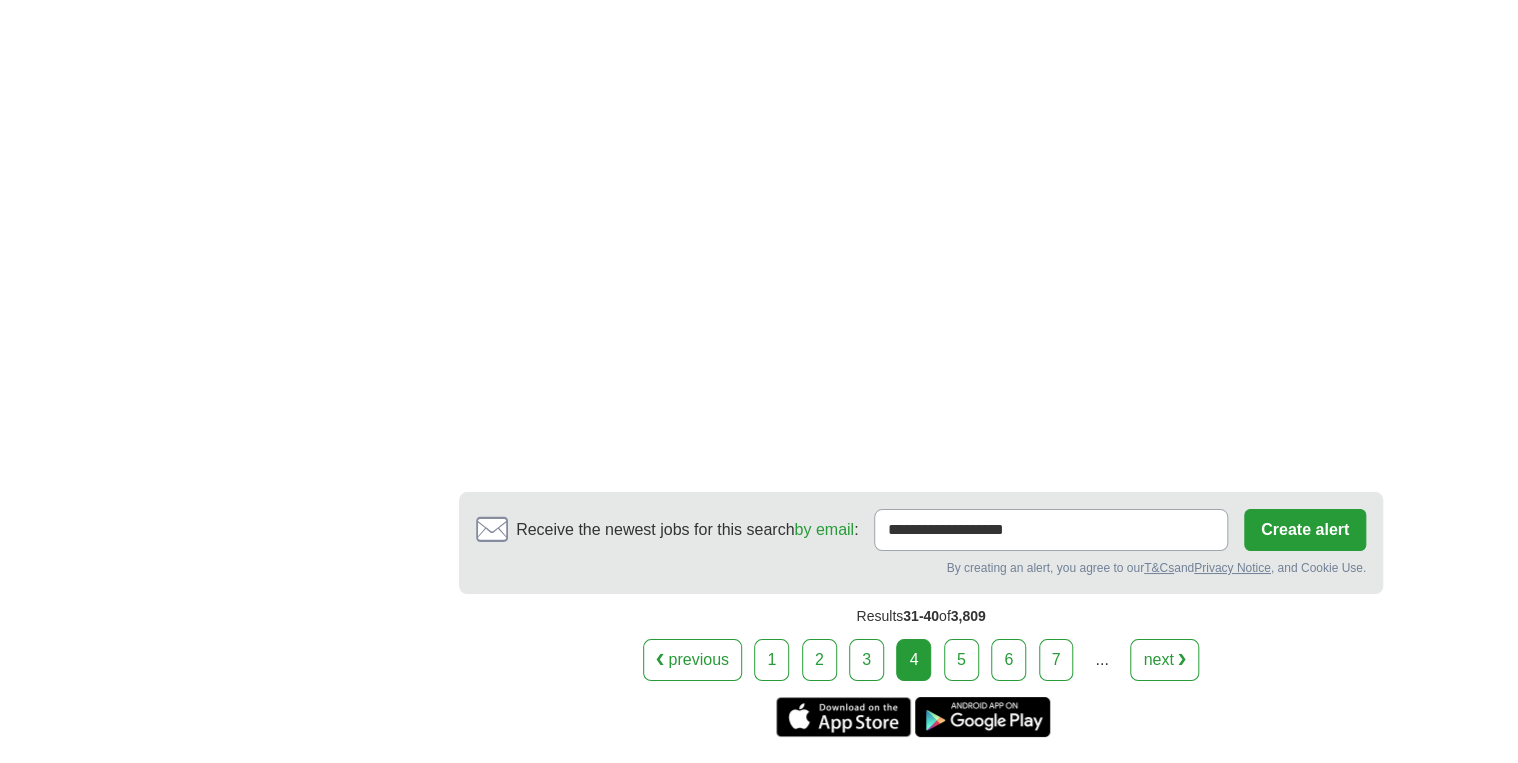 click on "5" at bounding box center [961, 660] 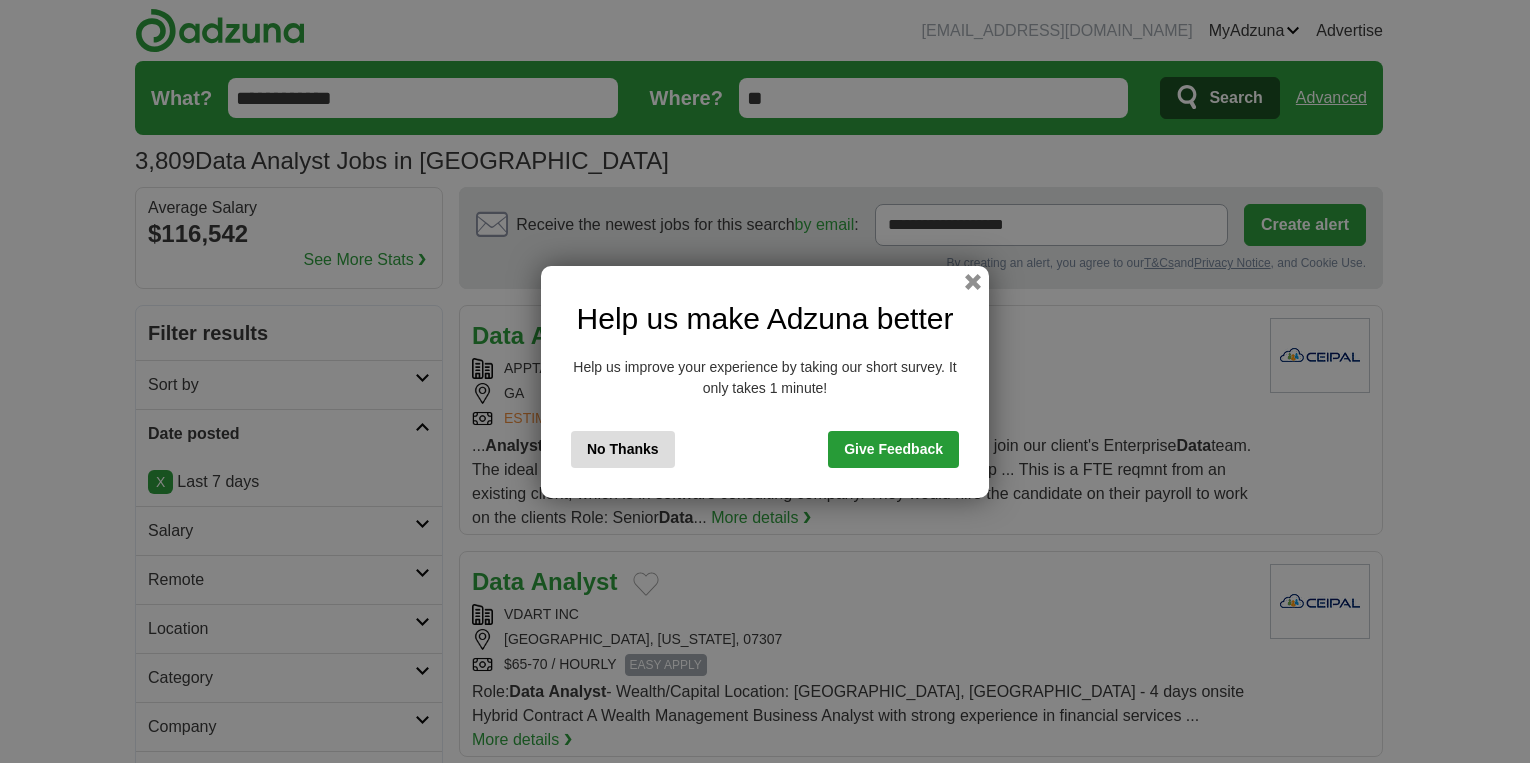 scroll, scrollTop: 0, scrollLeft: 0, axis: both 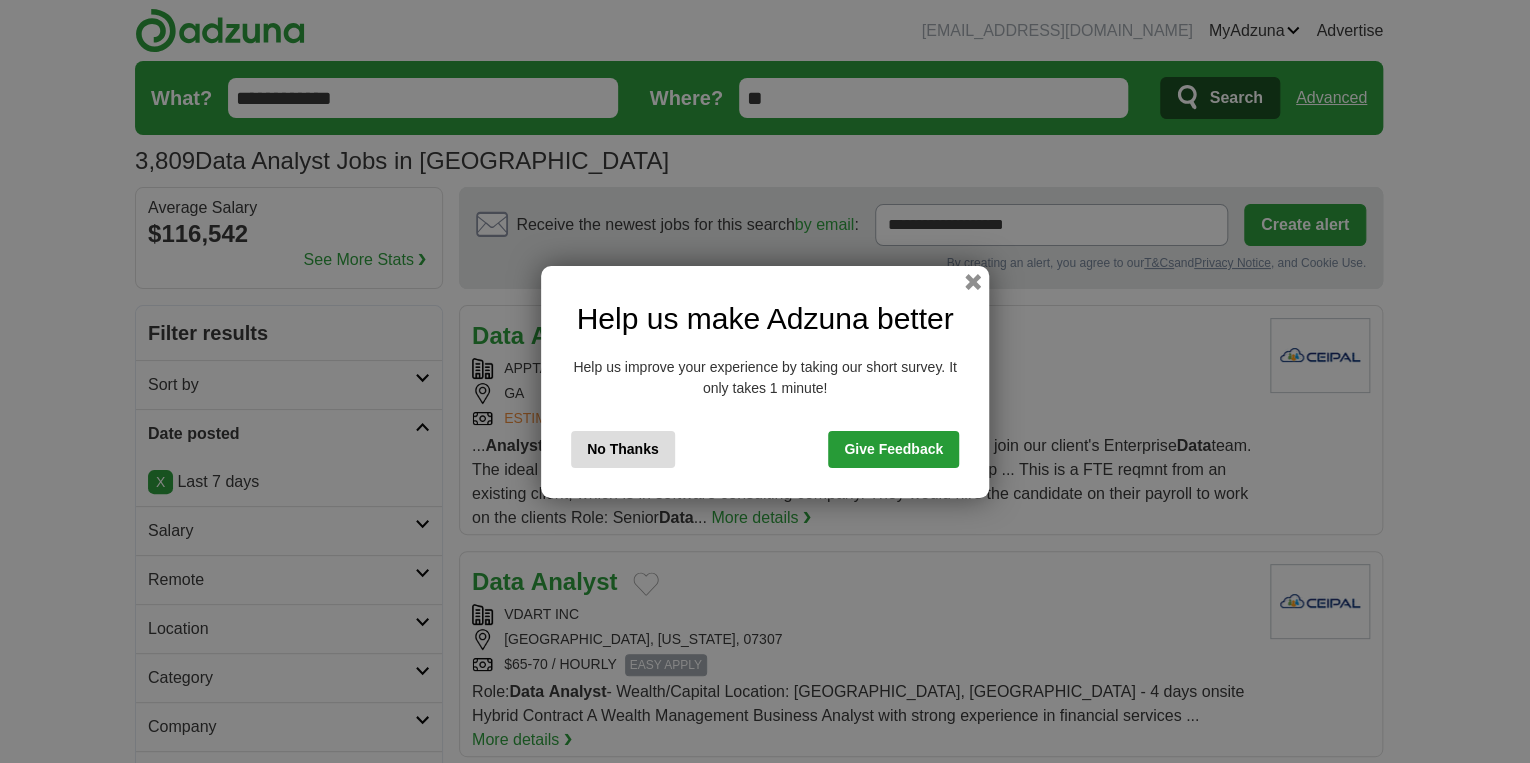 click on "Help us make Adzuna better
Help us improve your experience by taking our short survey. It only takes 1 minute!
No Thanks
Give Feedback" at bounding box center (765, 382) 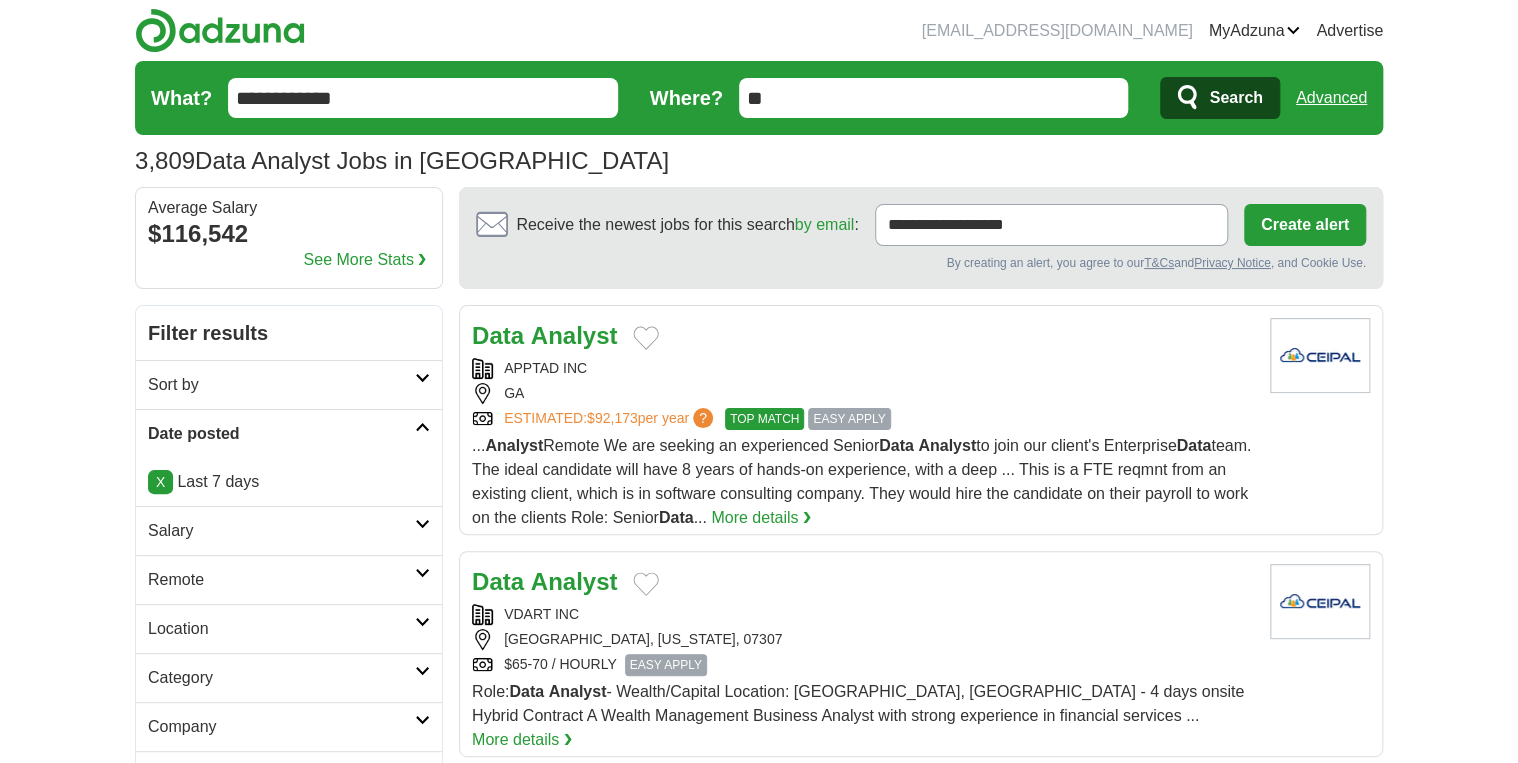 click on "Analyst" at bounding box center (574, 335) 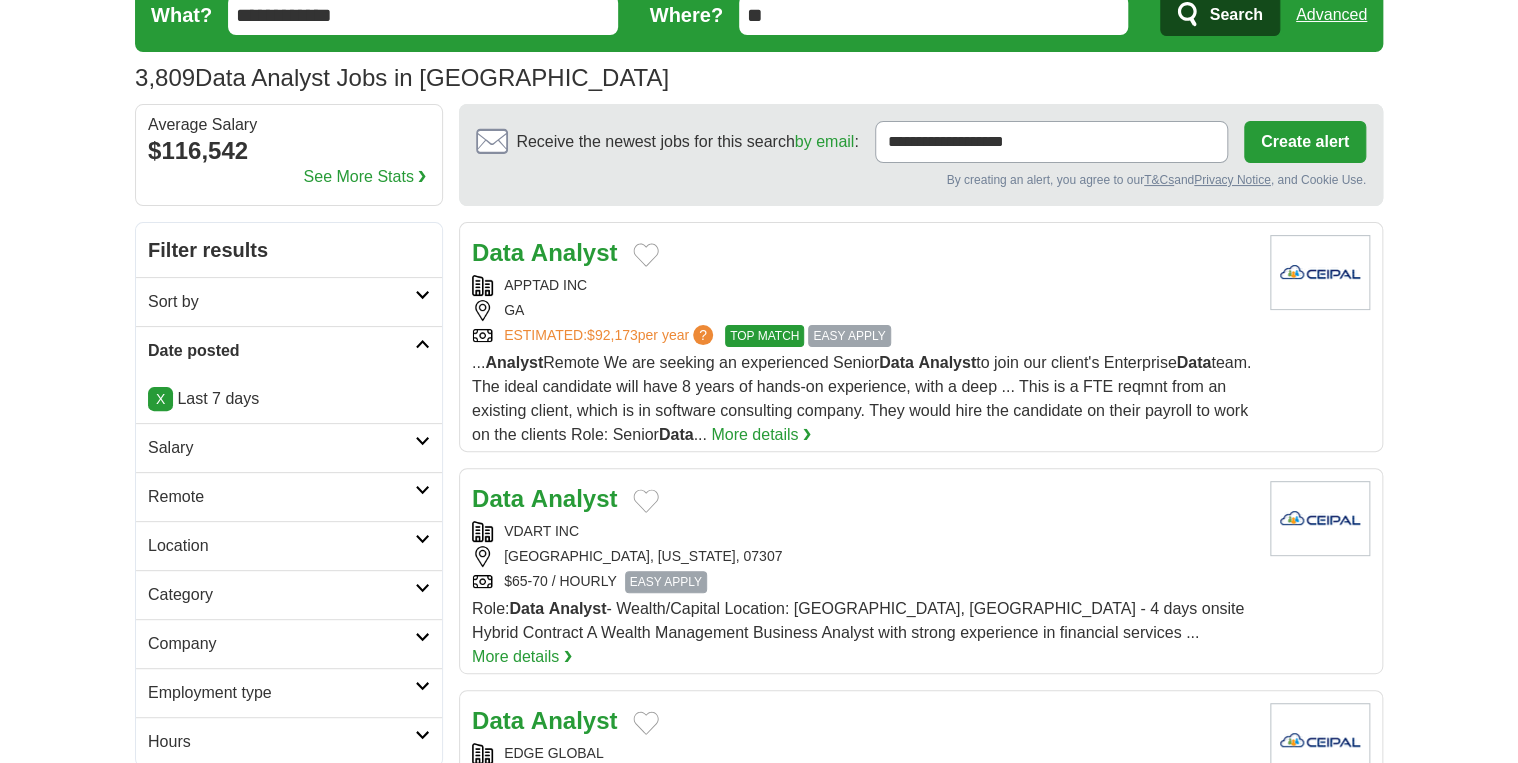 scroll, scrollTop: 160, scrollLeft: 0, axis: vertical 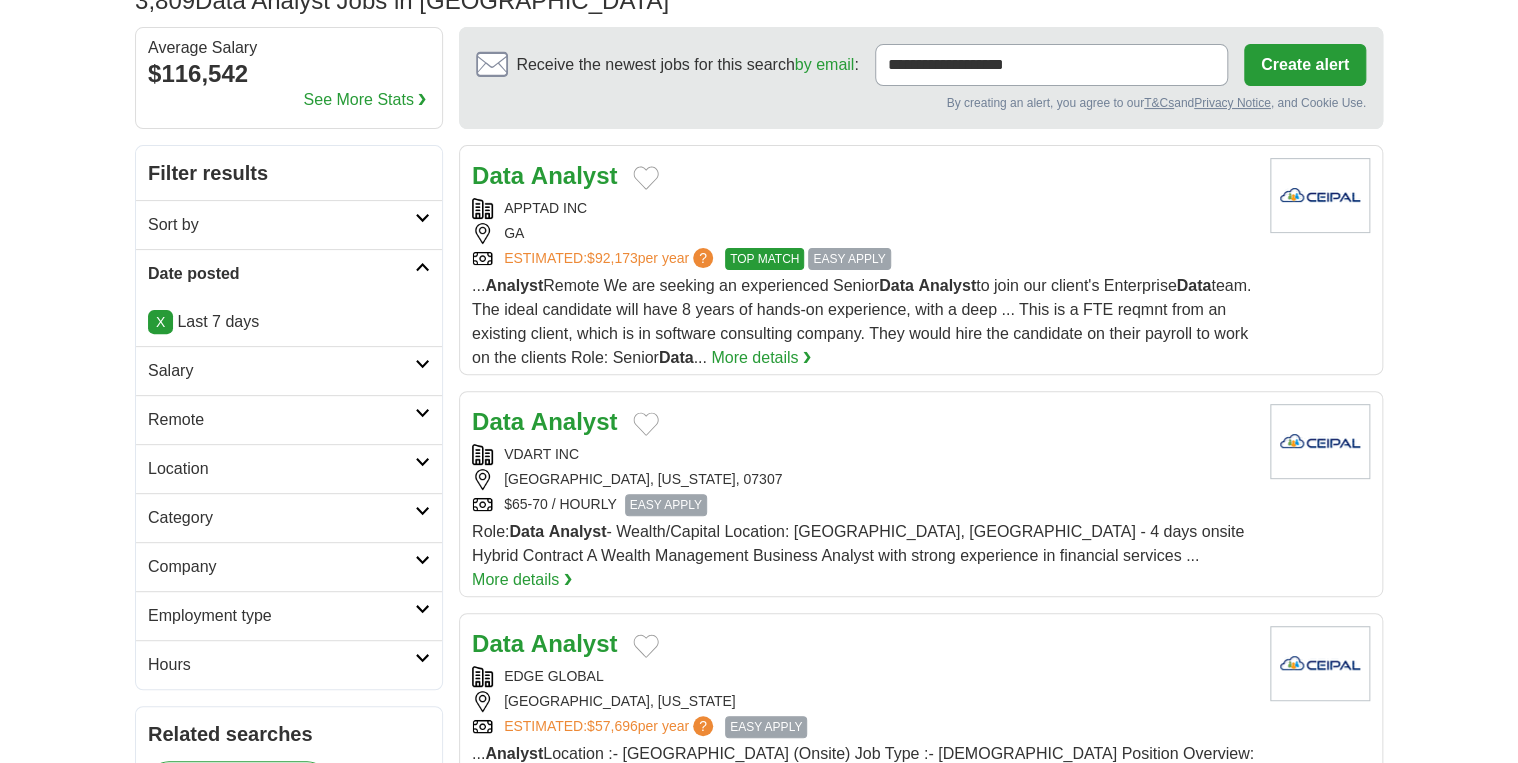 click on "Analyst" at bounding box center (574, 421) 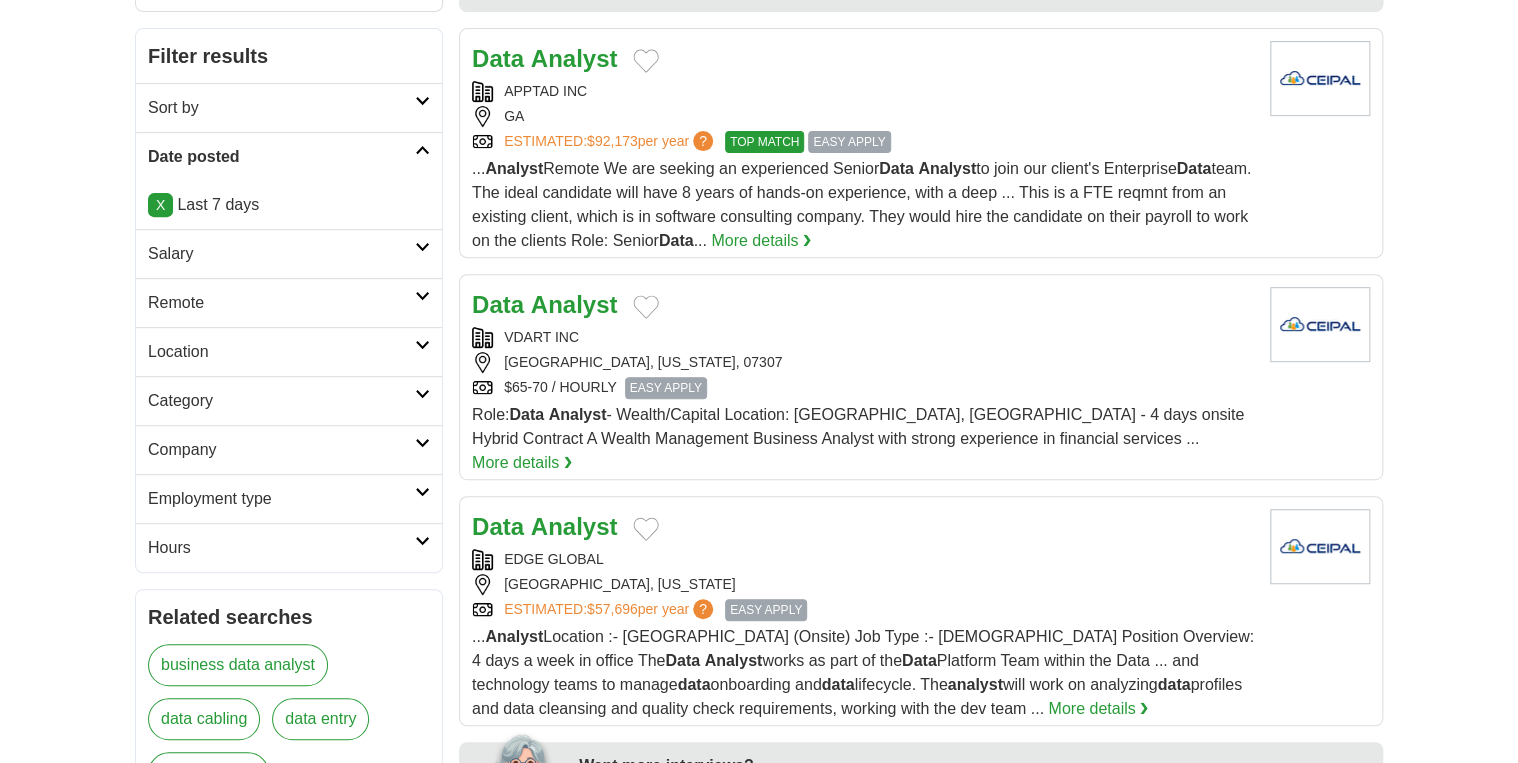 scroll, scrollTop: 400, scrollLeft: 0, axis: vertical 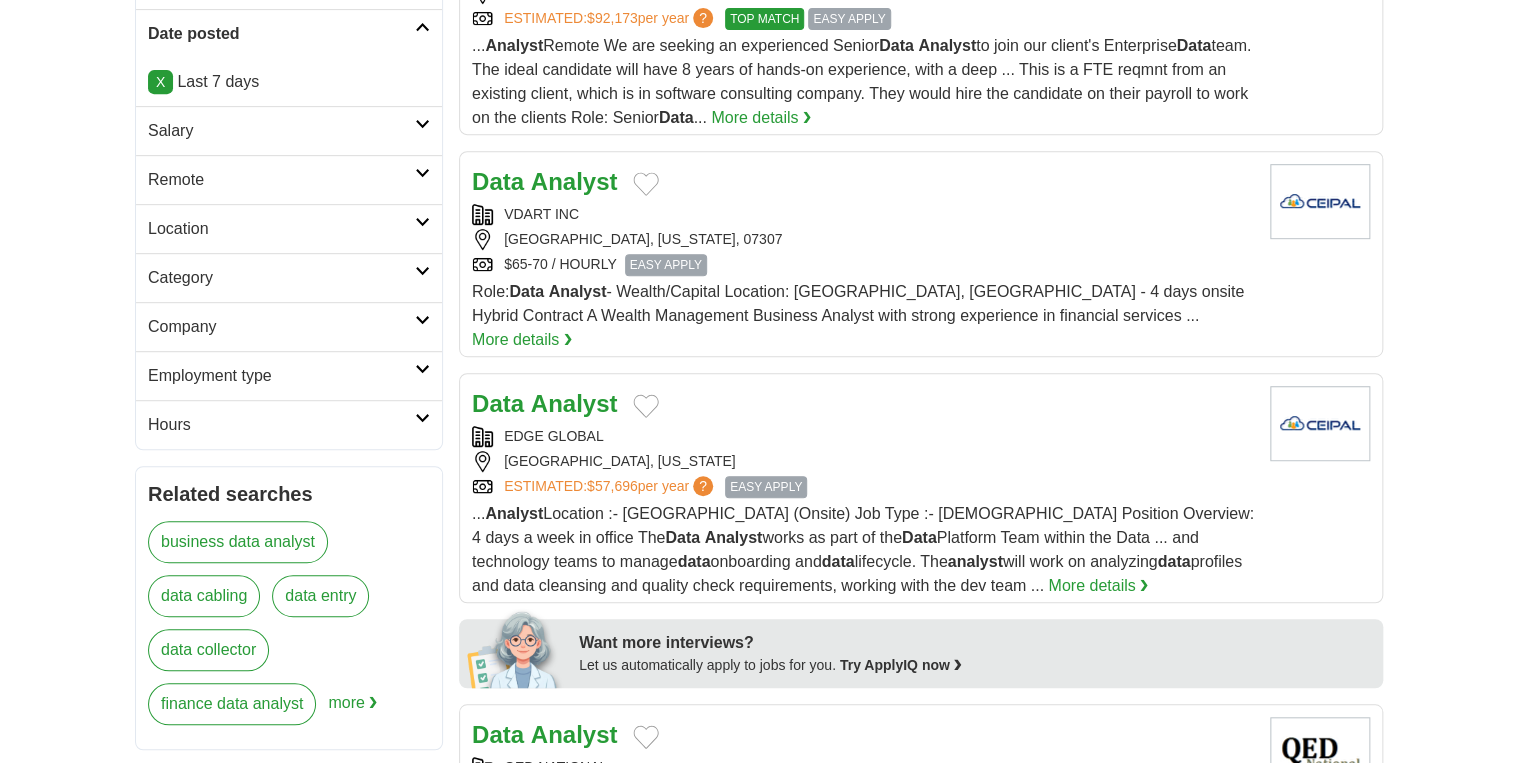 click on "Analyst" at bounding box center [574, 403] 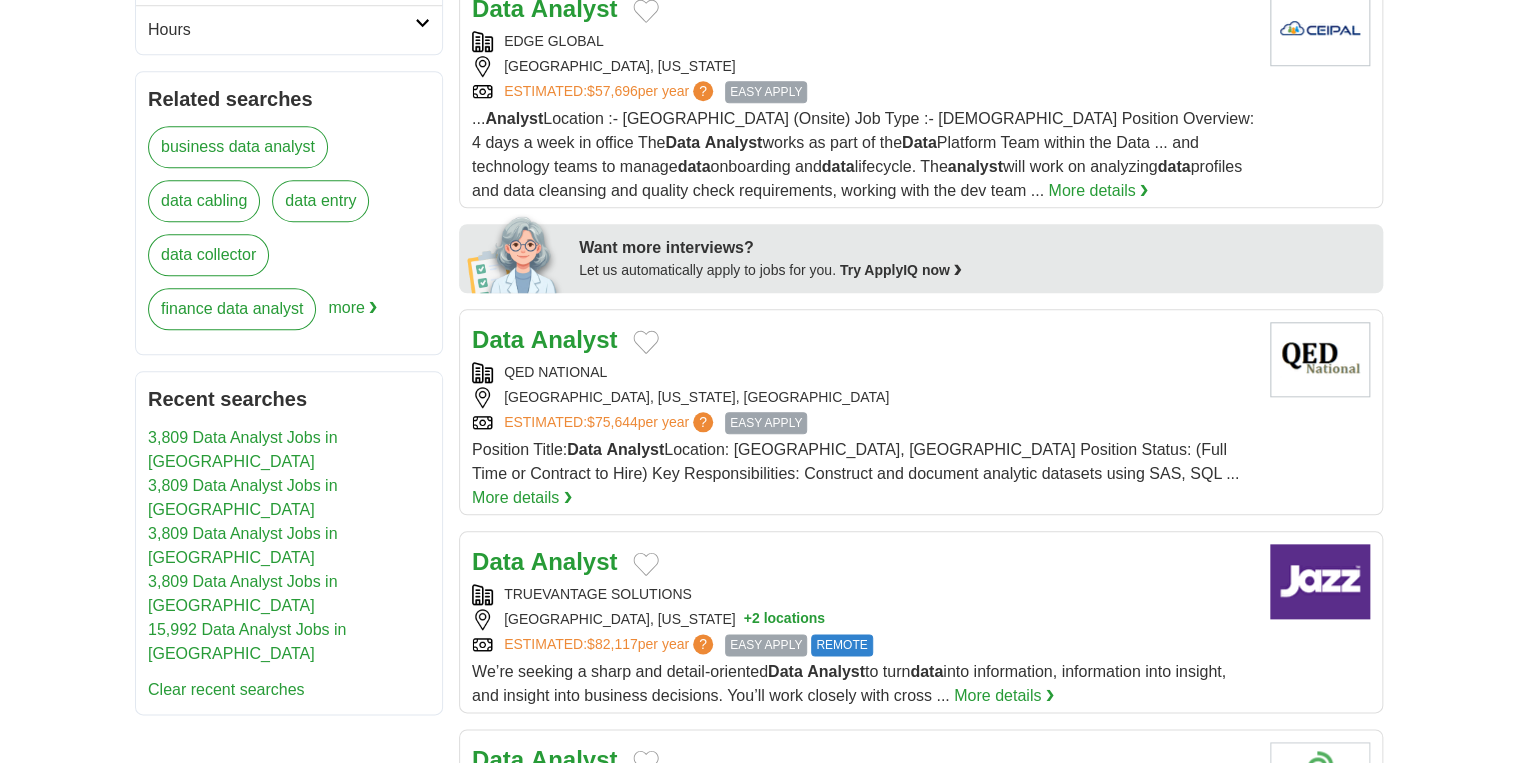 scroll, scrollTop: 800, scrollLeft: 0, axis: vertical 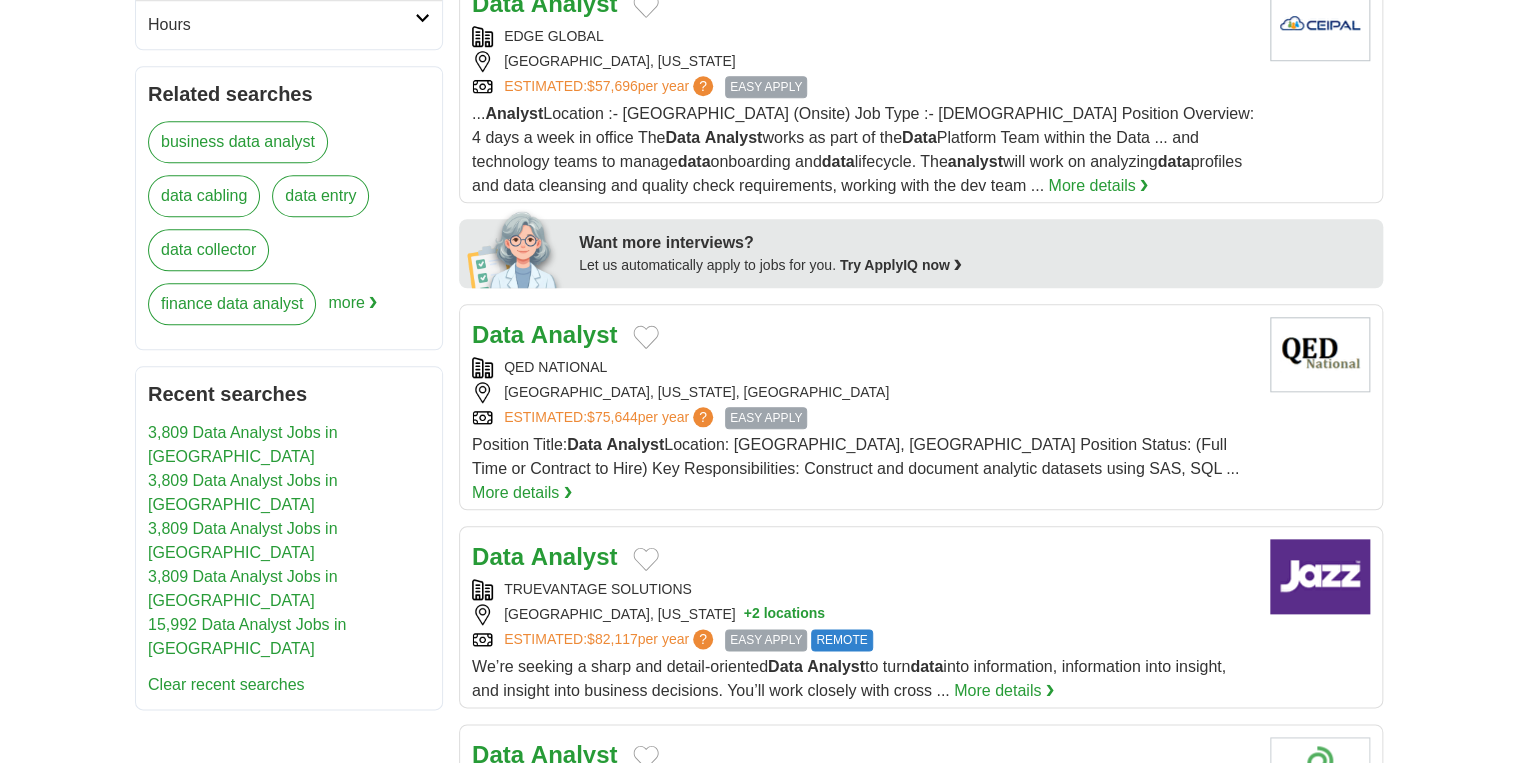 click on "Analyst" at bounding box center [574, 334] 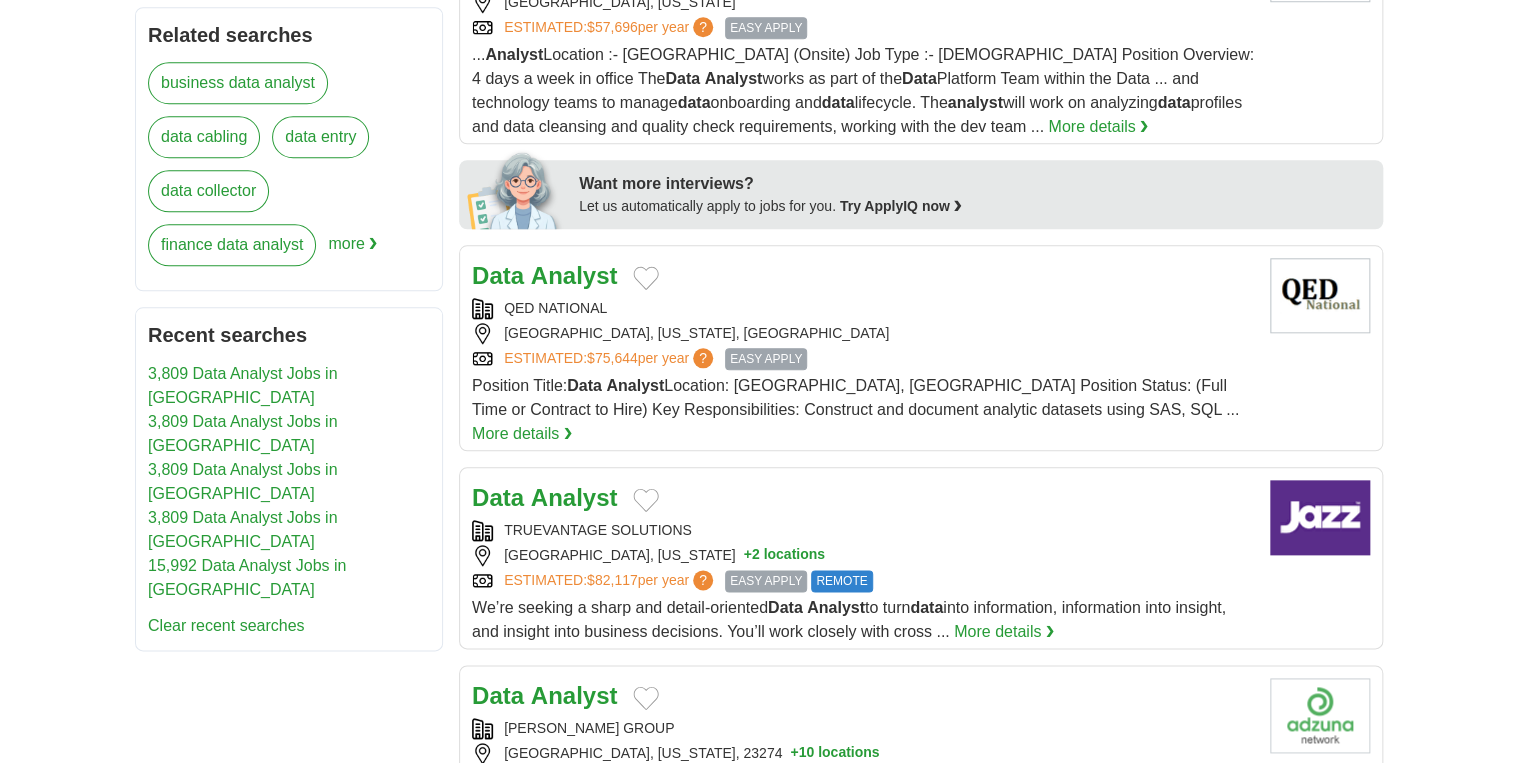 scroll, scrollTop: 960, scrollLeft: 0, axis: vertical 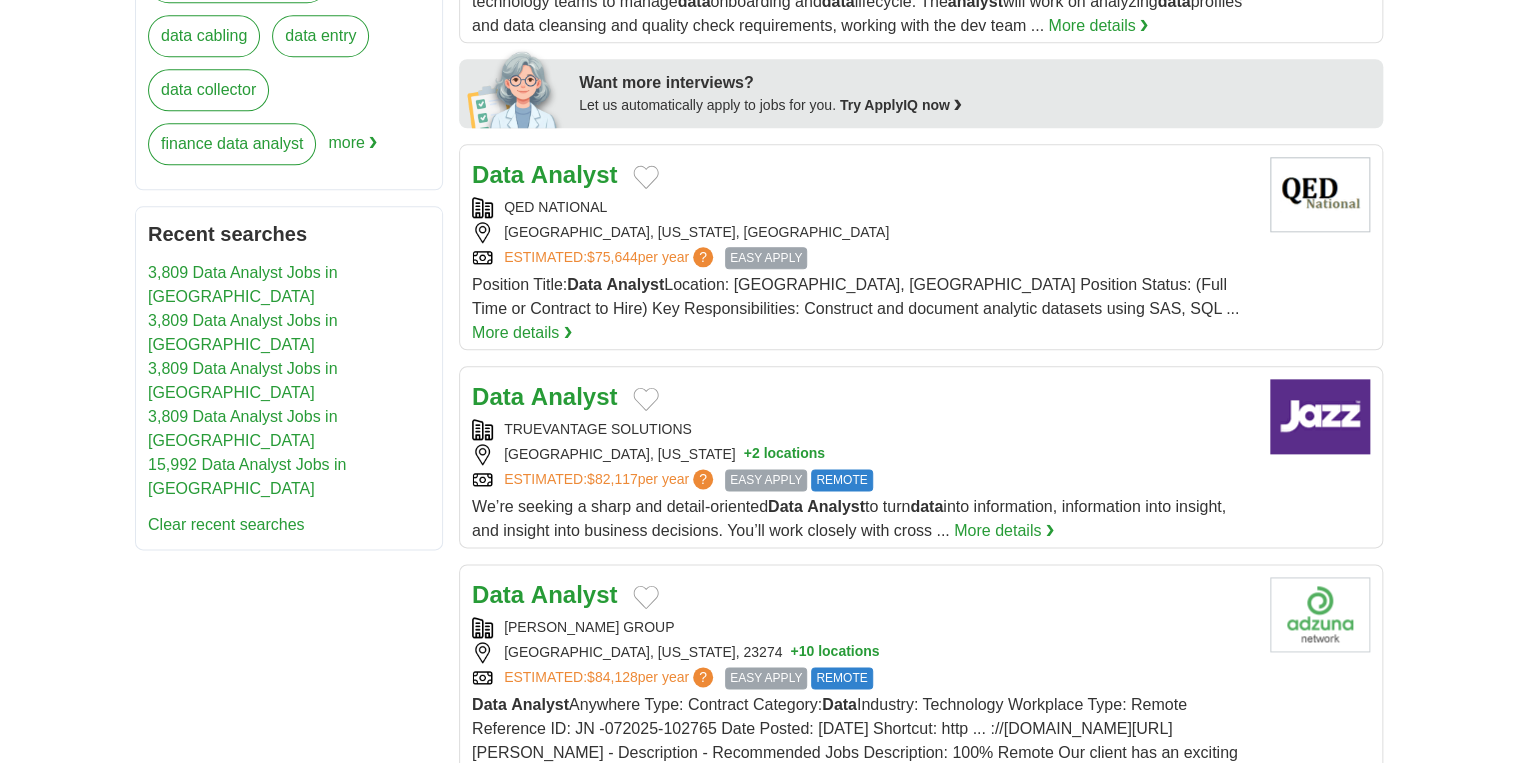 click on "Analyst" at bounding box center [574, 396] 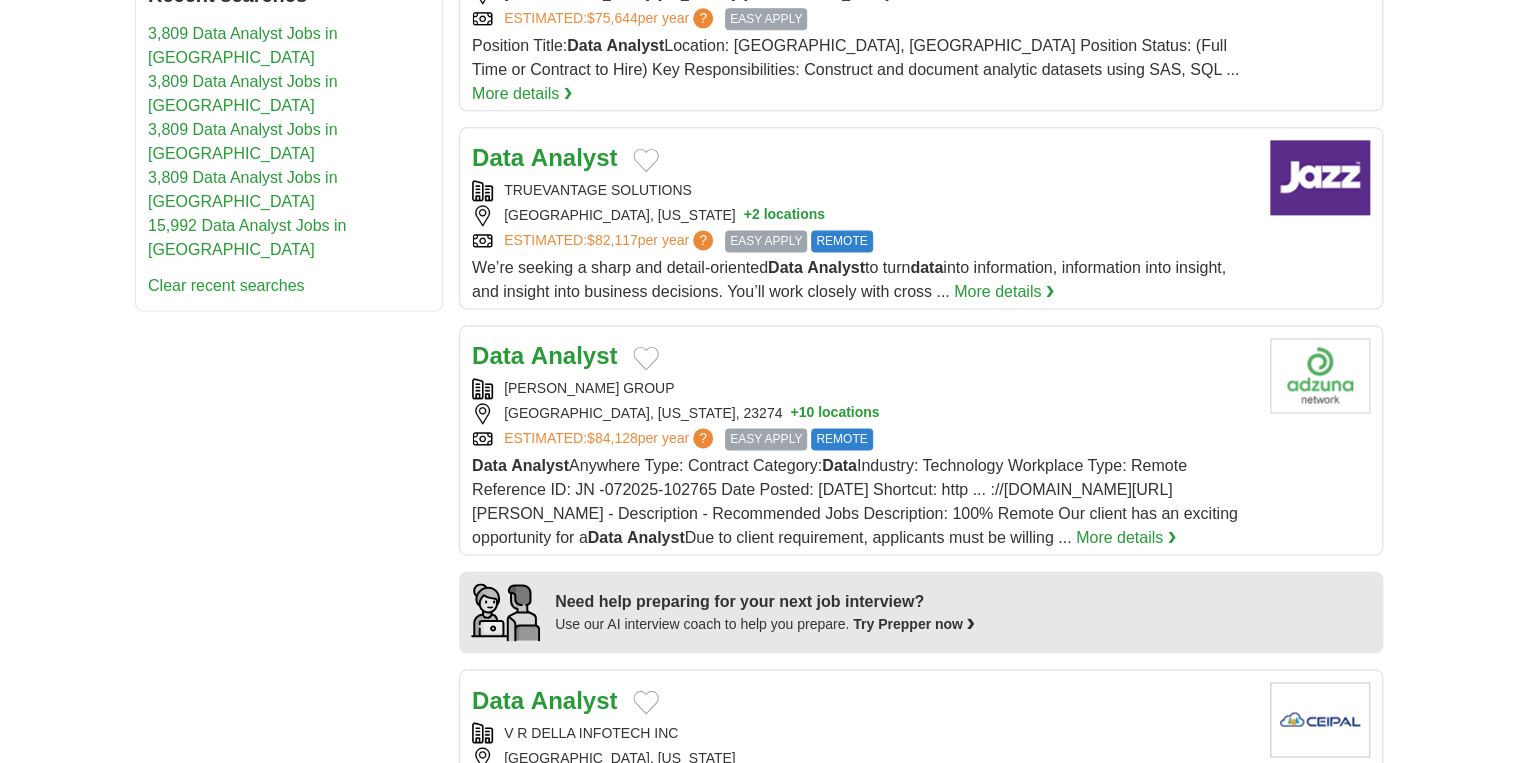 scroll, scrollTop: 1200, scrollLeft: 0, axis: vertical 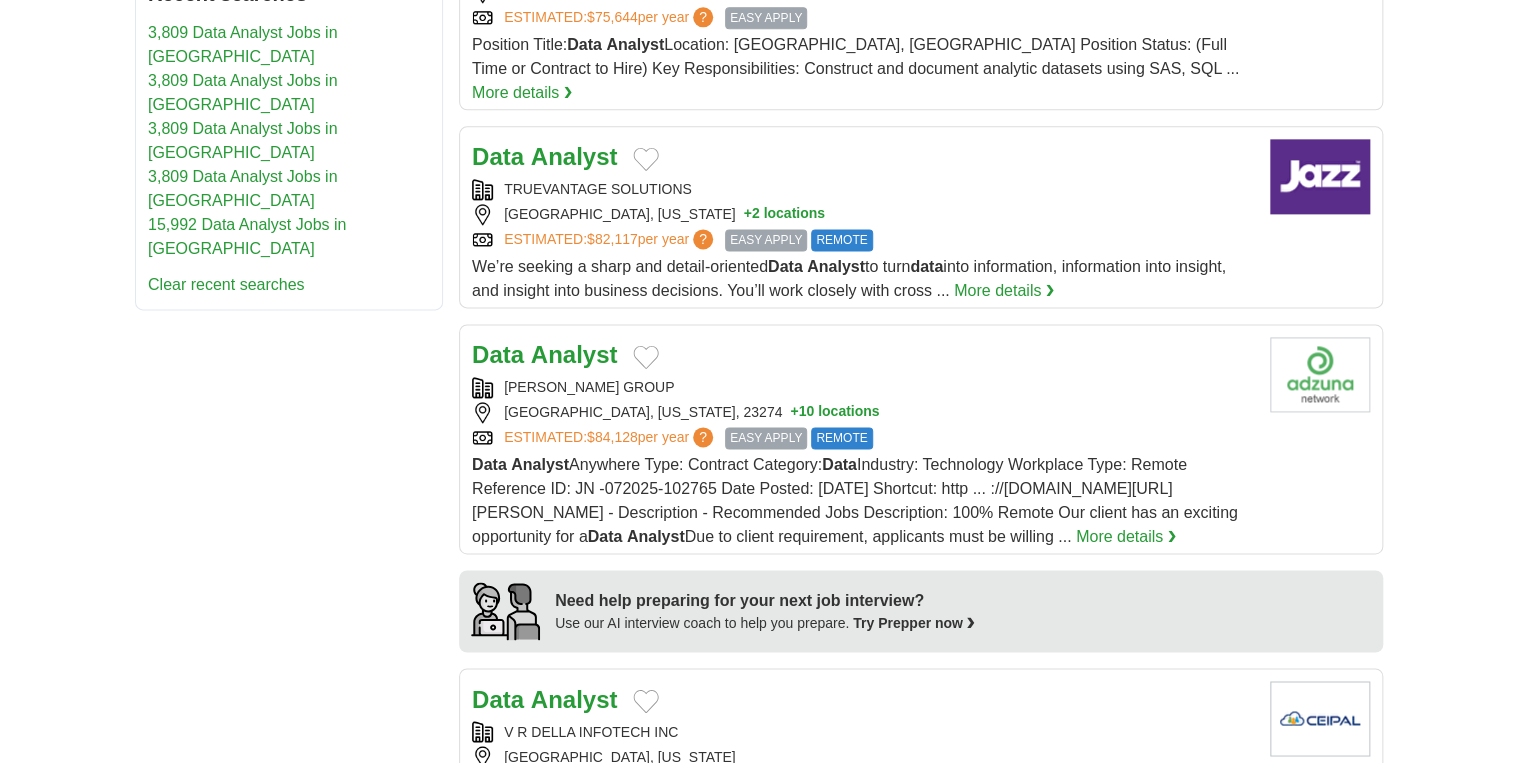 click on "Data" at bounding box center (498, 354) 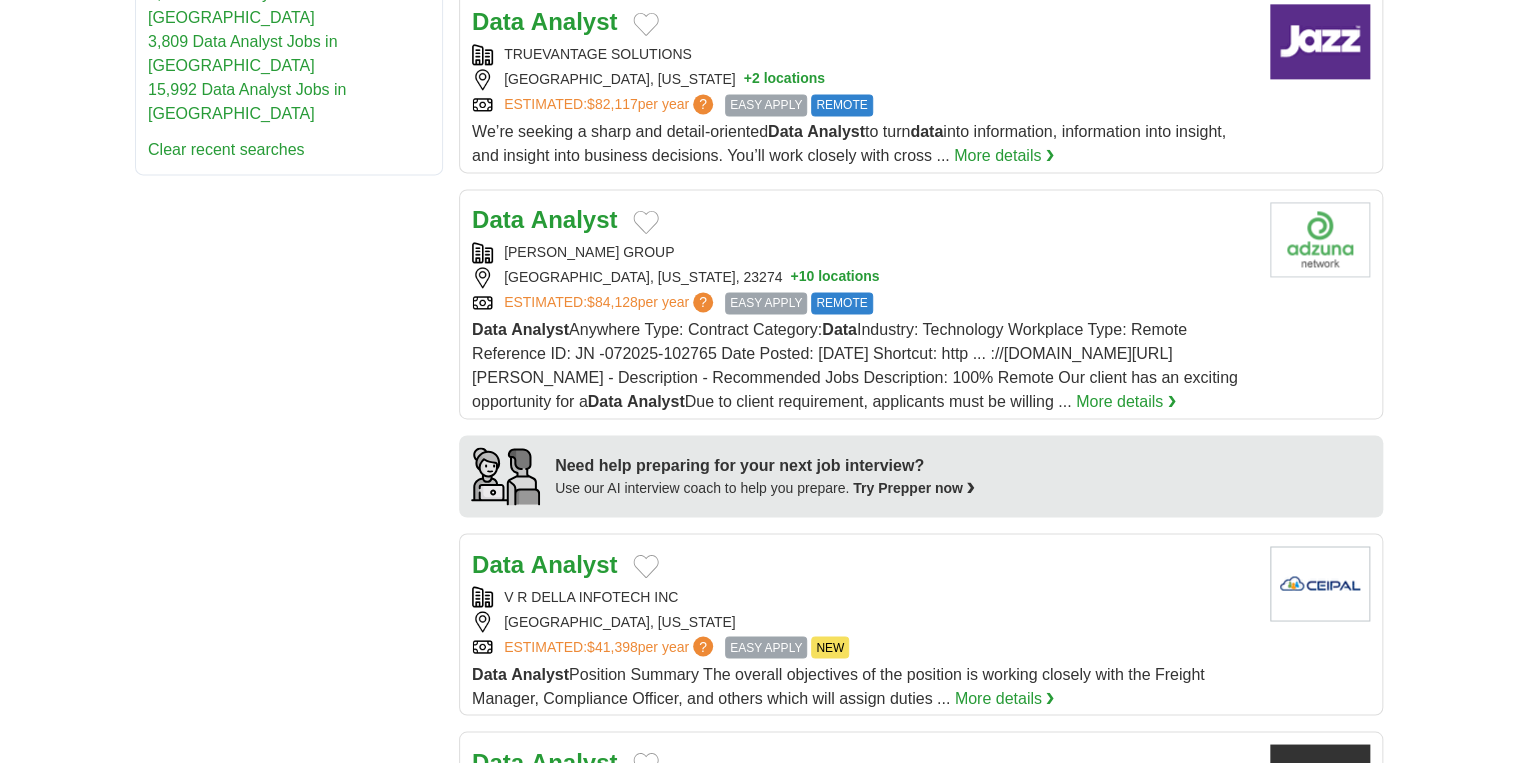 scroll, scrollTop: 1600, scrollLeft: 0, axis: vertical 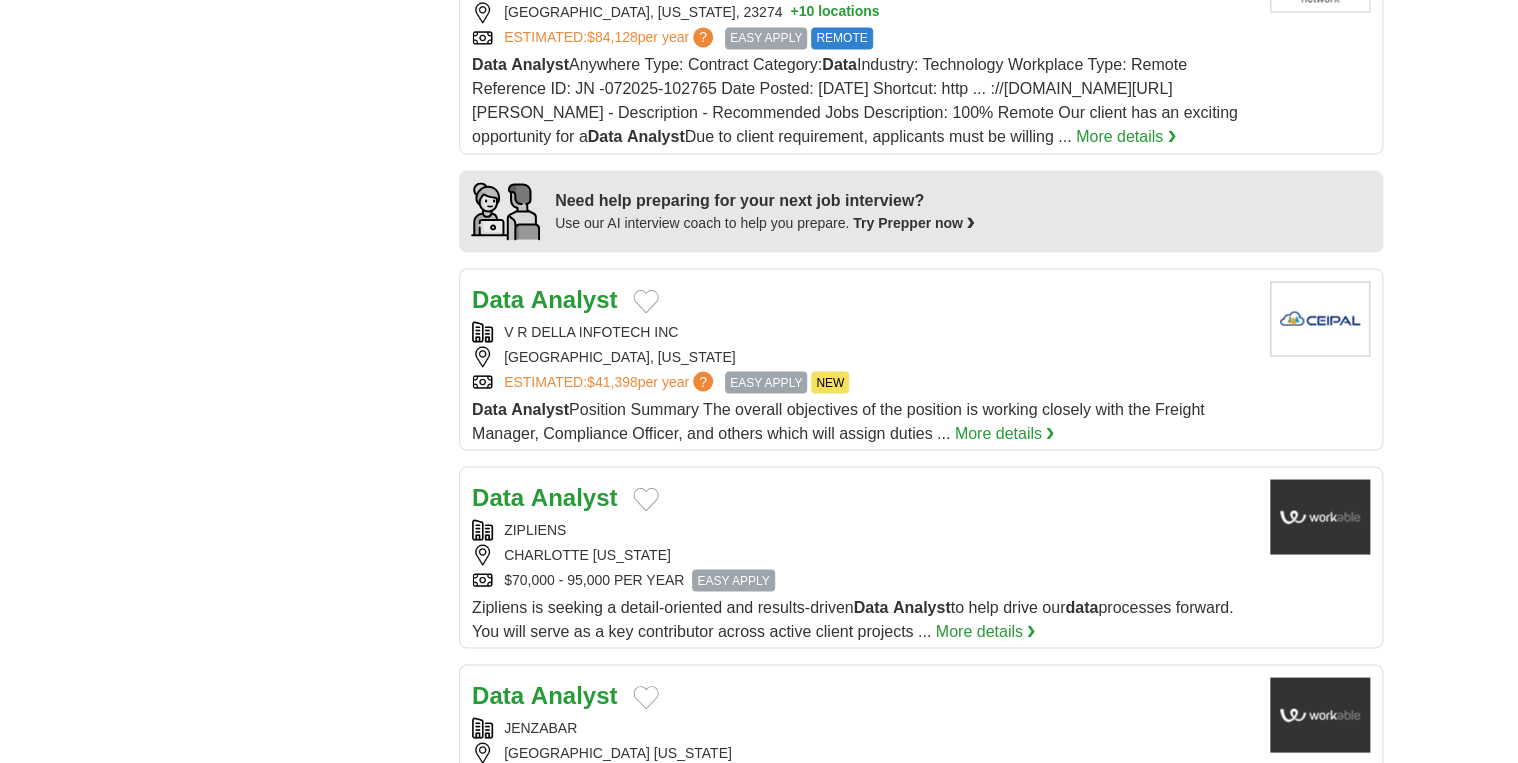 click on "Data" at bounding box center [498, 298] 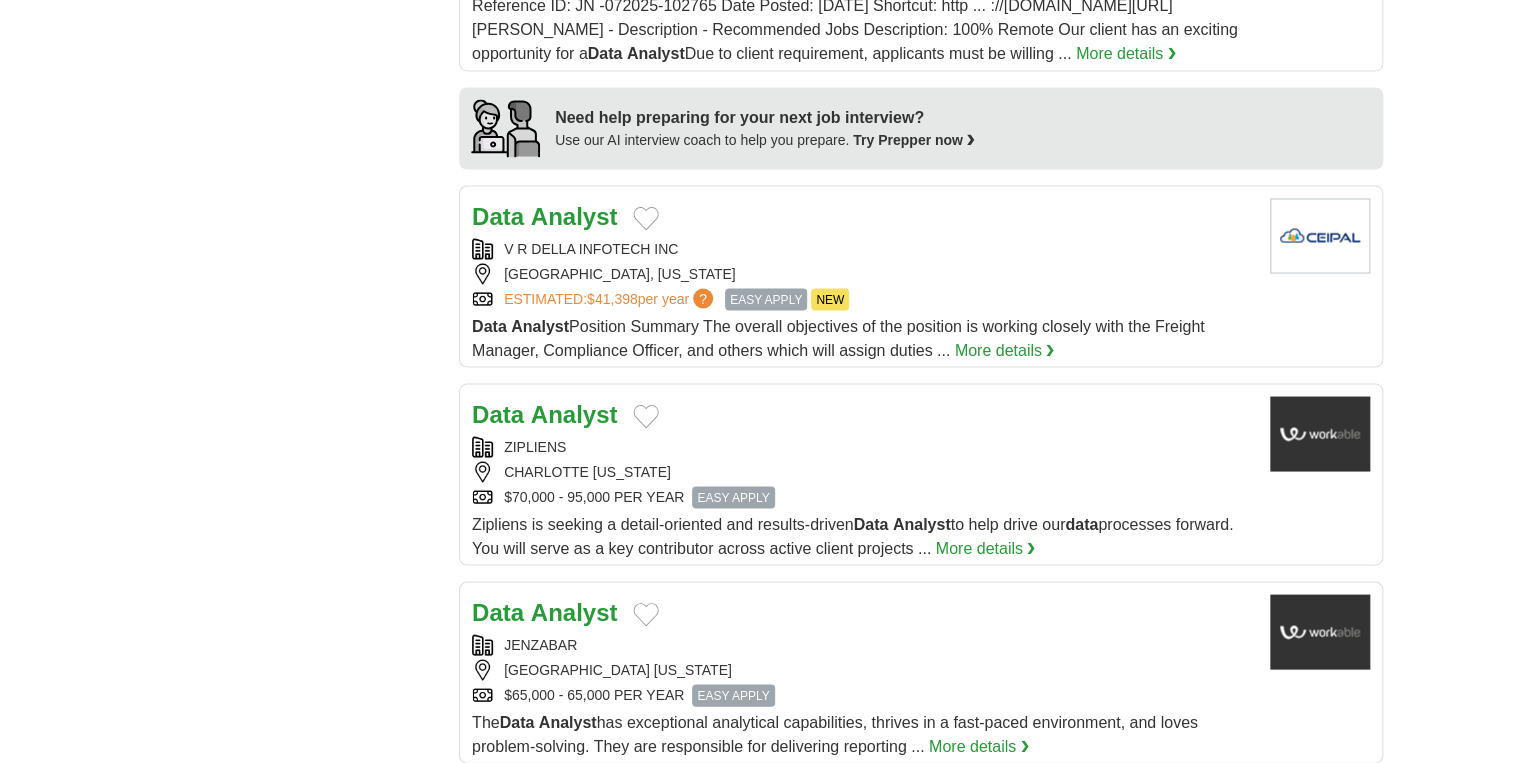 scroll, scrollTop: 1760, scrollLeft: 0, axis: vertical 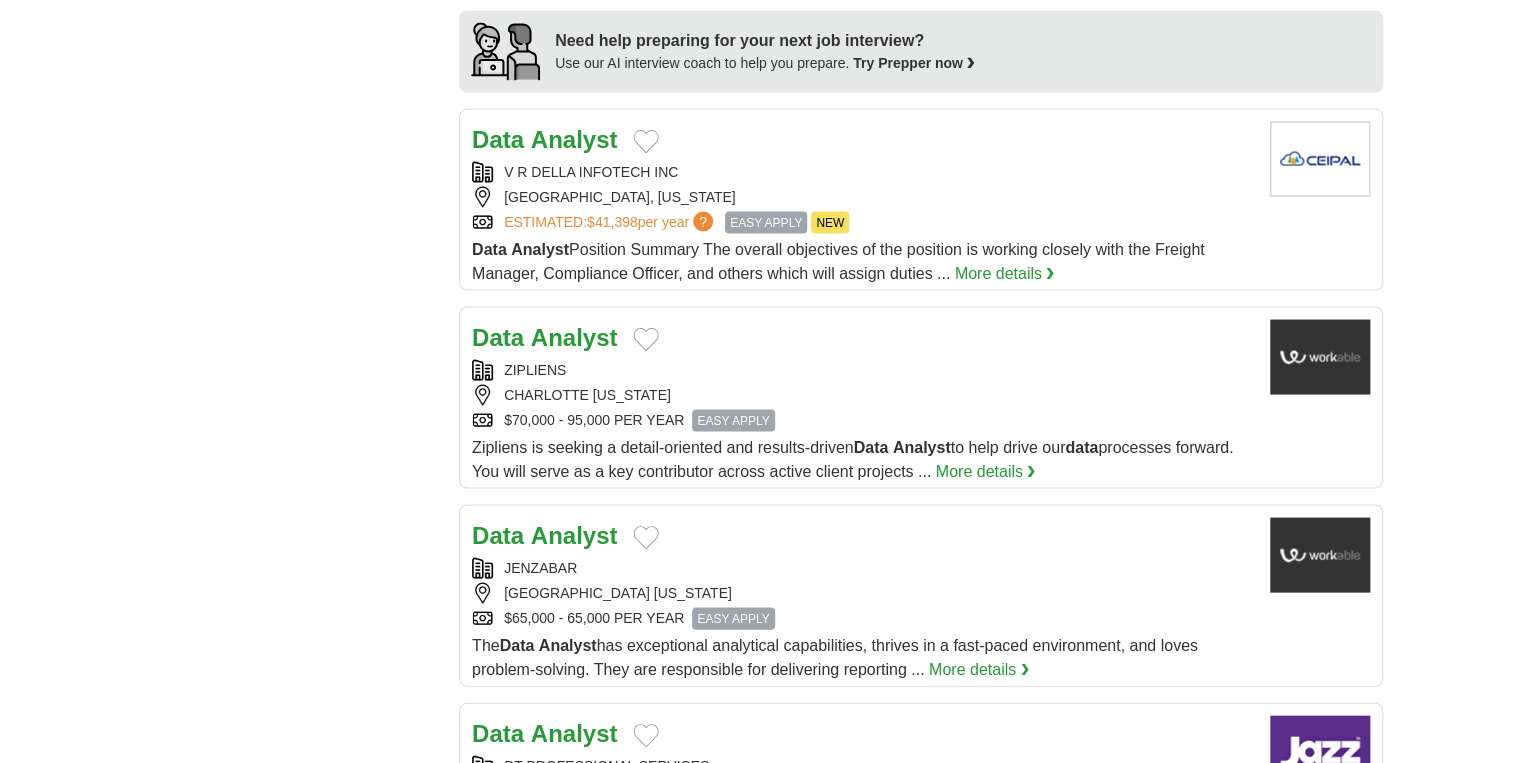 click on "Analyst" at bounding box center (574, 534) 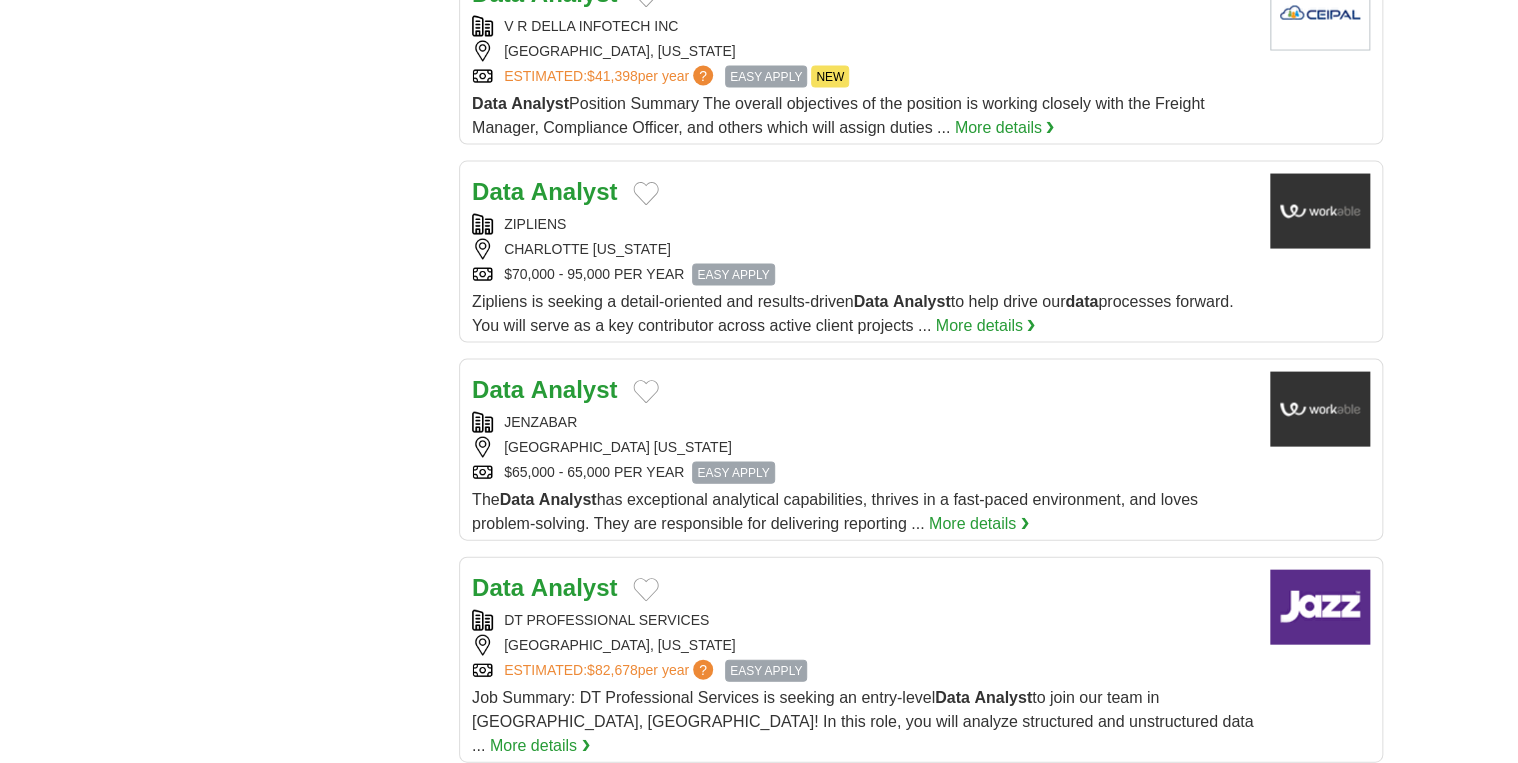 scroll, scrollTop: 2080, scrollLeft: 0, axis: vertical 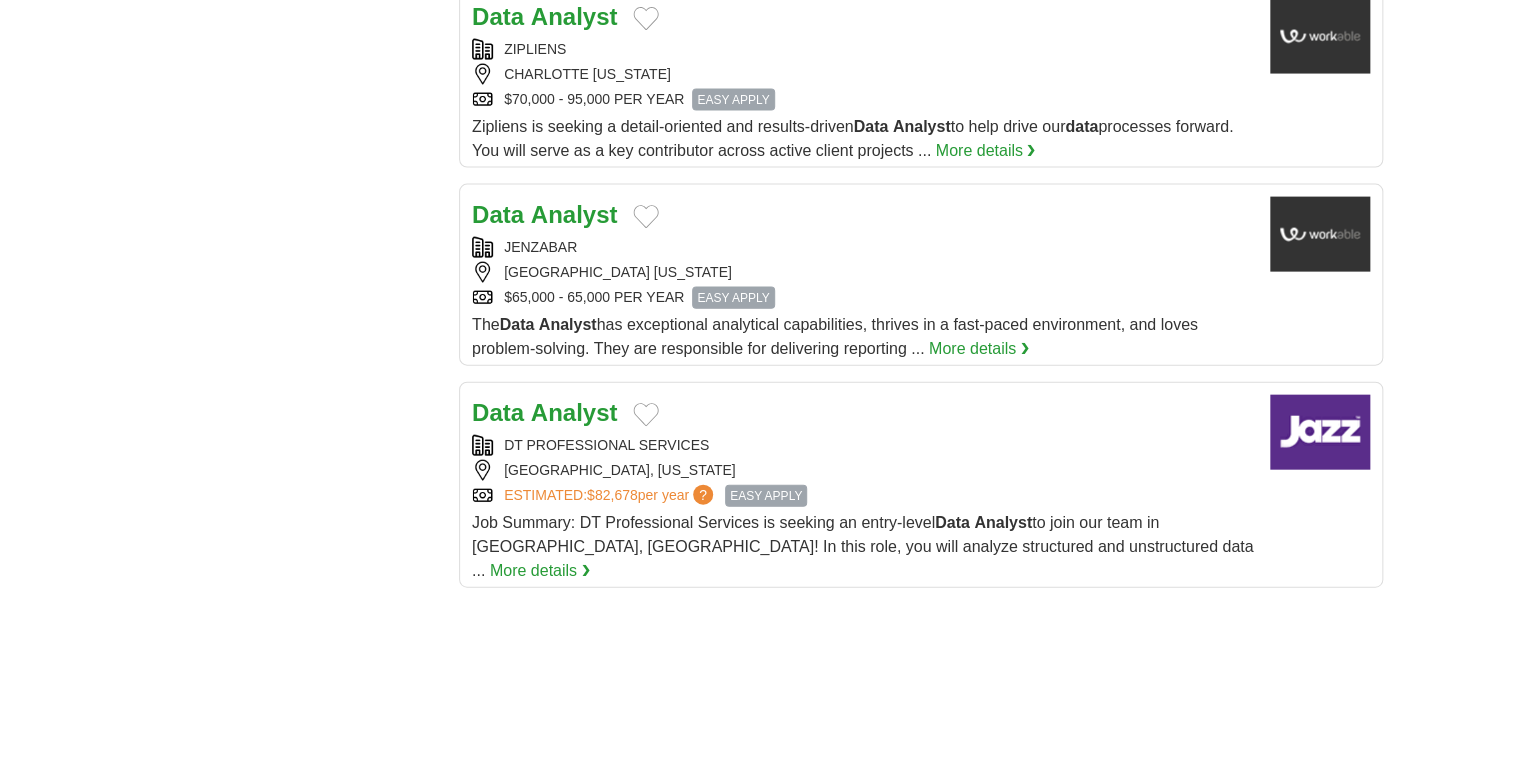 click on "Analyst" at bounding box center [574, 412] 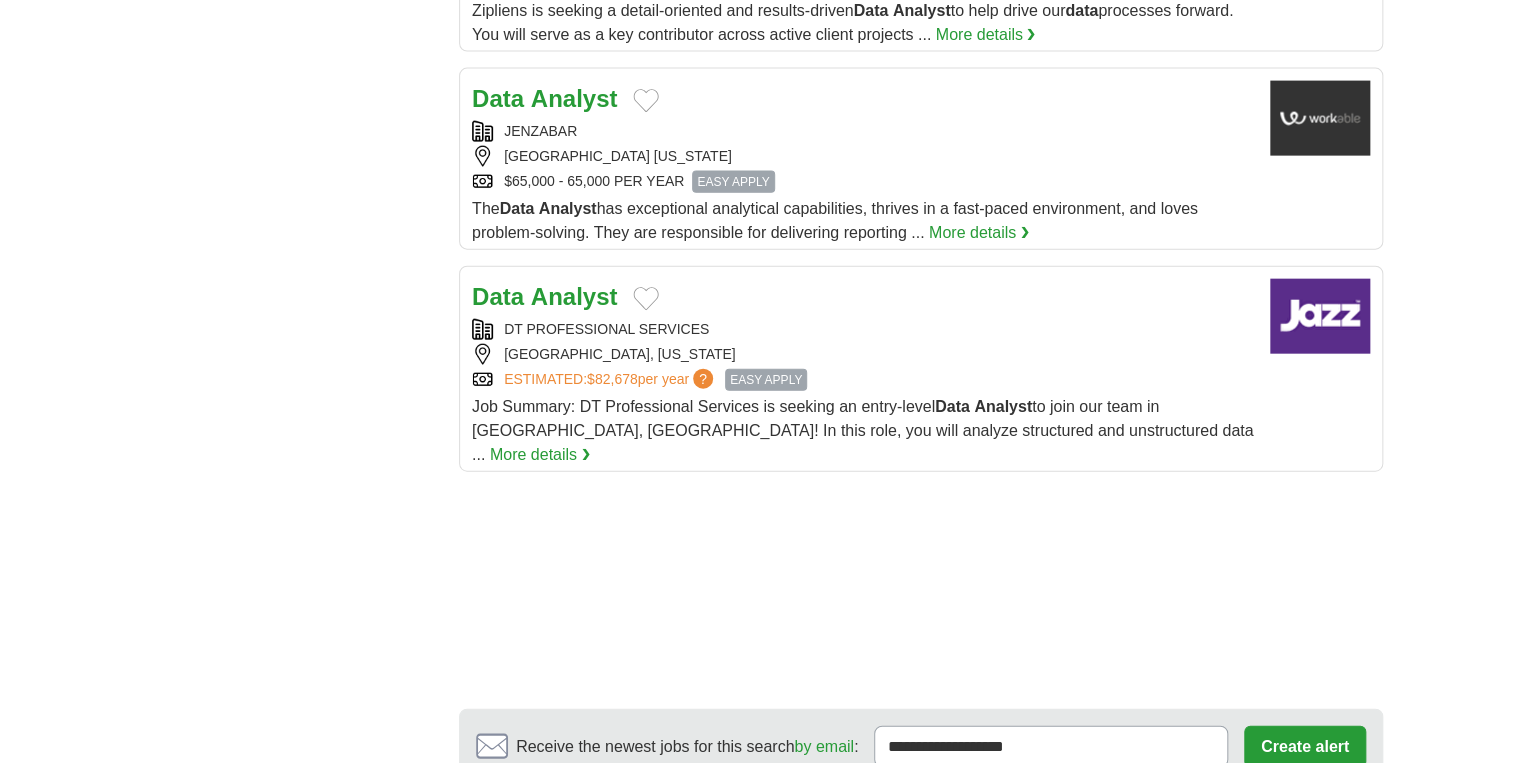 scroll, scrollTop: 2400, scrollLeft: 0, axis: vertical 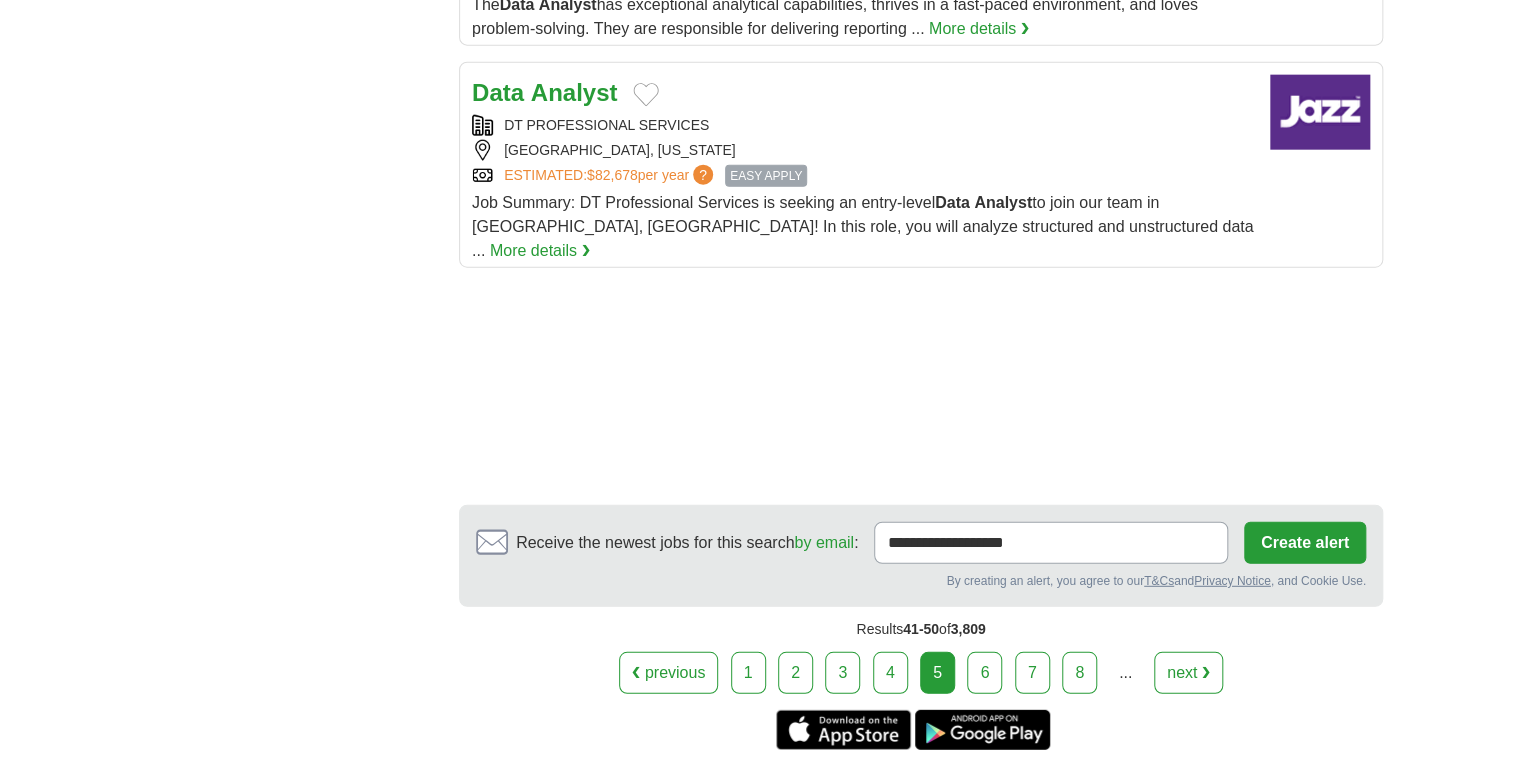 click on "6" at bounding box center [984, 673] 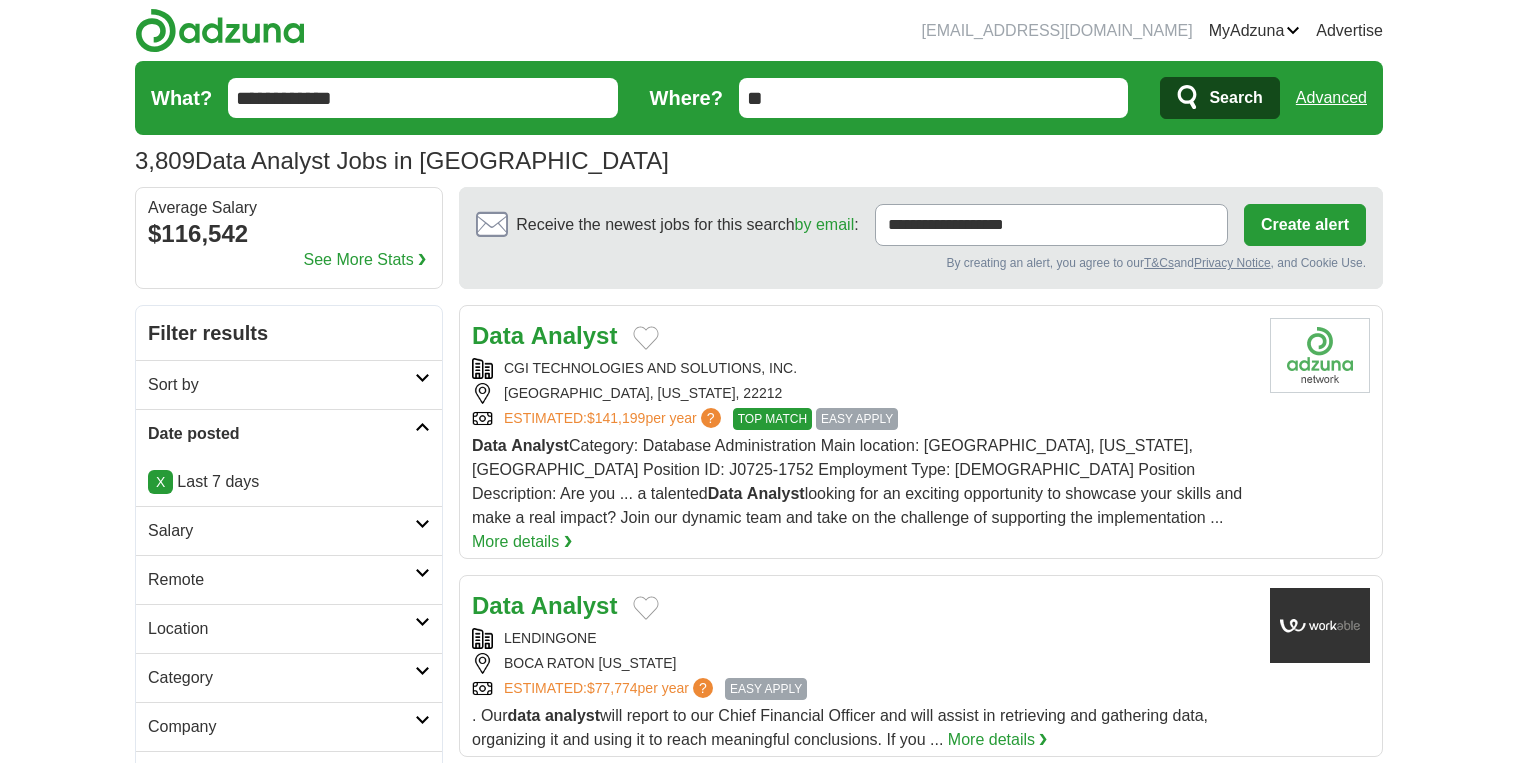 scroll, scrollTop: 0, scrollLeft: 0, axis: both 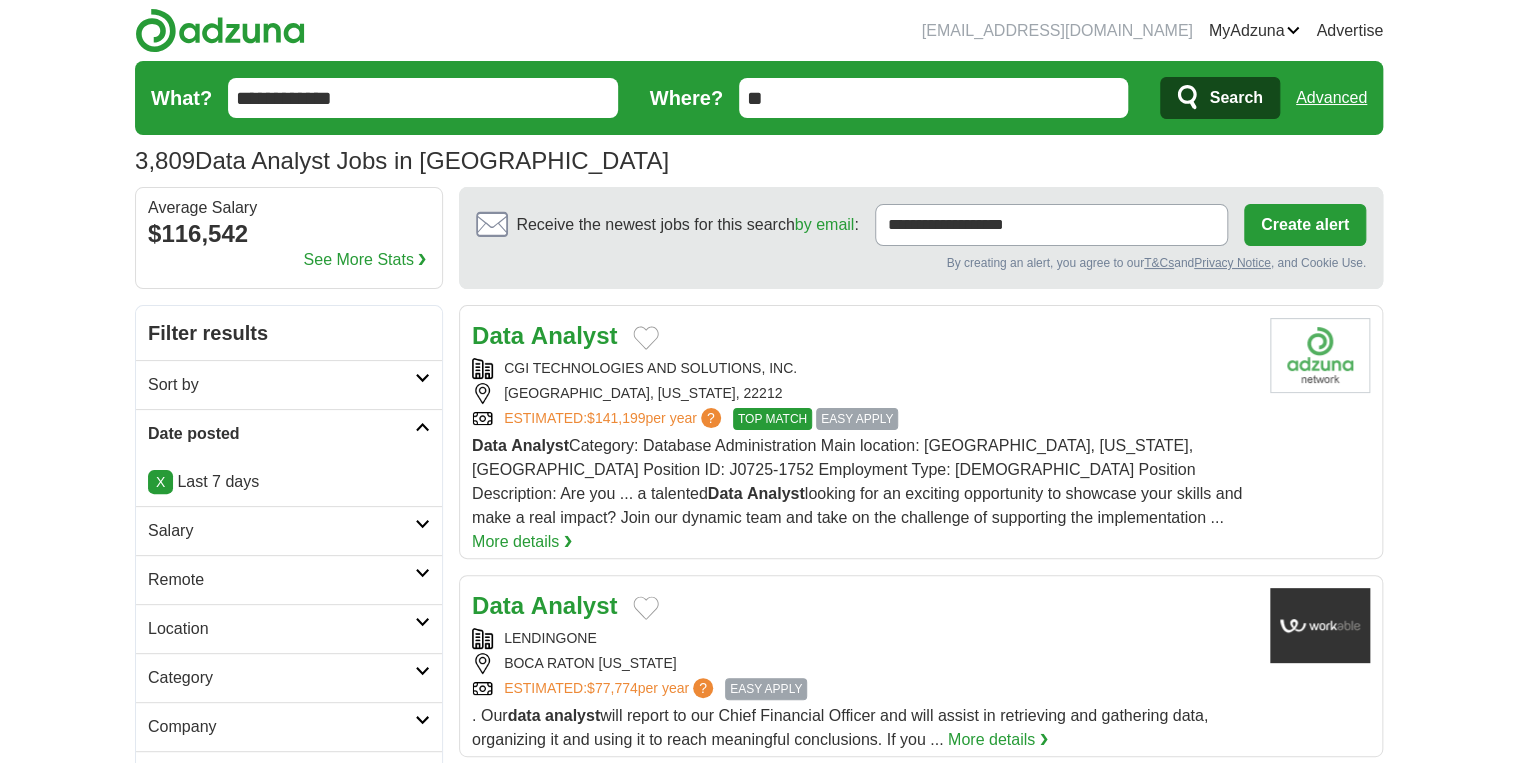 click on "Analyst" at bounding box center (574, 335) 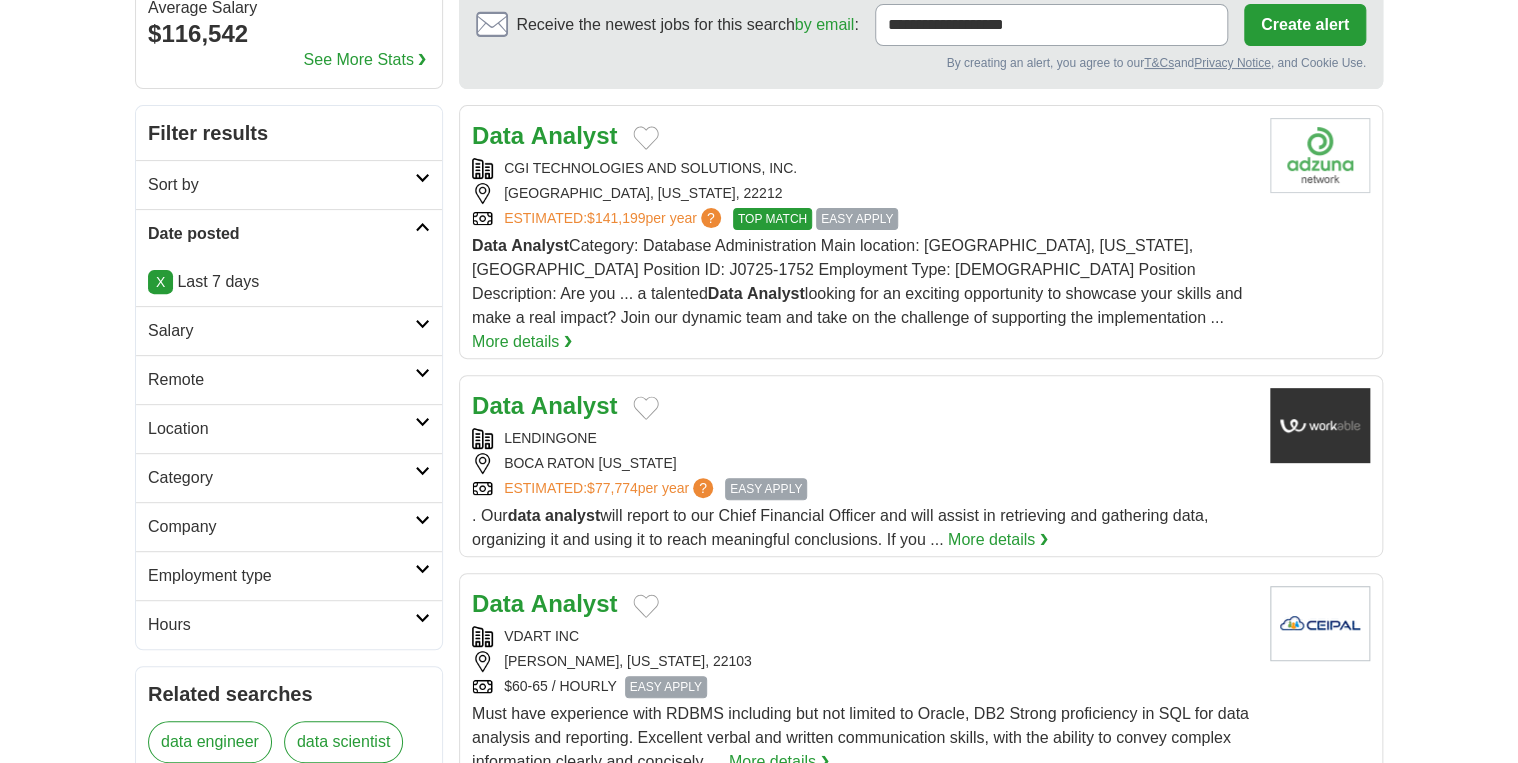 scroll, scrollTop: 320, scrollLeft: 0, axis: vertical 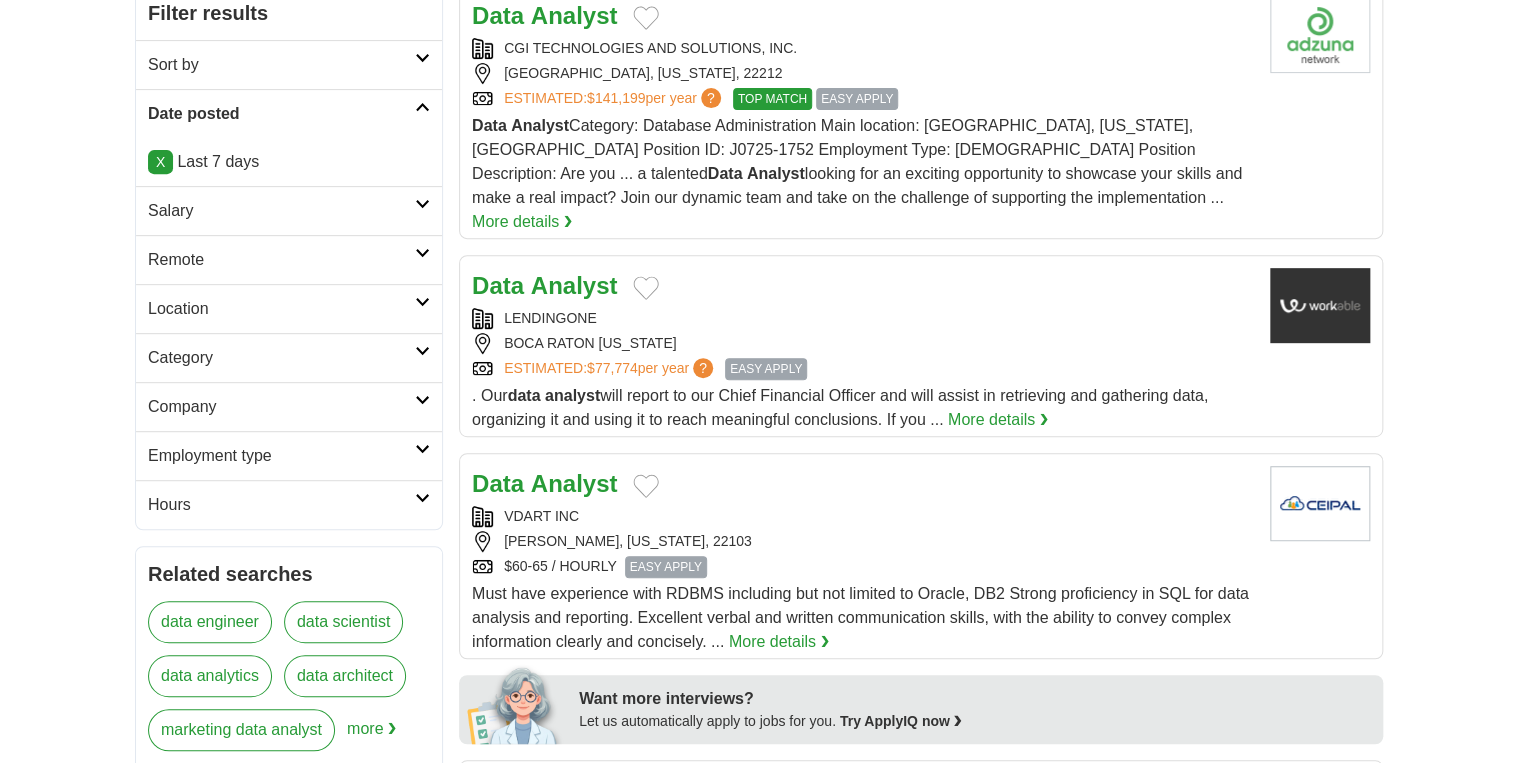 click on "Analyst" at bounding box center [574, 483] 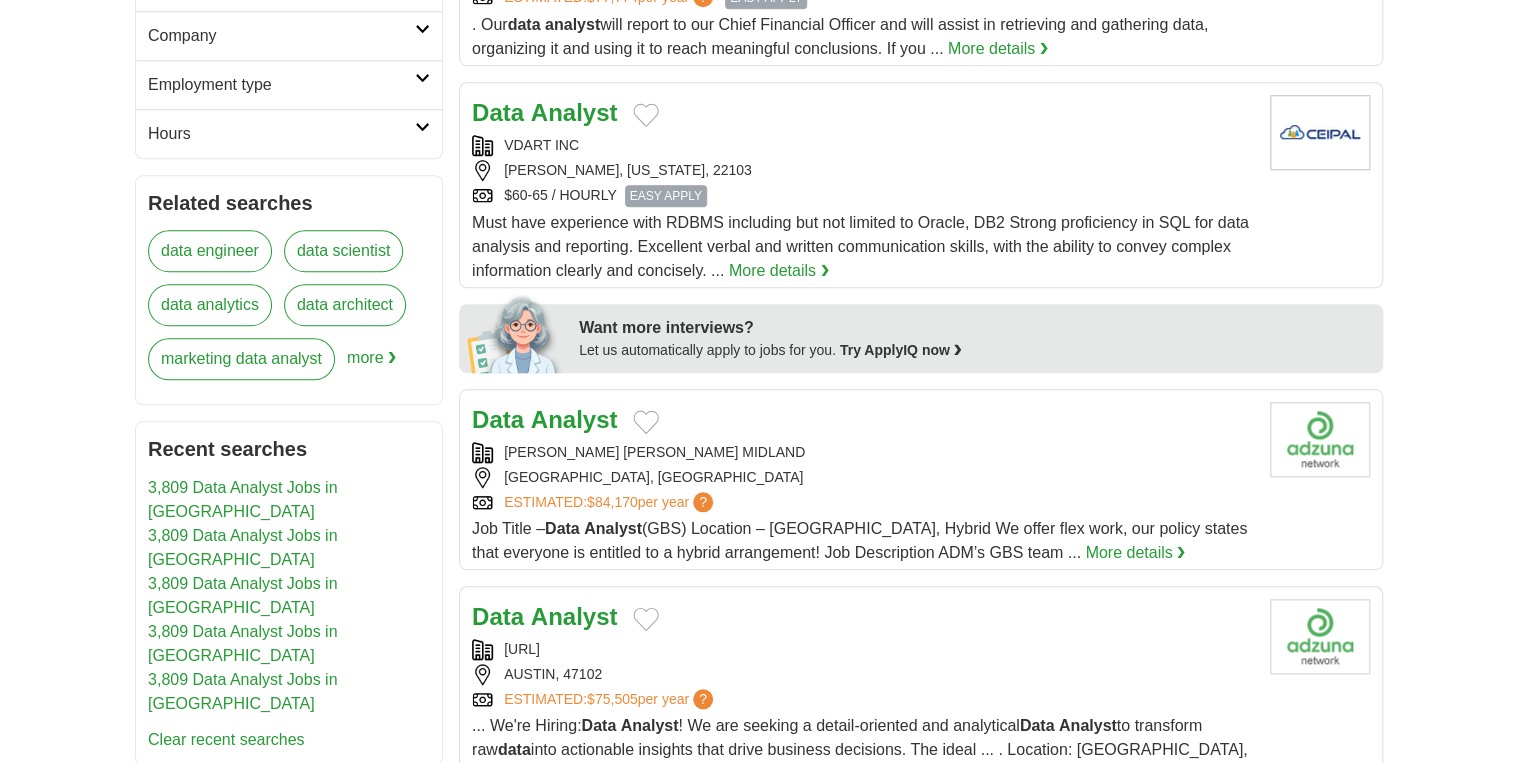 scroll, scrollTop: 880, scrollLeft: 0, axis: vertical 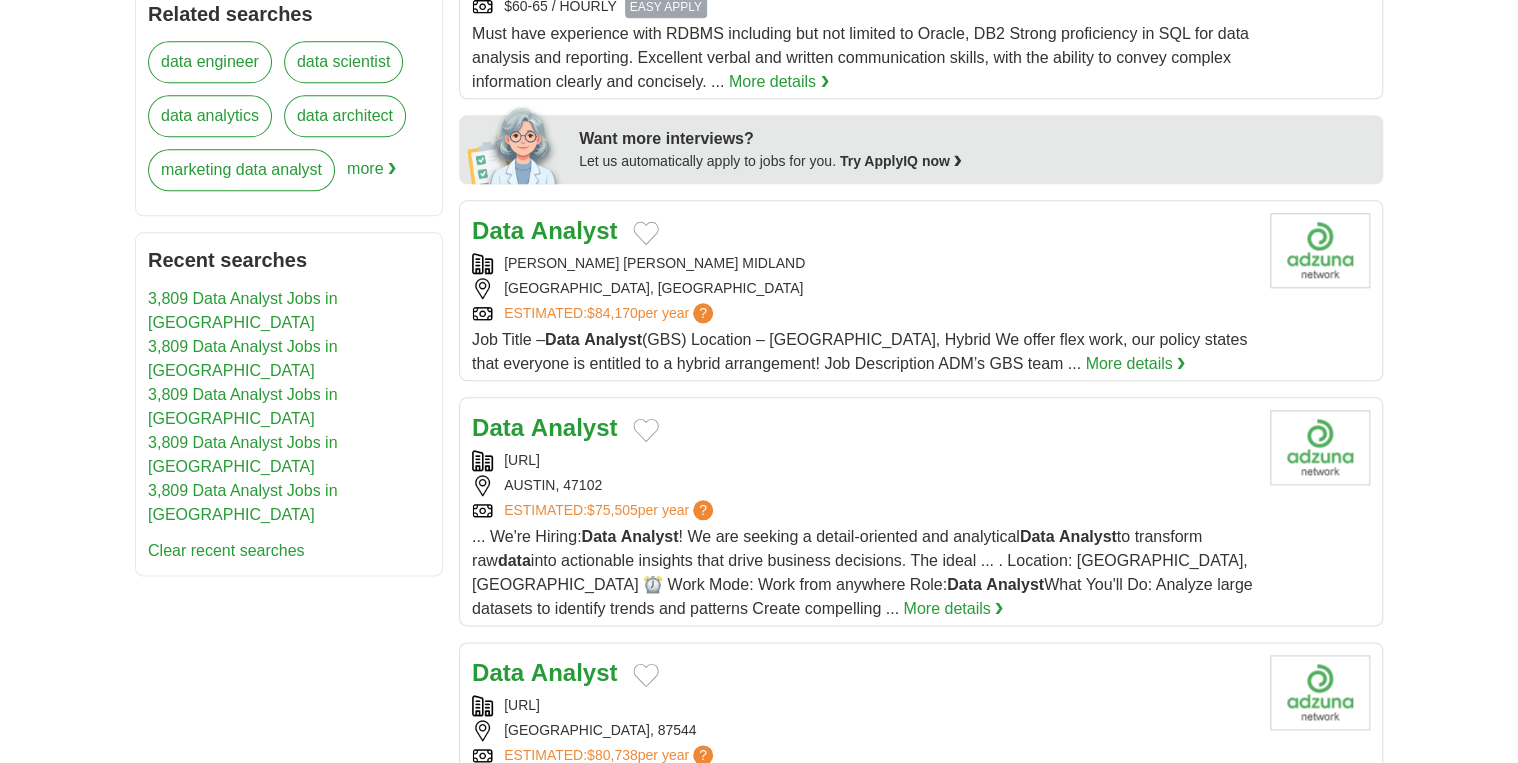 click on "Analyst" at bounding box center [574, 230] 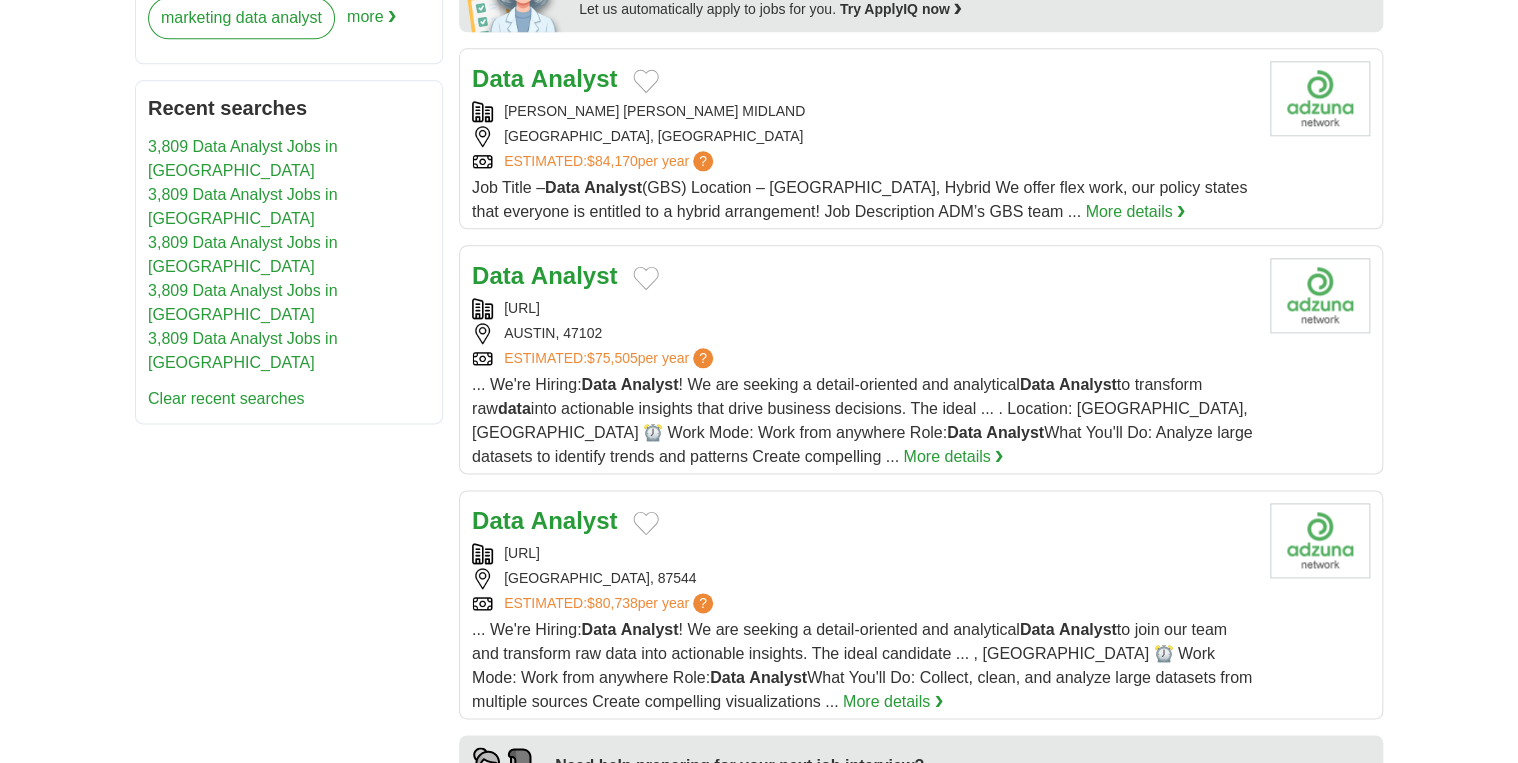 scroll, scrollTop: 1120, scrollLeft: 0, axis: vertical 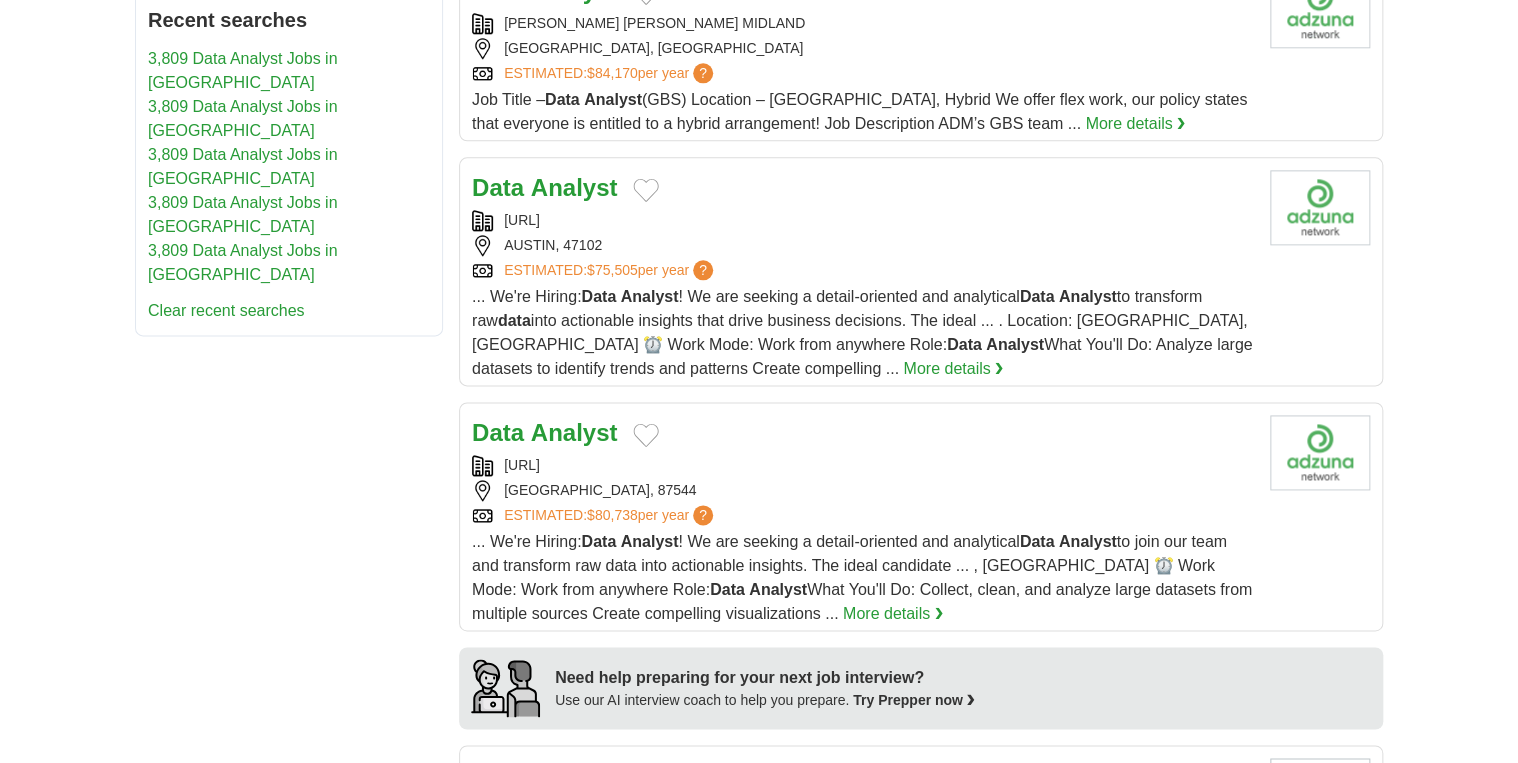 click on "Analyst" at bounding box center [574, 432] 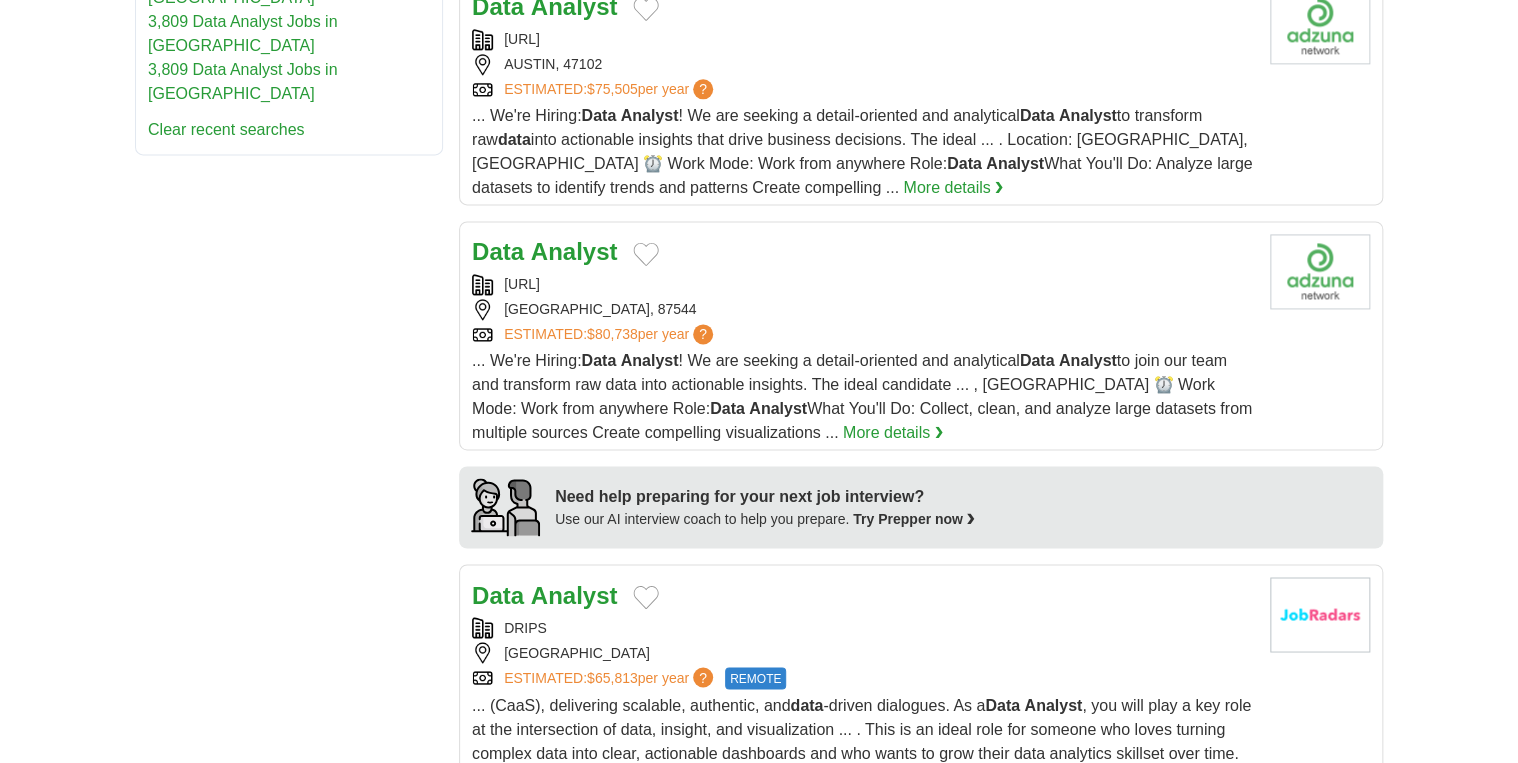 scroll, scrollTop: 1520, scrollLeft: 0, axis: vertical 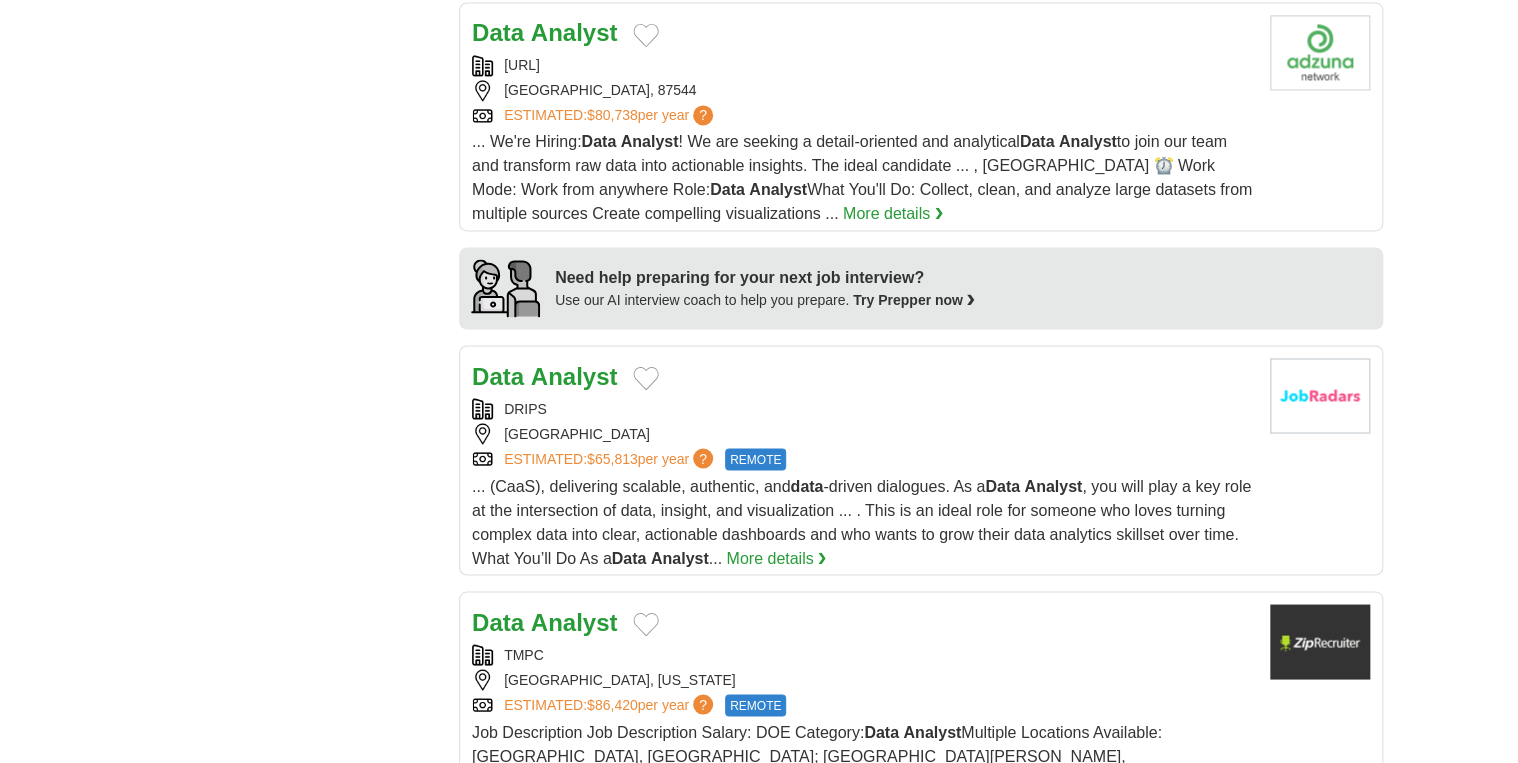 click on "Analyst" at bounding box center (574, 375) 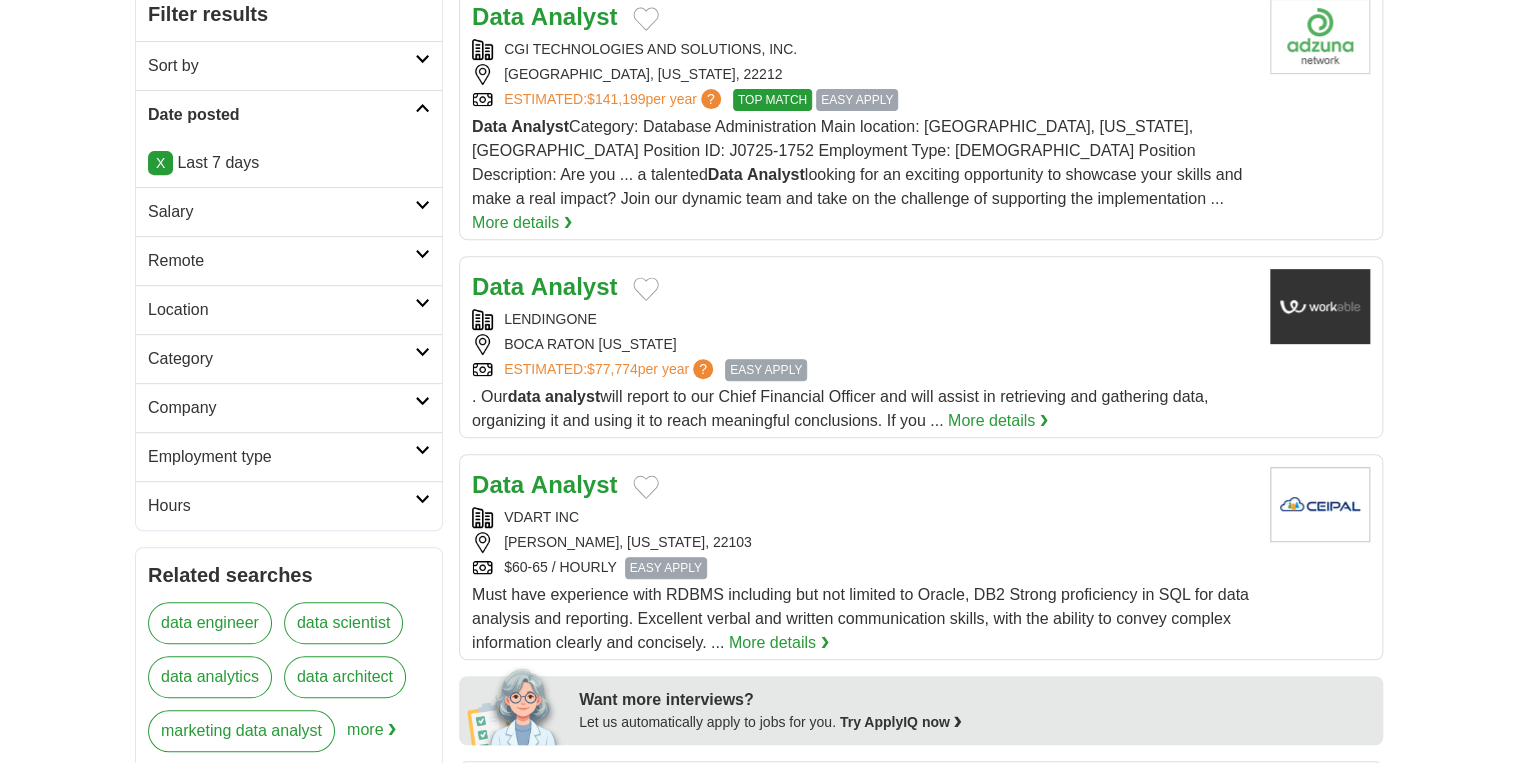 scroll, scrollTop: 0, scrollLeft: 0, axis: both 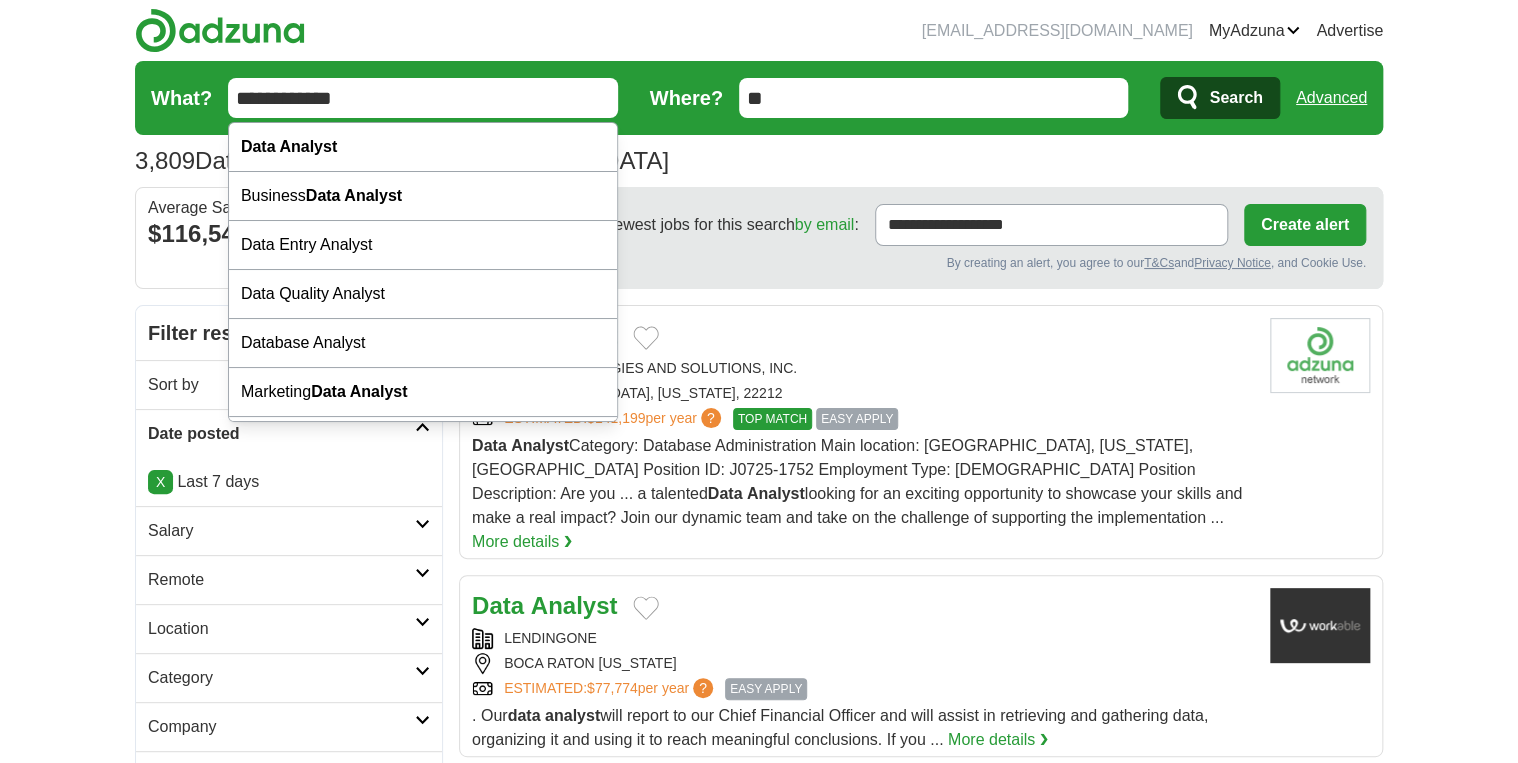 click on "**********" at bounding box center (423, 98) 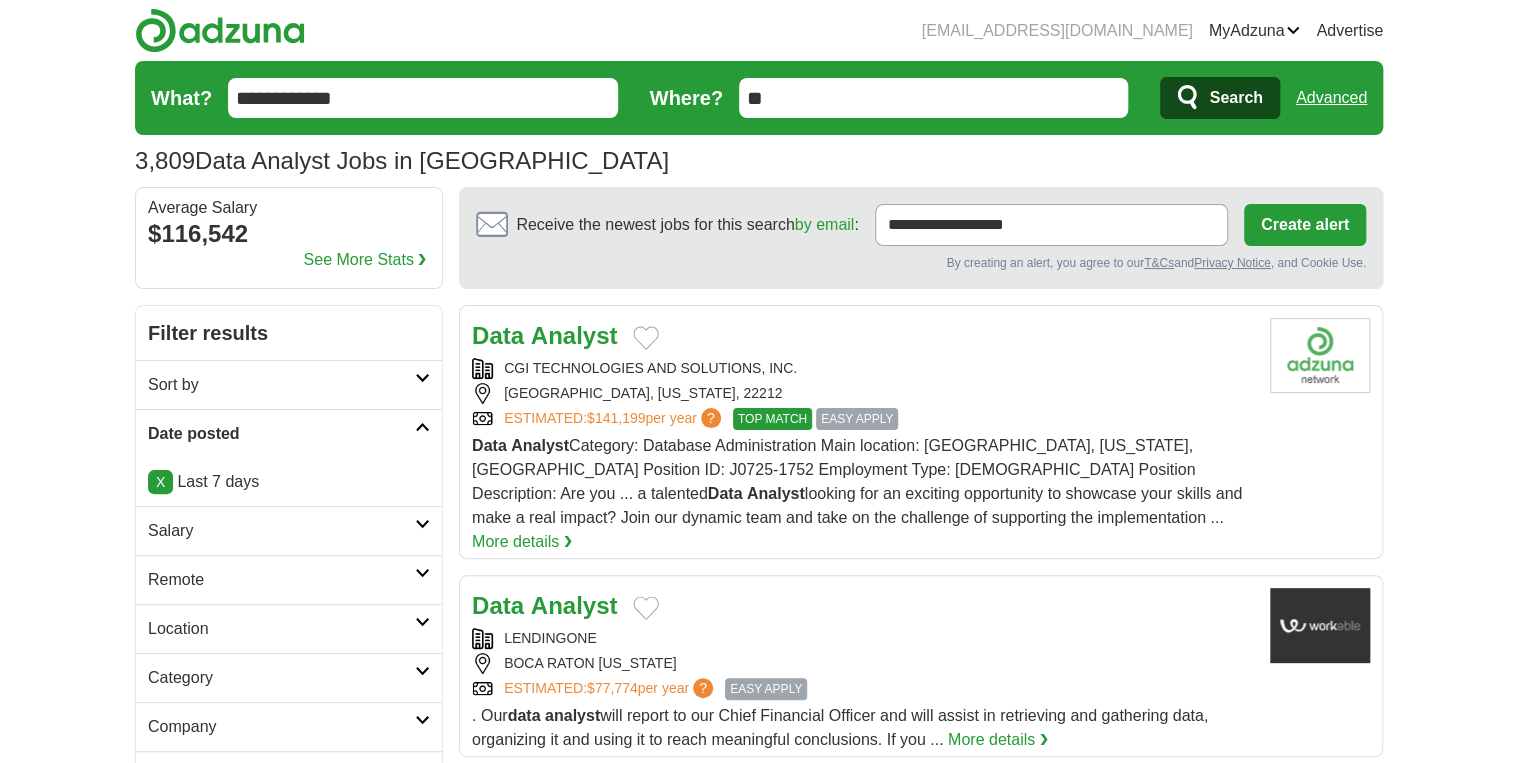 click on "**********" at bounding box center (423, 98) 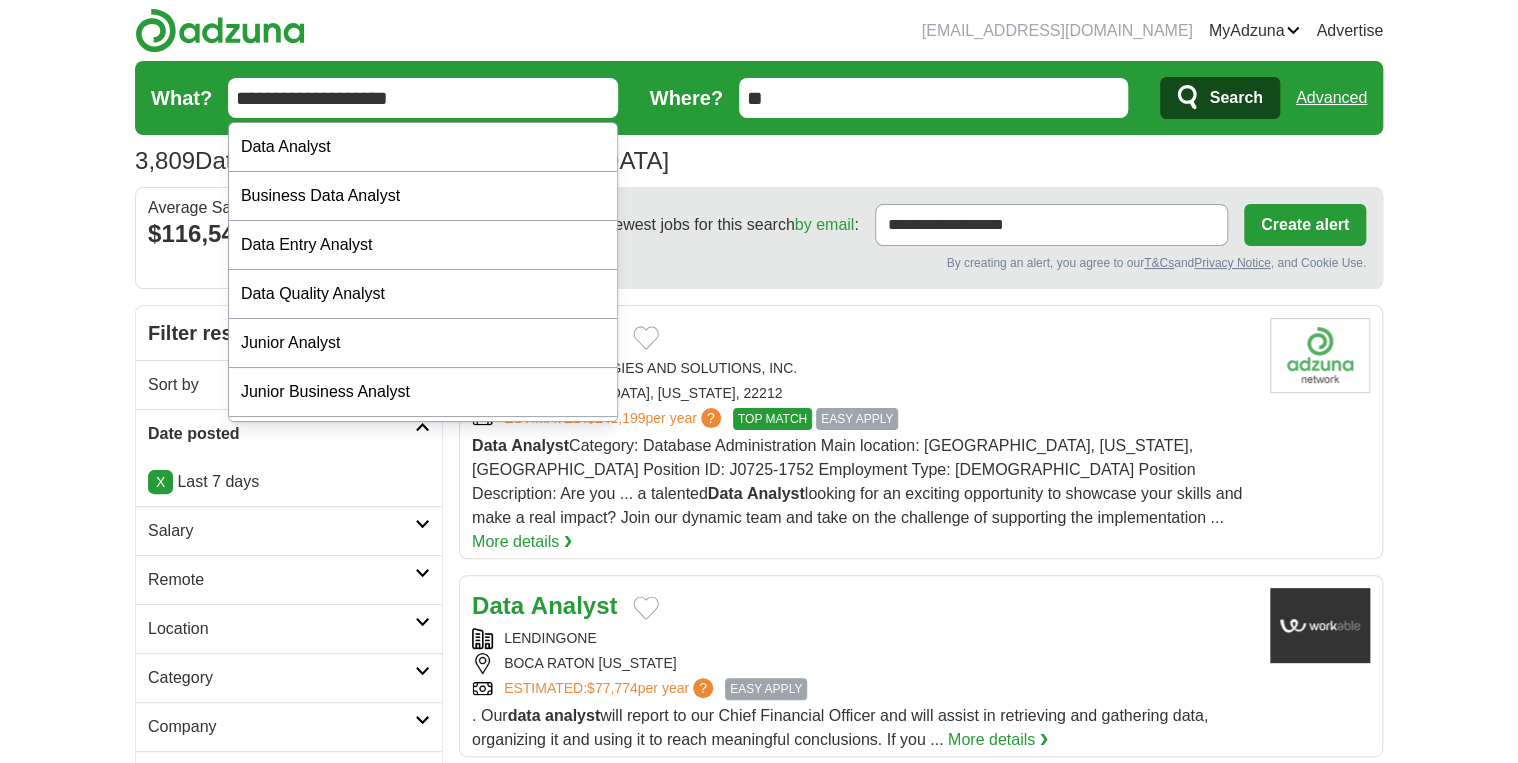 type on "**********" 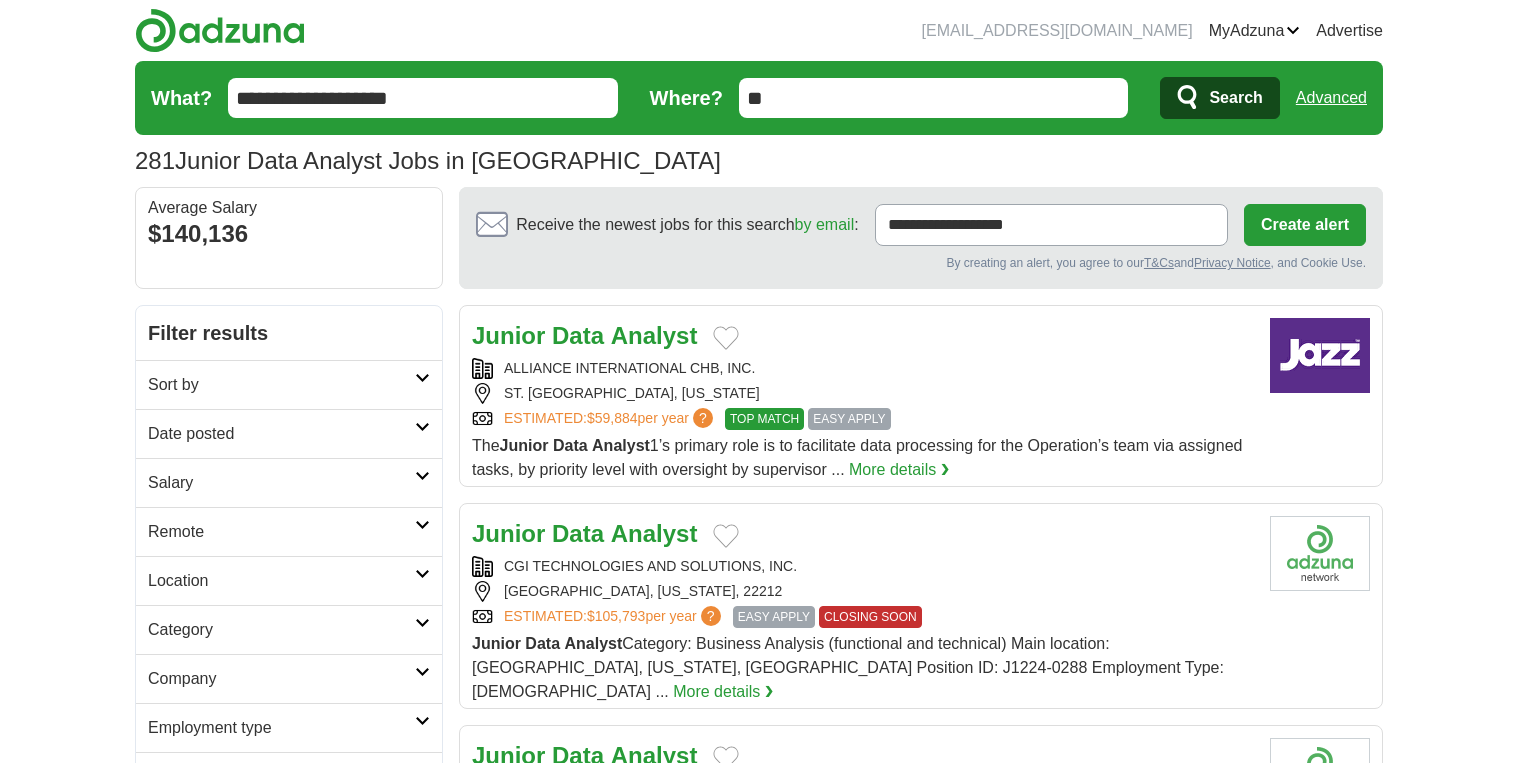 scroll, scrollTop: 0, scrollLeft: 0, axis: both 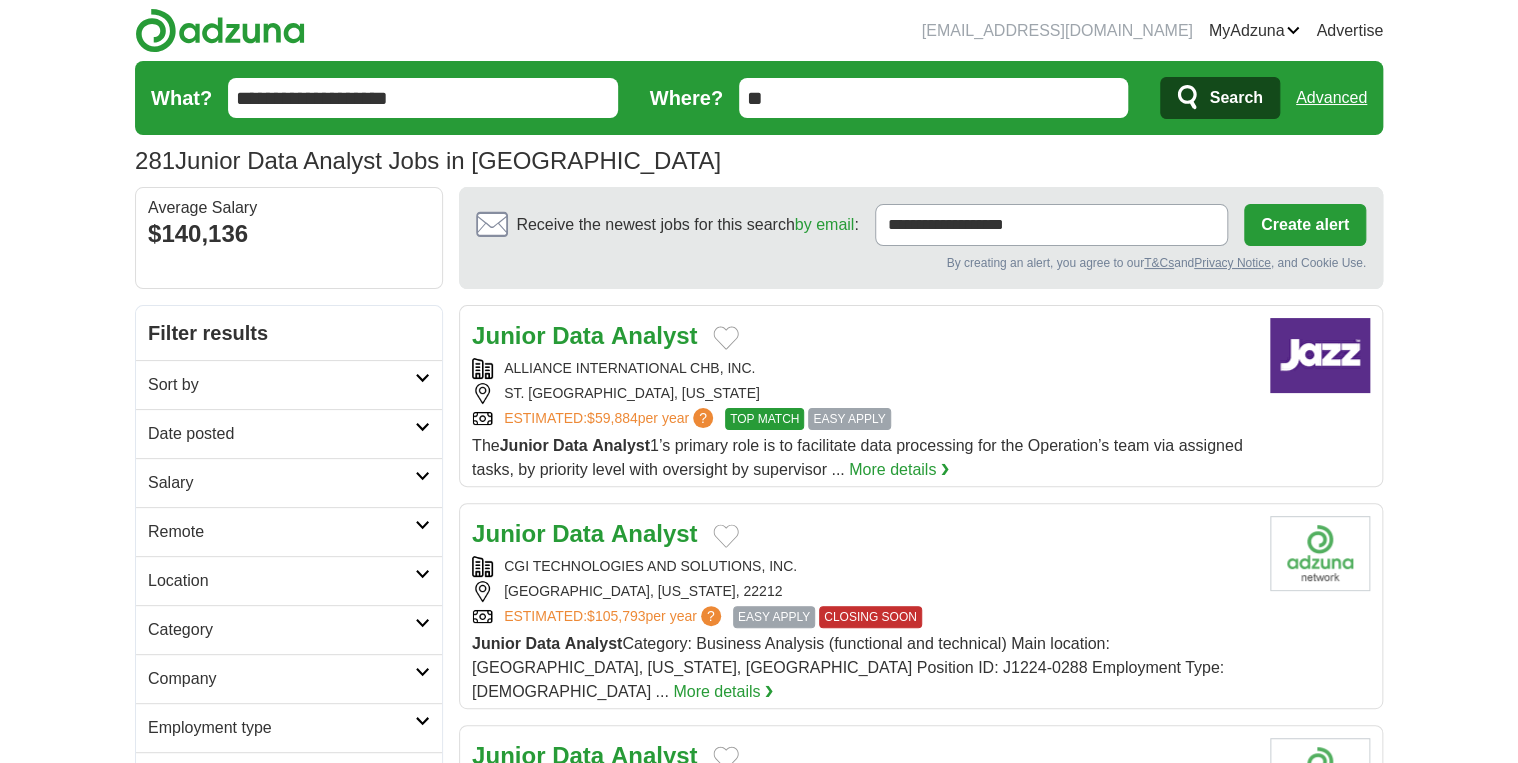 click on "Date posted" at bounding box center [281, 434] 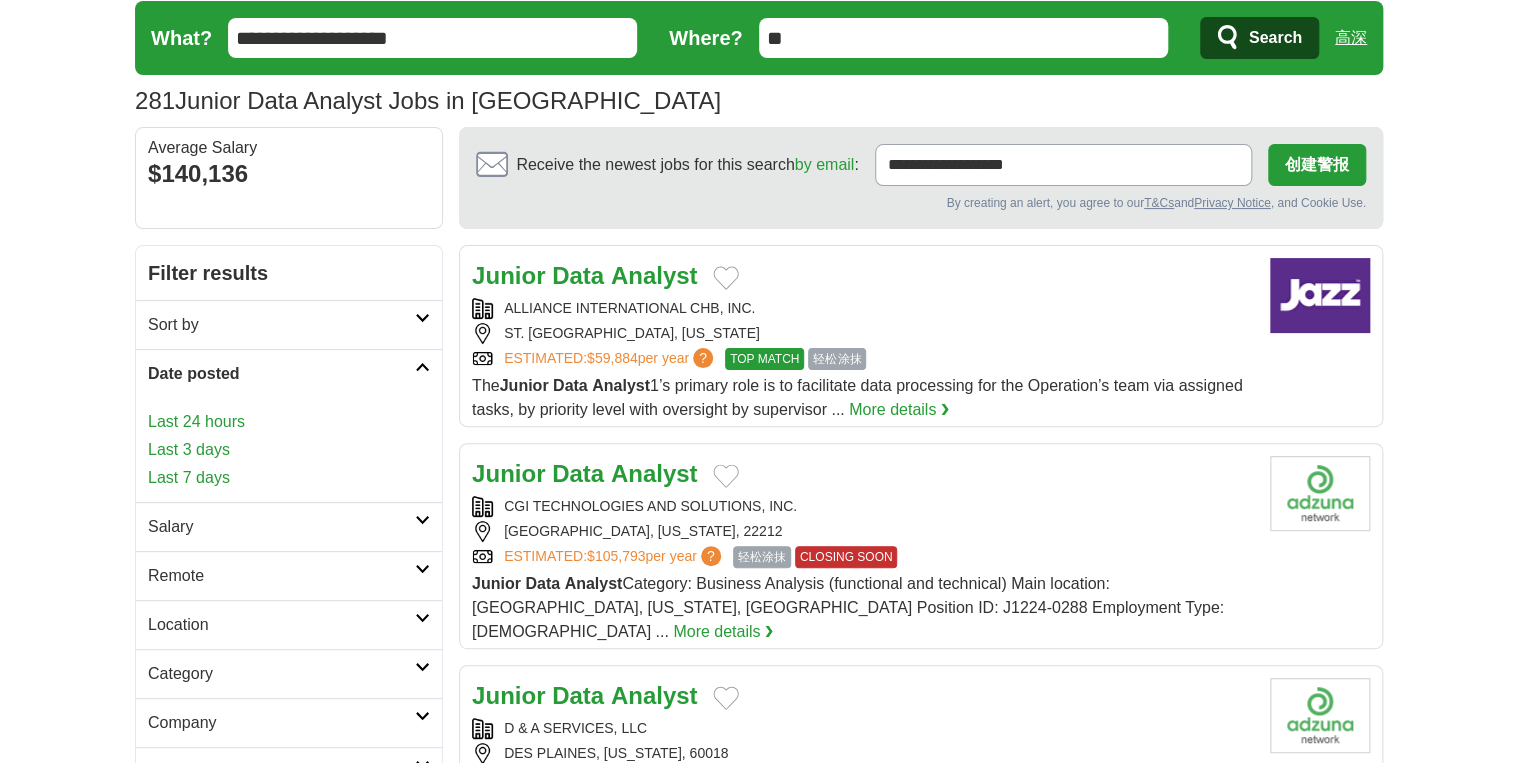 scroll, scrollTop: 240, scrollLeft: 0, axis: vertical 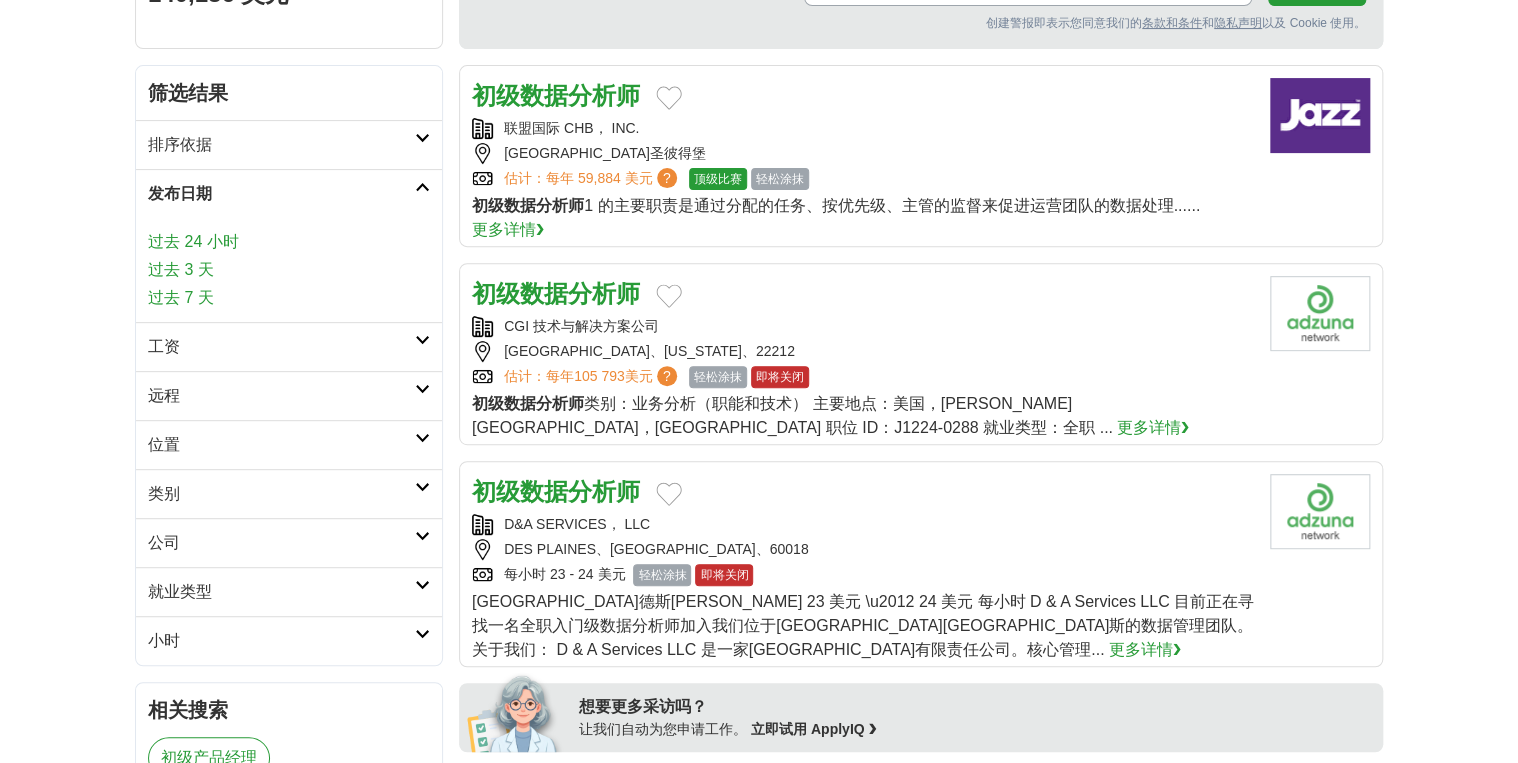 click on "初级" at bounding box center (496, 491) 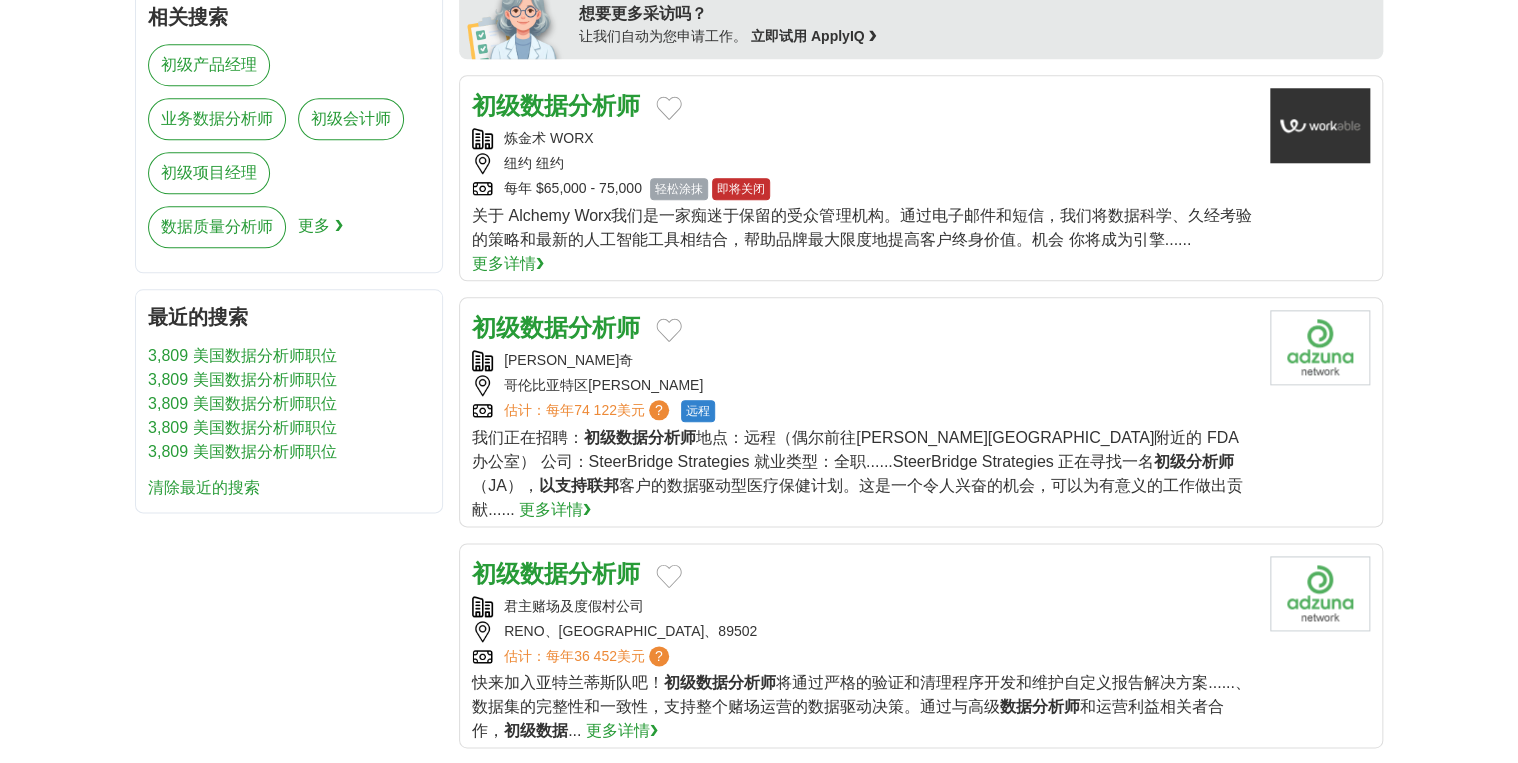 scroll, scrollTop: 960, scrollLeft: 0, axis: vertical 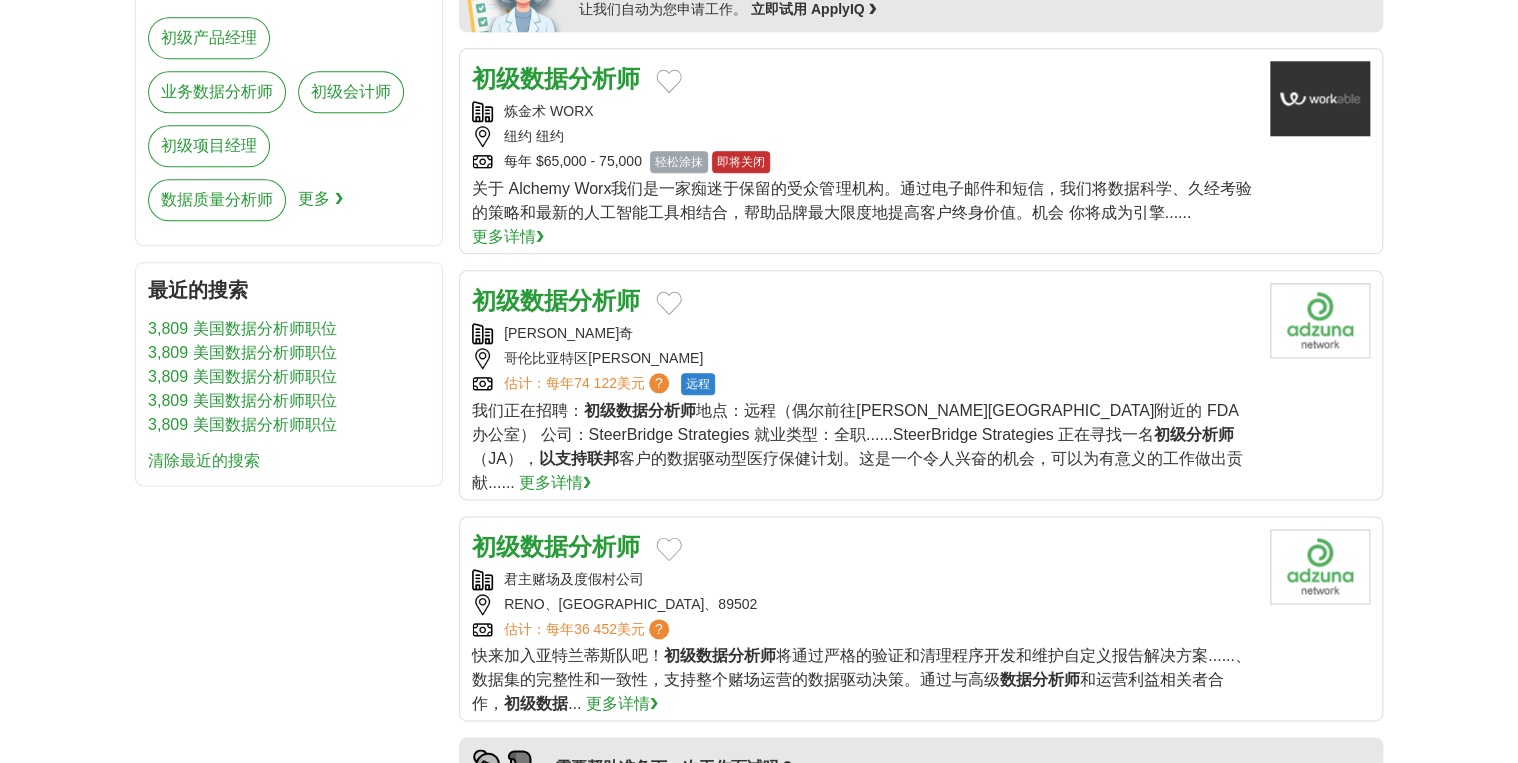 click on "初级 数据 分析师
炼金术 WORX
[GEOGRAPHIC_DATA]
每年 $65,000 - 75,000 轻松涂抹 即将关闭
EASY APPLY CLOSING SOON
关于 Alchemy Worx我们是一家痴迷于保留的受众管理机构。通过电子邮件和短信，我们将数据科学、久经考验的策略和最新的人工智能工具相结合，帮助品牌最大限度地提高客户终身价值。机会 你将成为引擎......
更多详情❯" at bounding box center [863, 155] 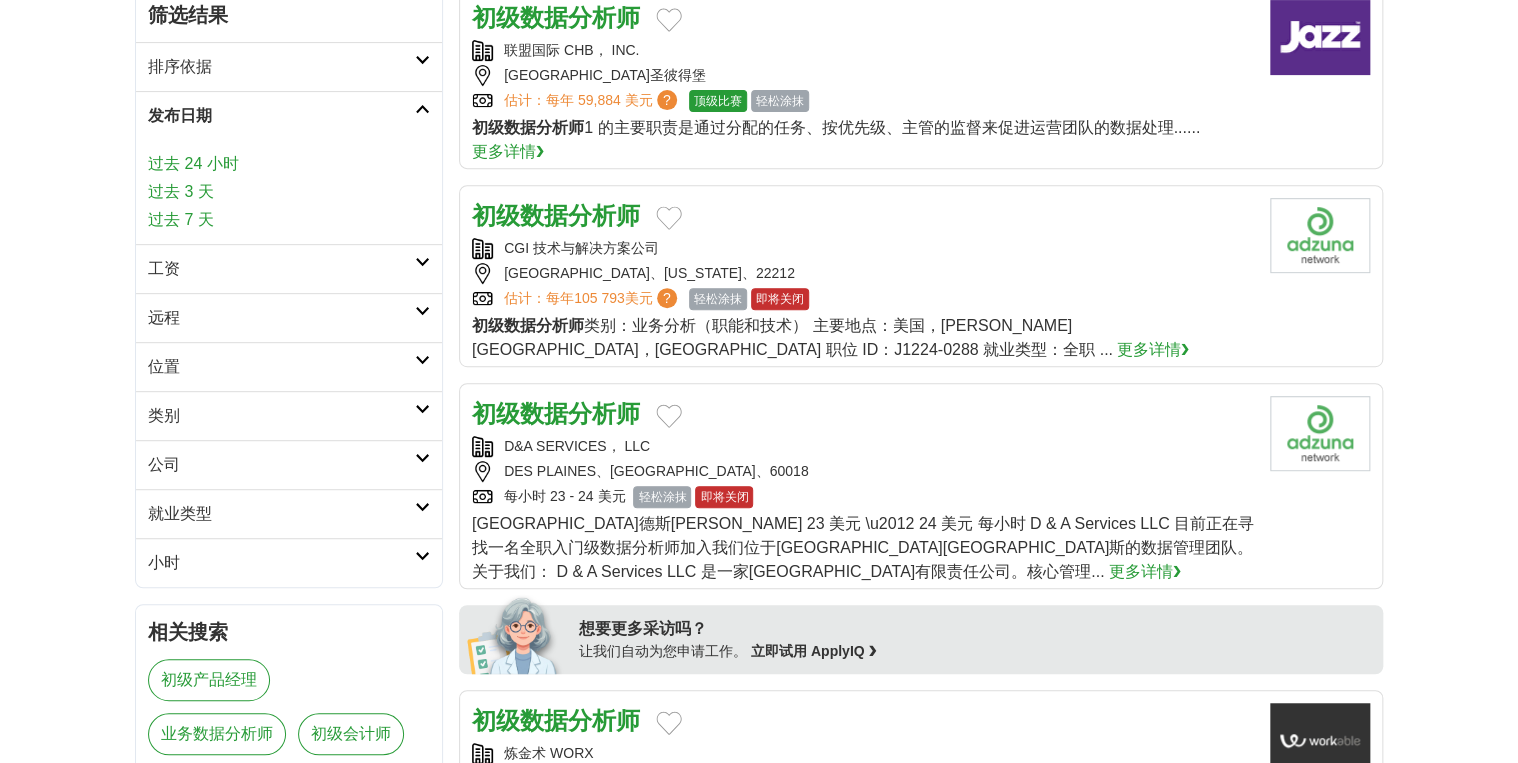 scroll, scrollTop: 320, scrollLeft: 0, axis: vertical 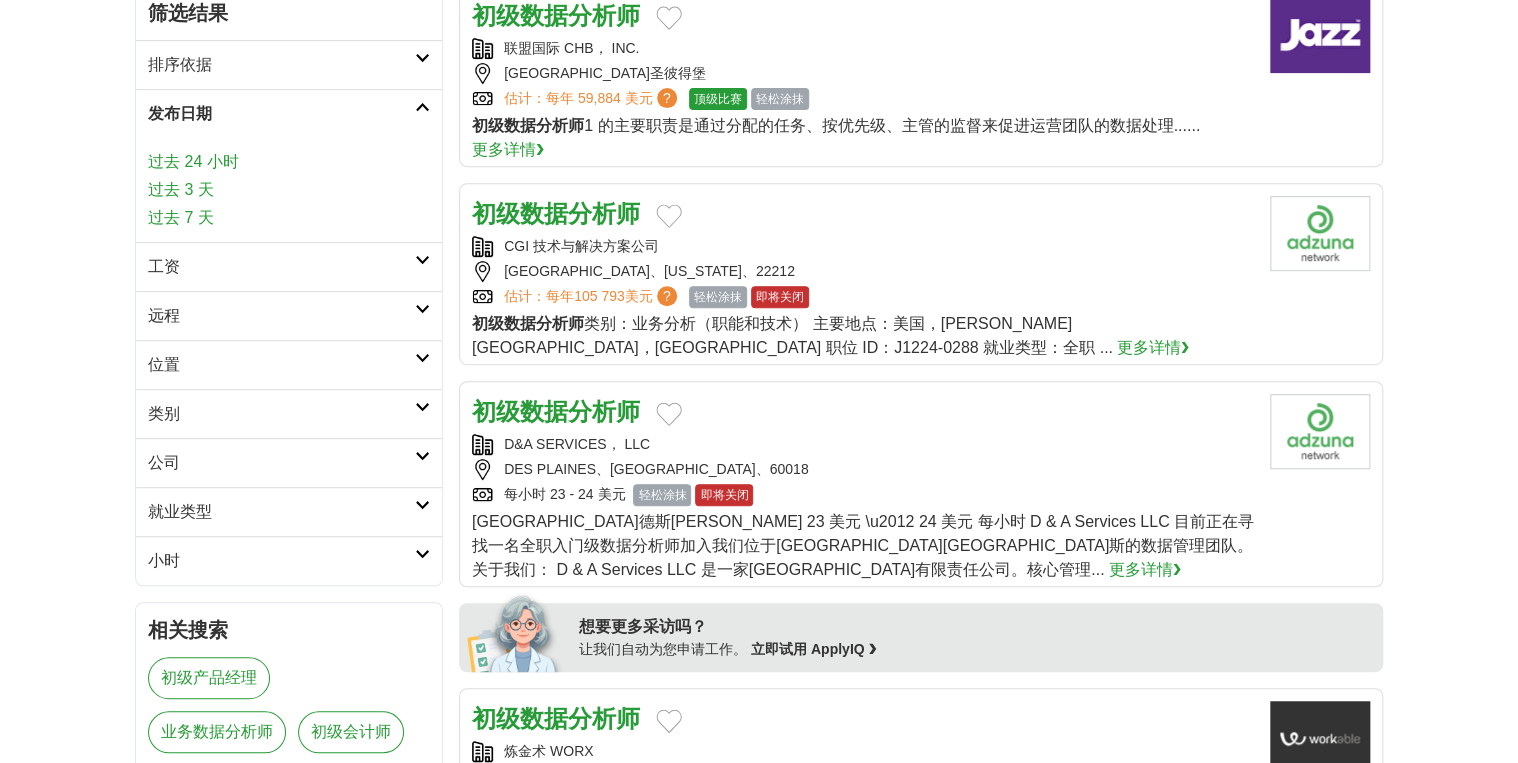 drag, startPoint x: 202, startPoint y: 208, endPoint x: 404, endPoint y: 144, distance: 211.8962 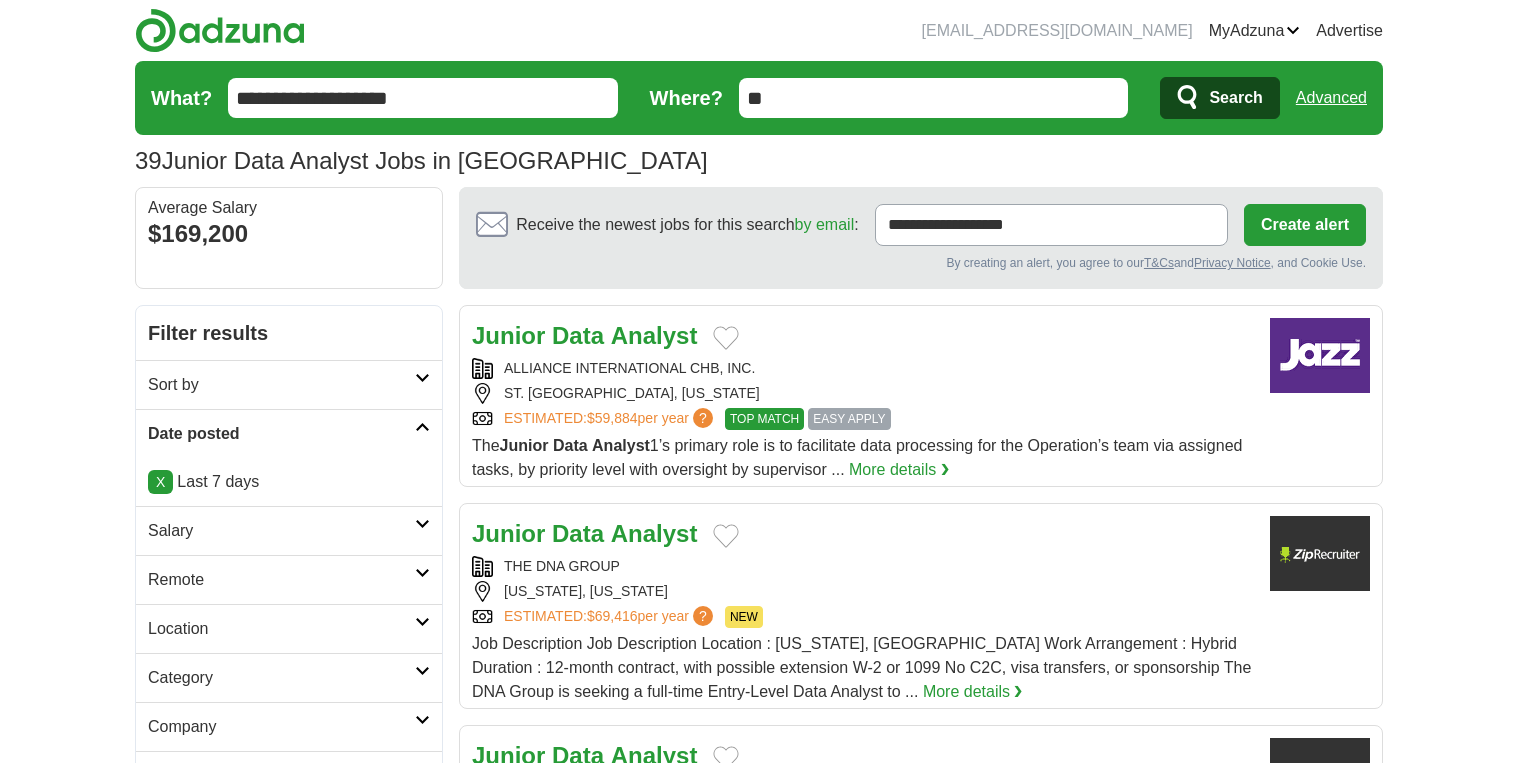 scroll, scrollTop: 0, scrollLeft: 0, axis: both 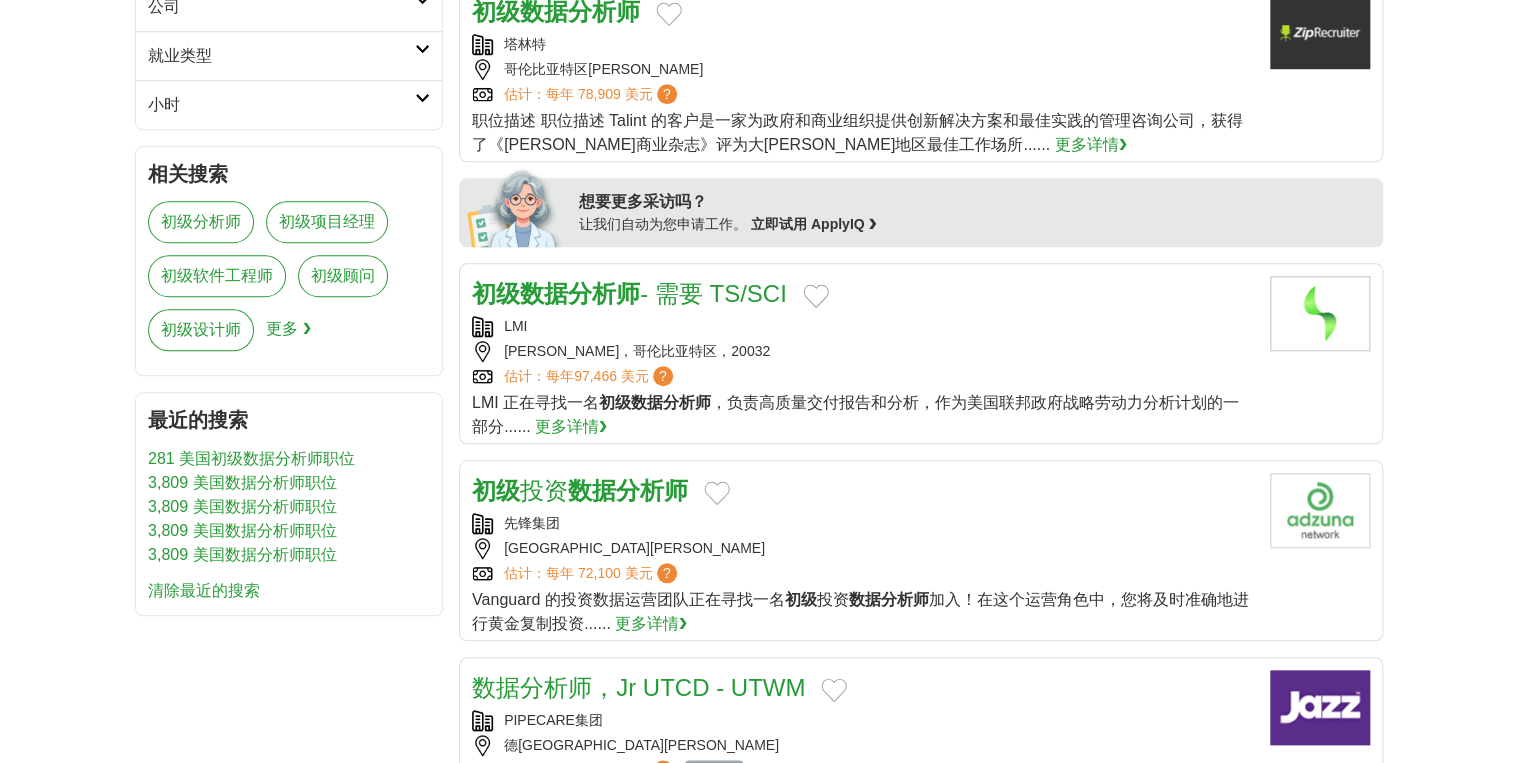 click on "数据" at bounding box center [544, 11] 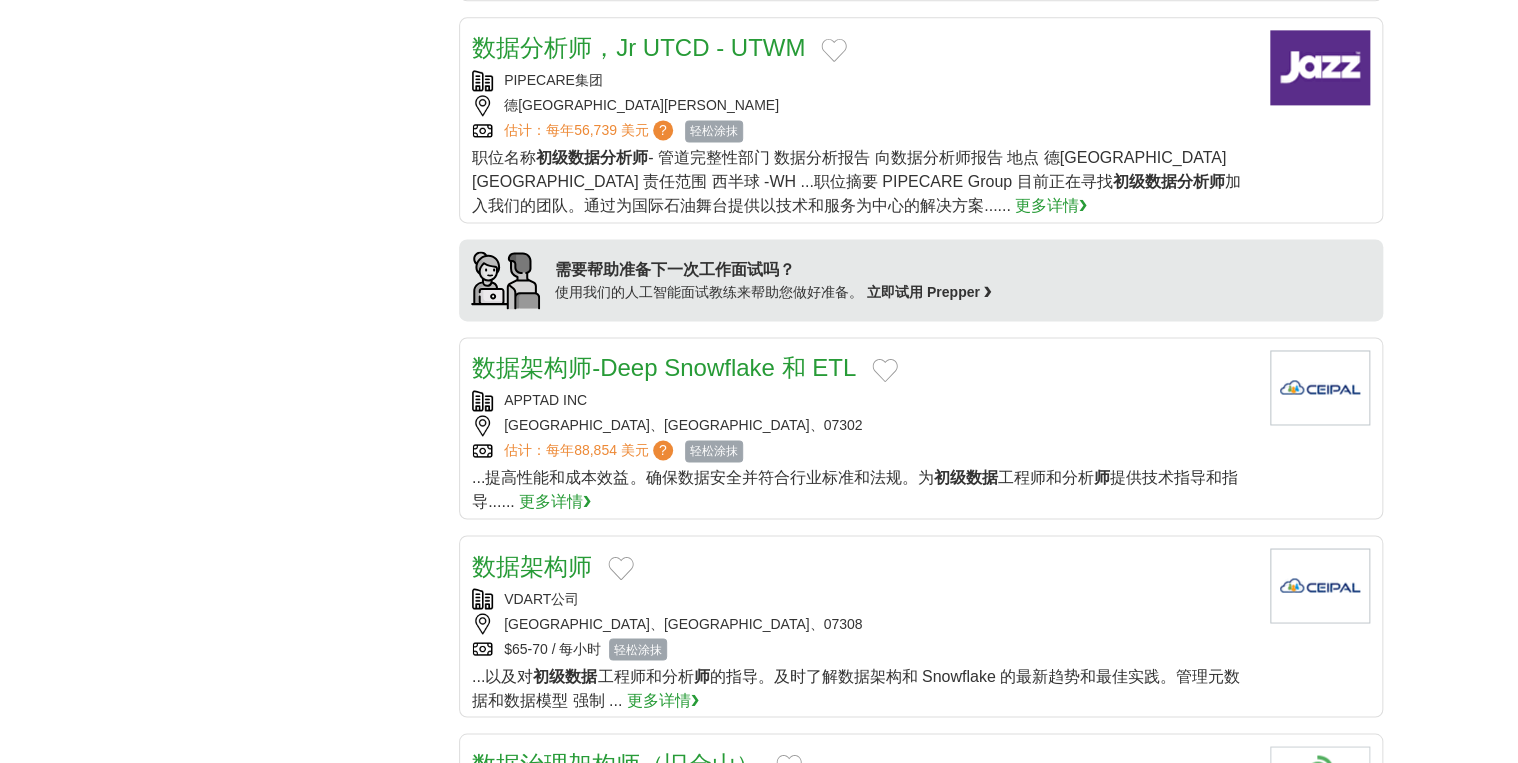 scroll, scrollTop: 1280, scrollLeft: 0, axis: vertical 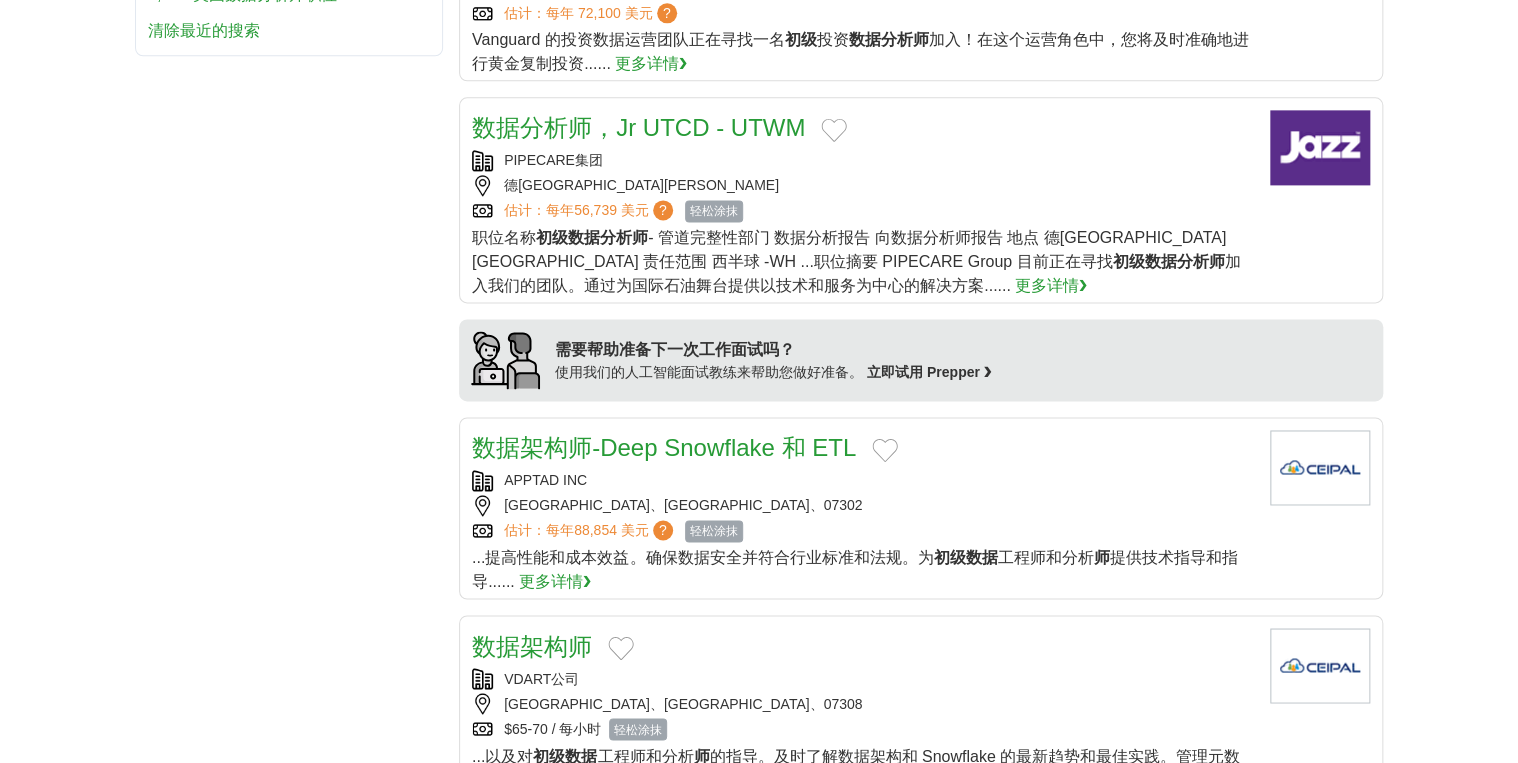 click on "数据架构师" at bounding box center (532, 645) 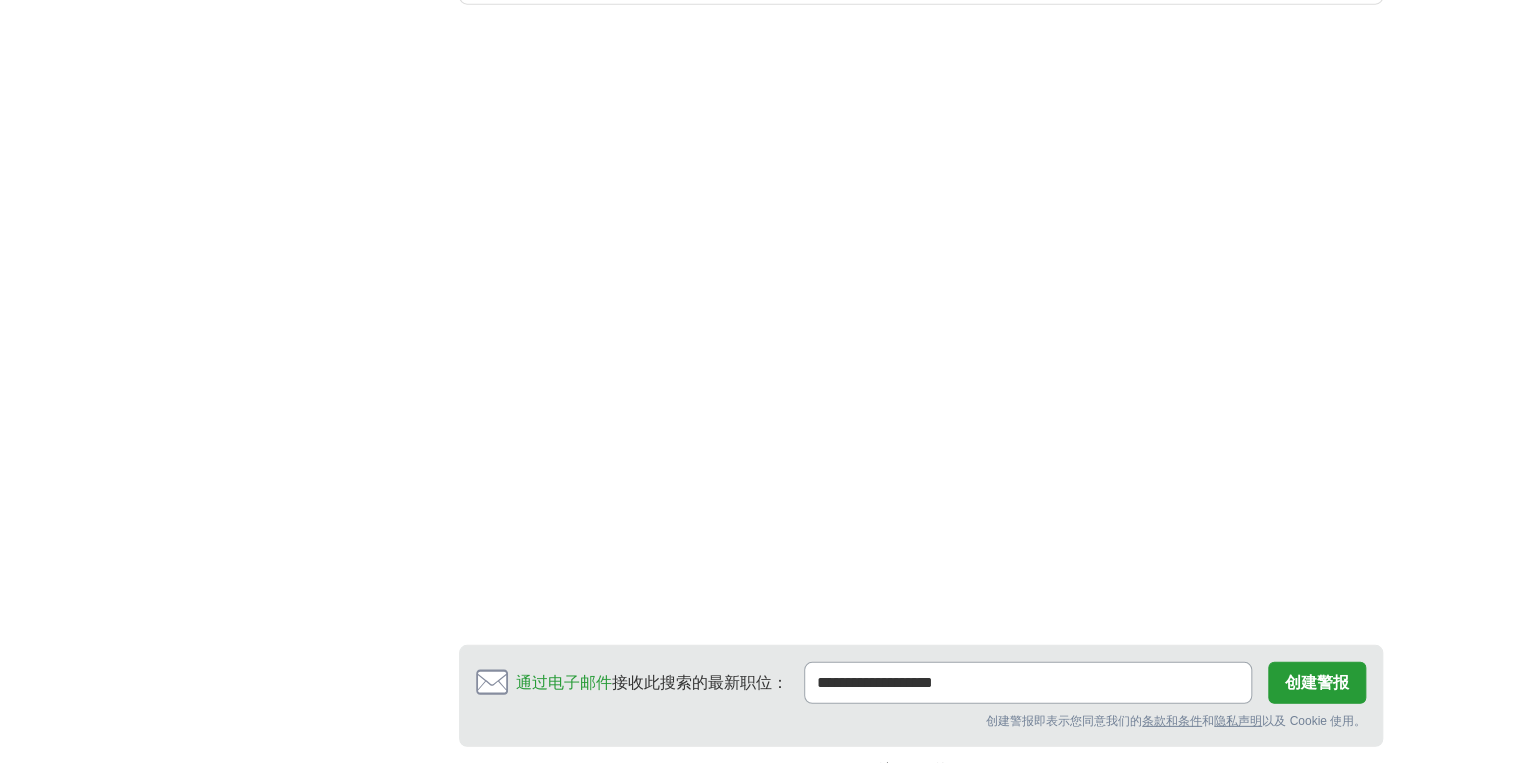 scroll, scrollTop: 2640, scrollLeft: 0, axis: vertical 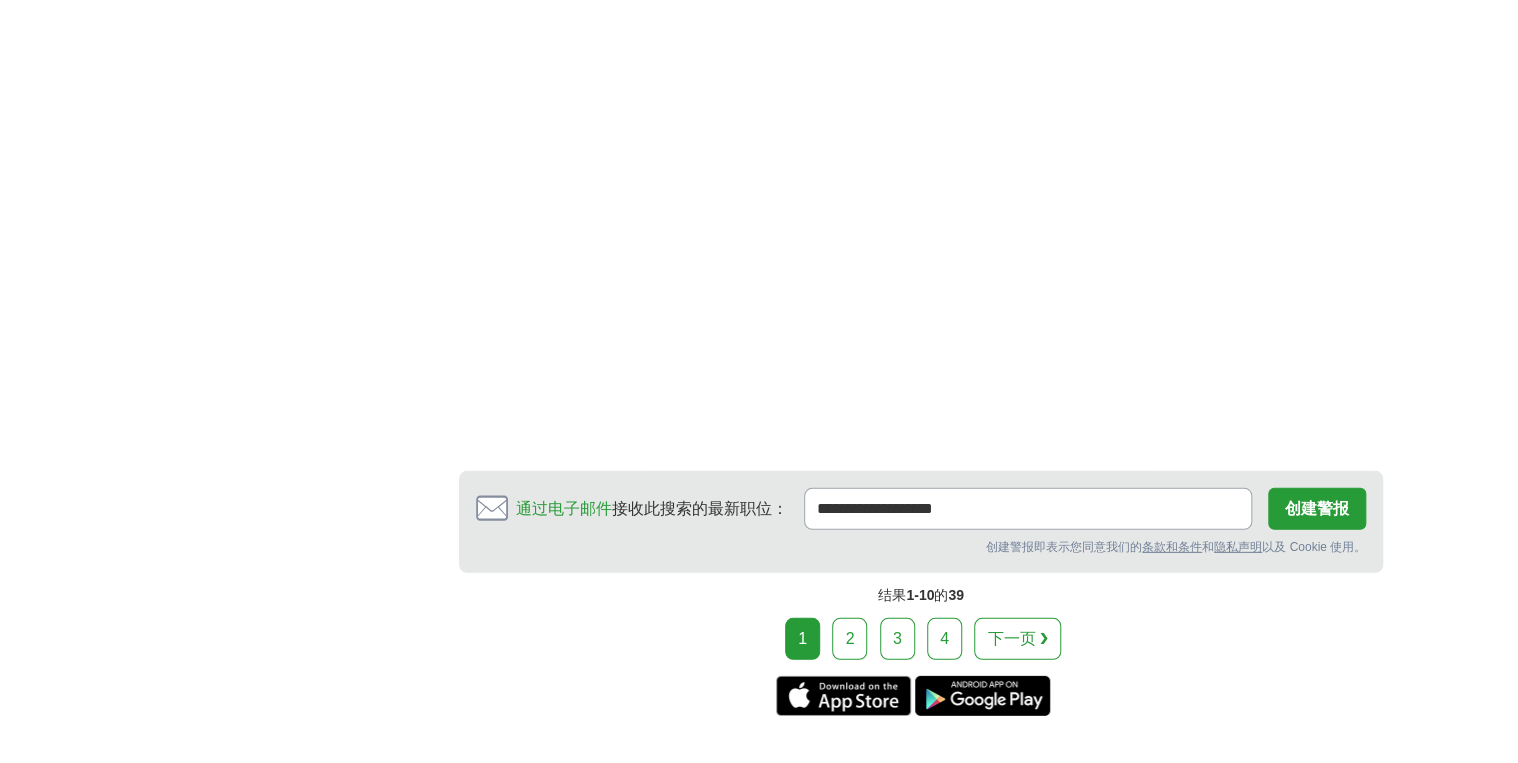 drag, startPoint x: 857, startPoint y: 612, endPoint x: 865, endPoint y: 560, distance: 52.611786 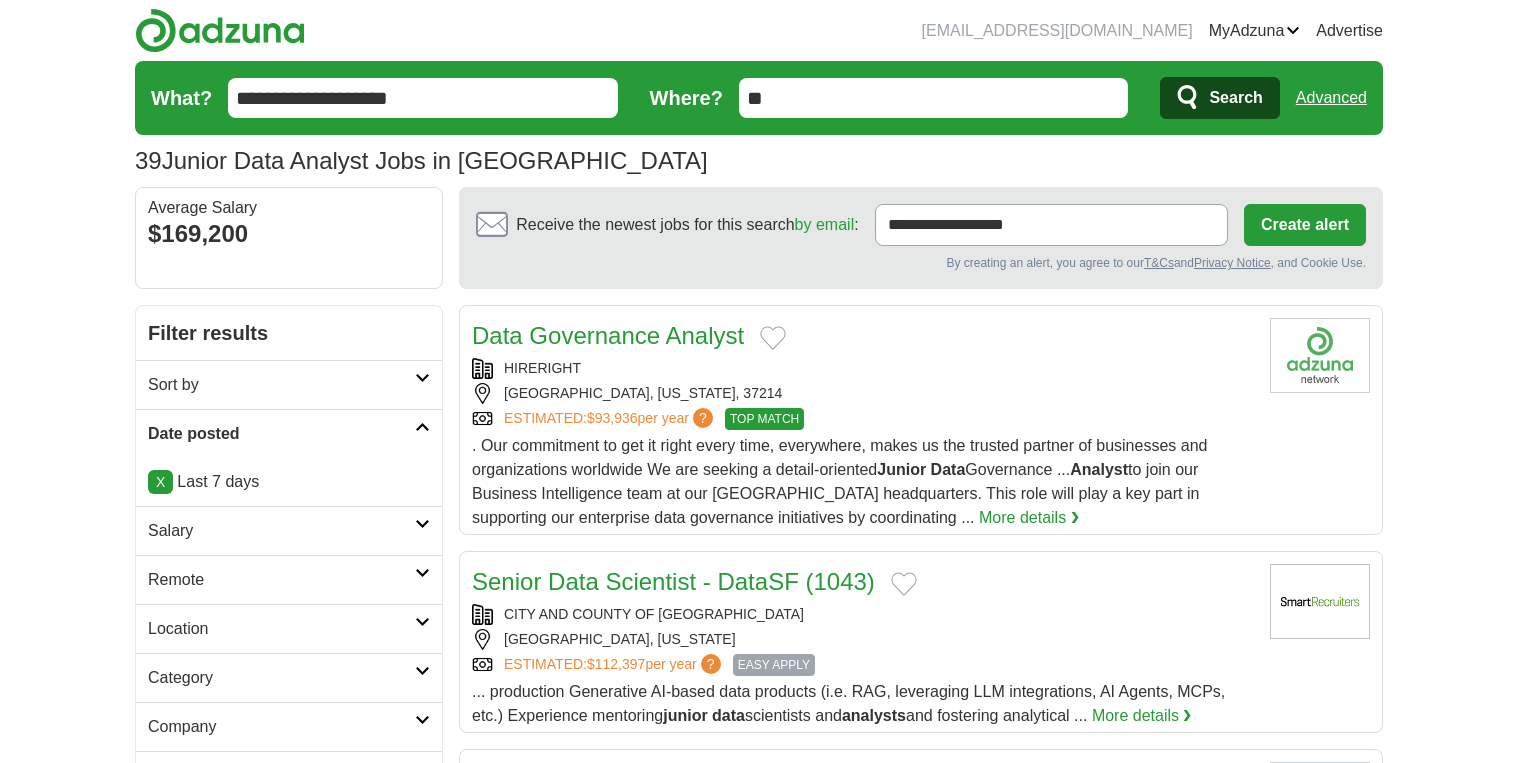 scroll, scrollTop: 0, scrollLeft: 0, axis: both 